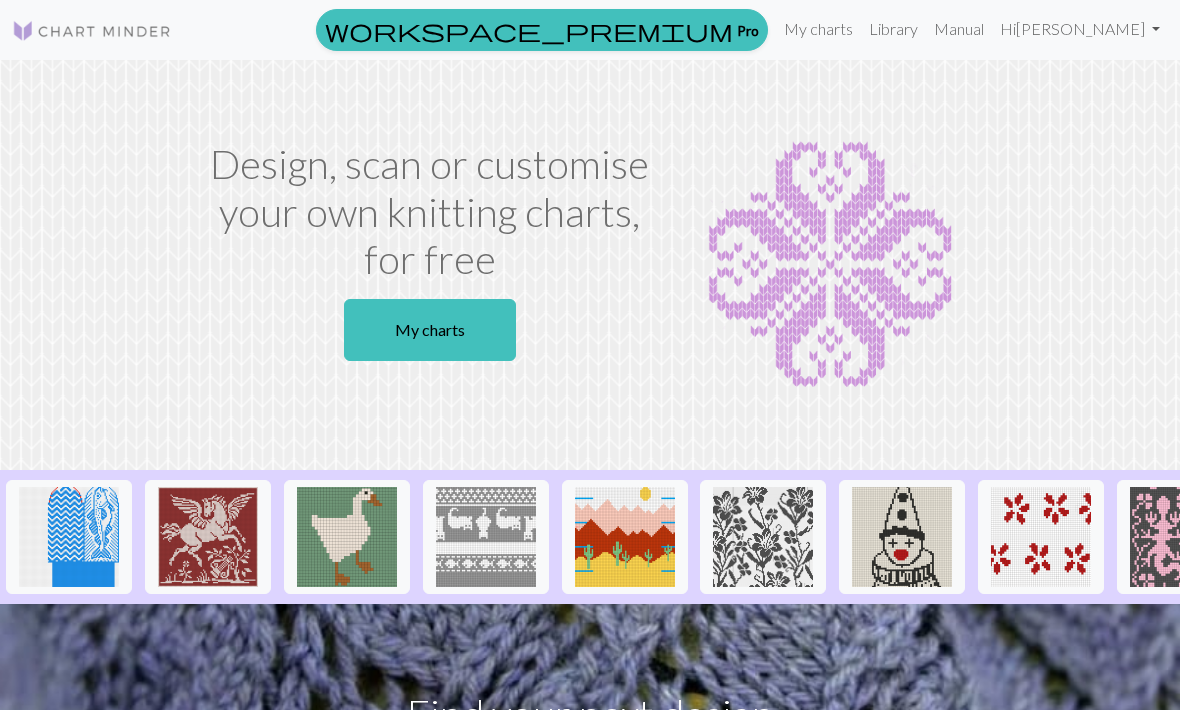 scroll, scrollTop: 0, scrollLeft: 0, axis: both 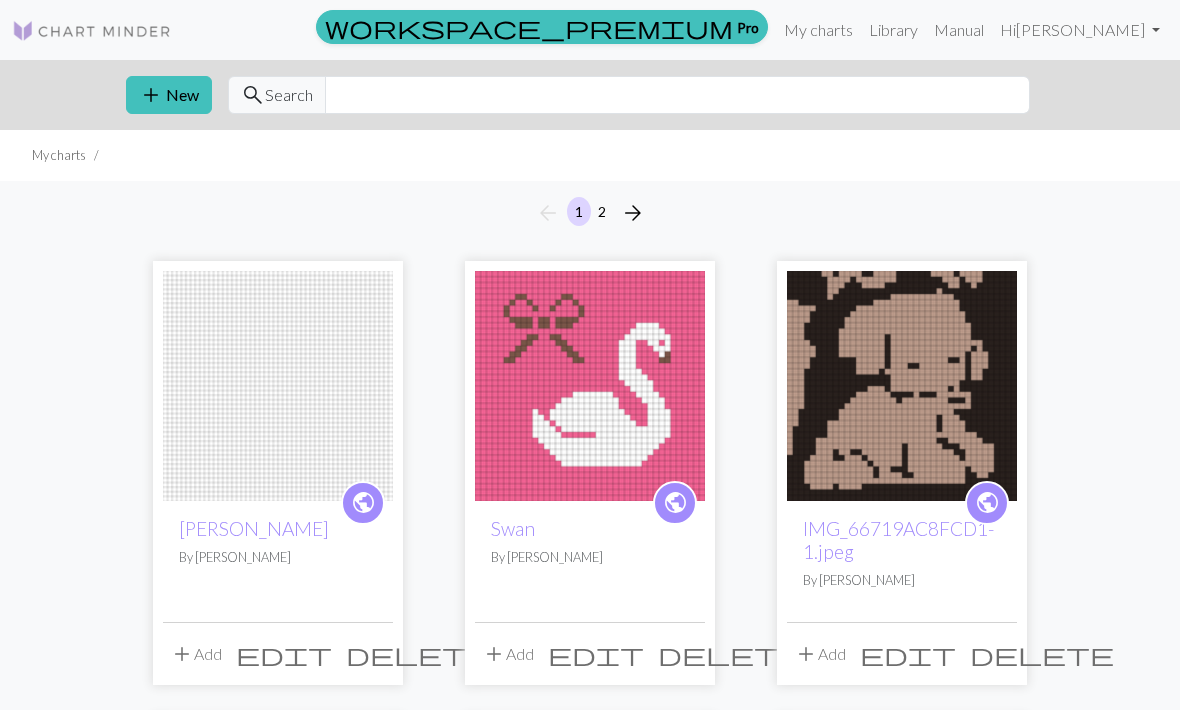 click on "add   New" at bounding box center [169, 95] 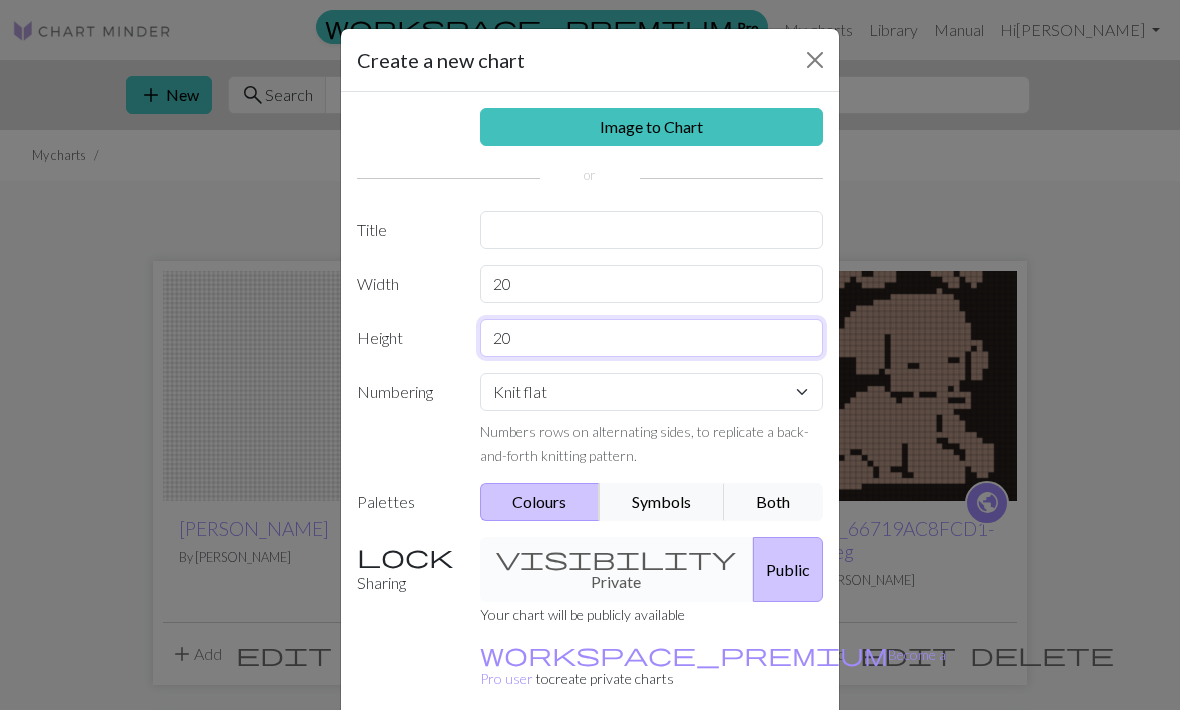 click on "20" at bounding box center [652, 338] 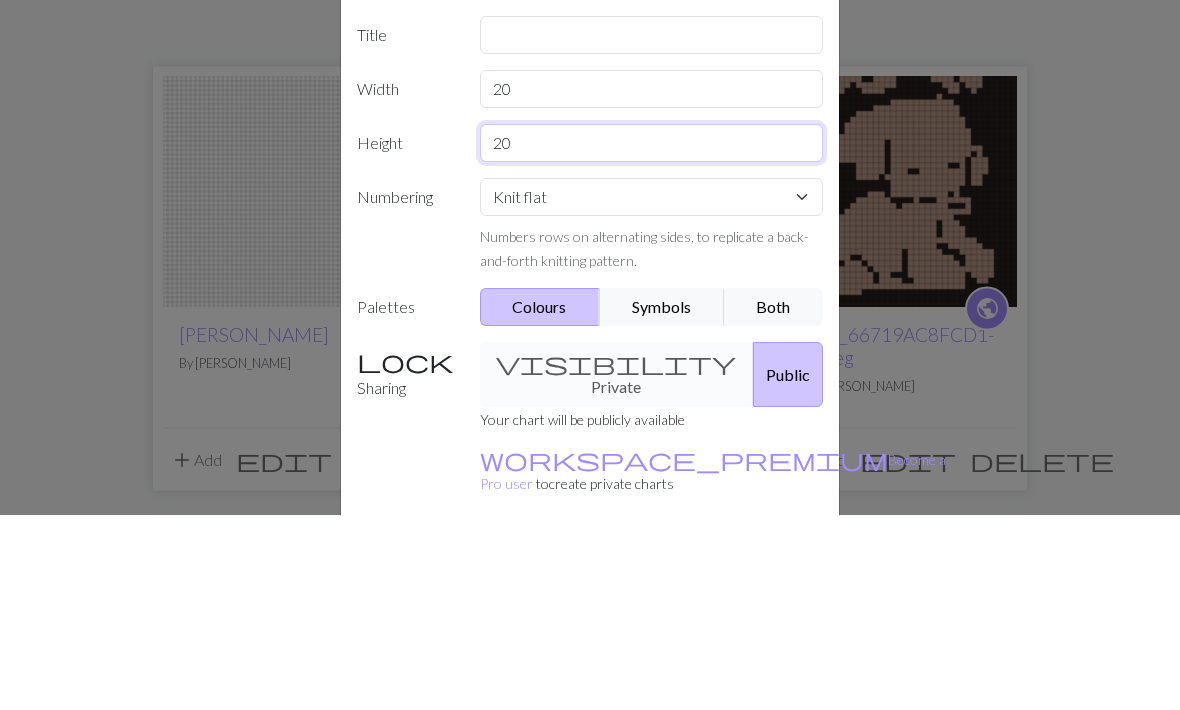 type on "2" 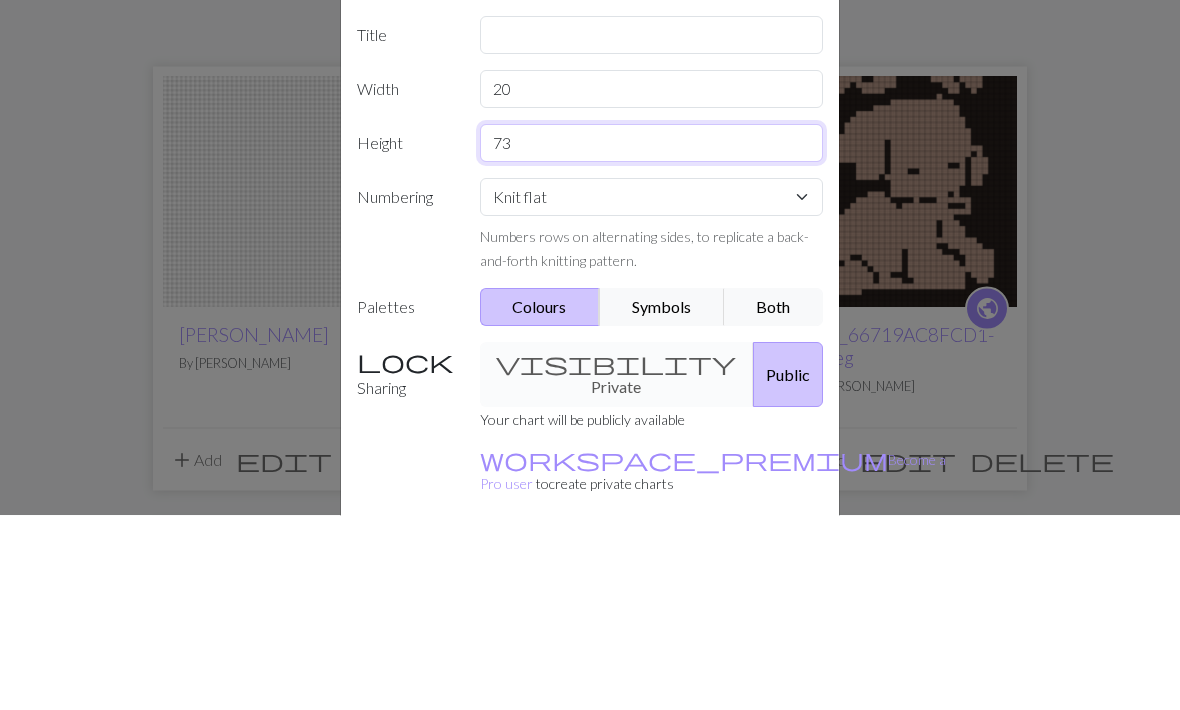 type on "73" 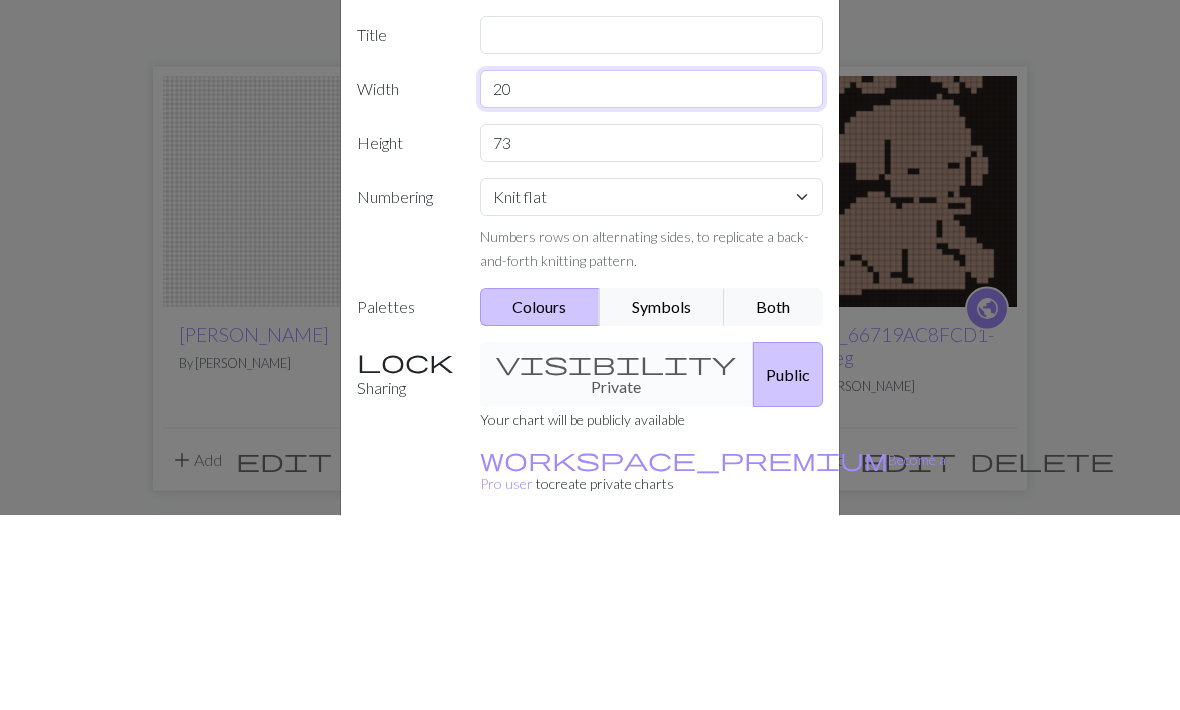 click on "20" at bounding box center (652, 284) 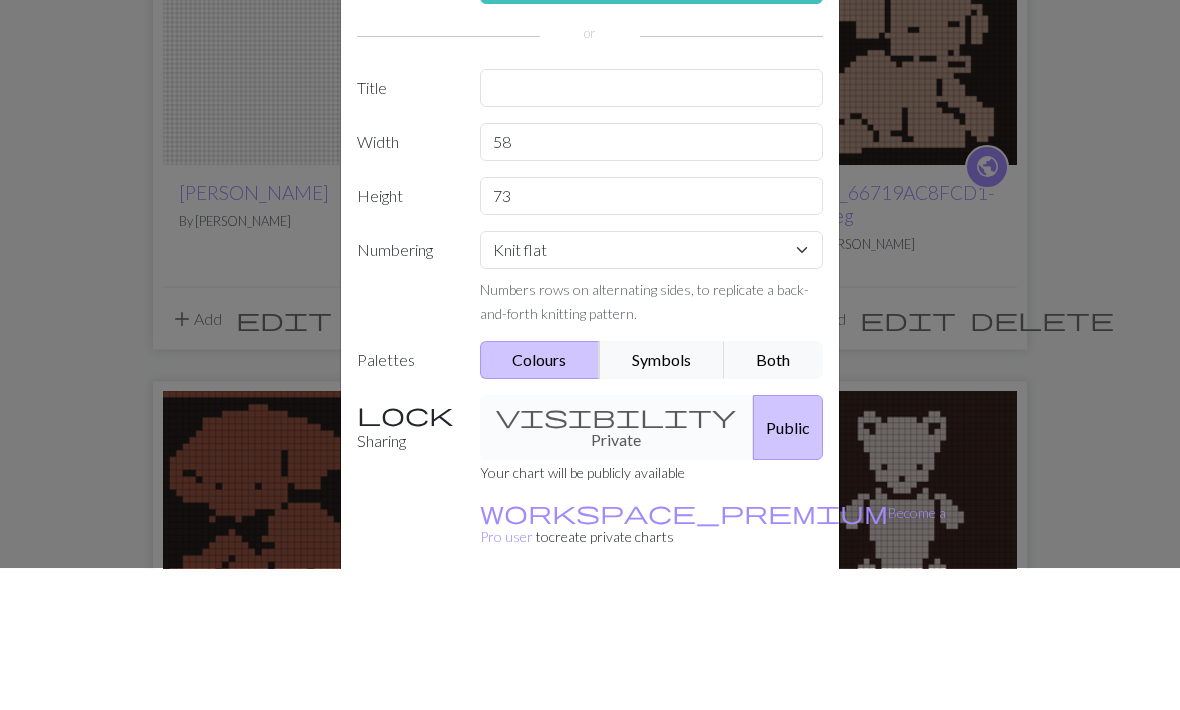 scroll, scrollTop: 336, scrollLeft: 0, axis: vertical 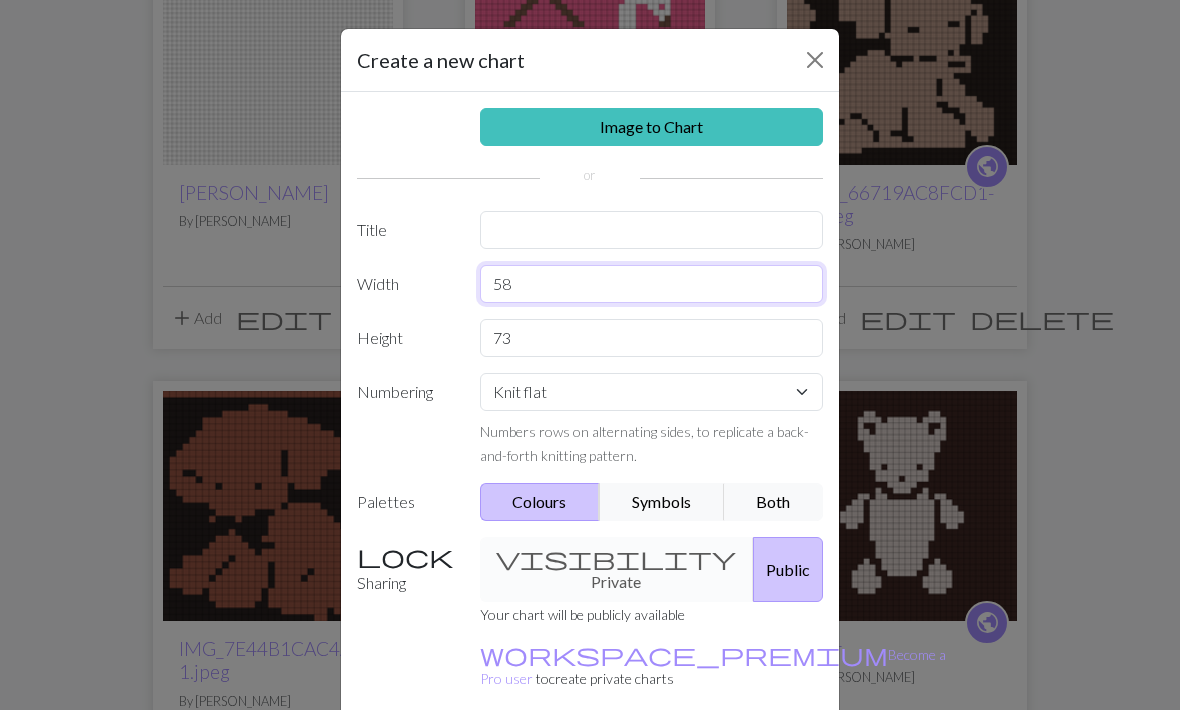 type on "58" 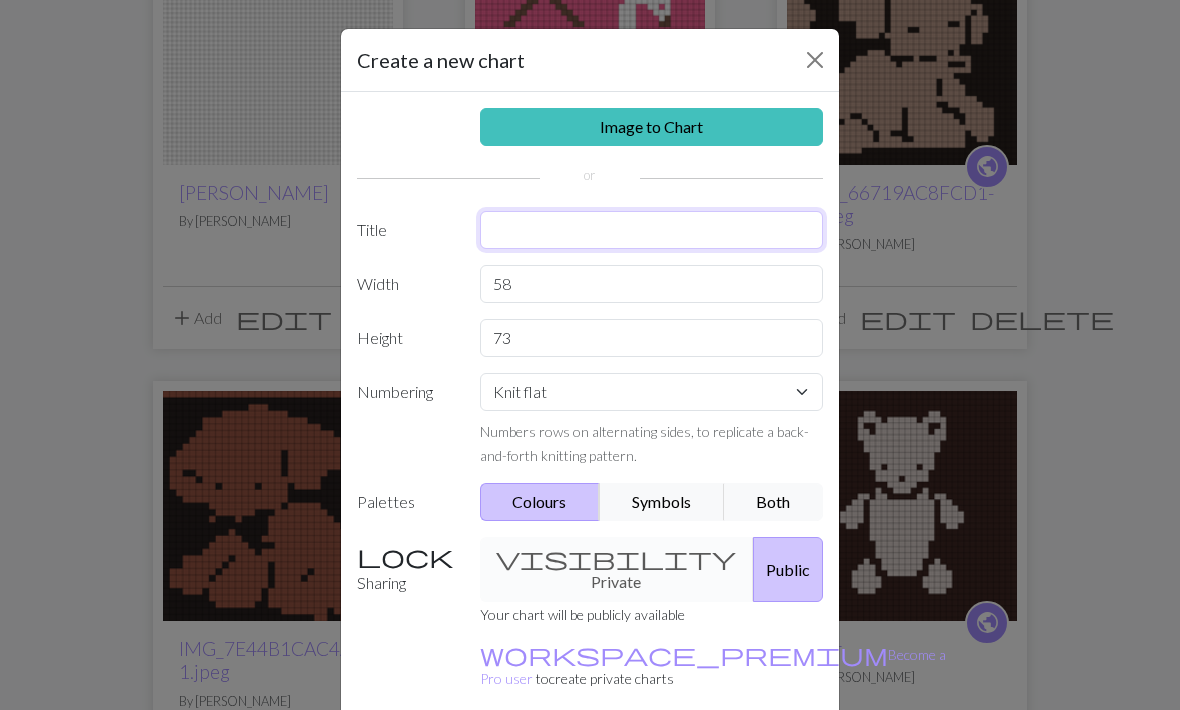 click at bounding box center (652, 230) 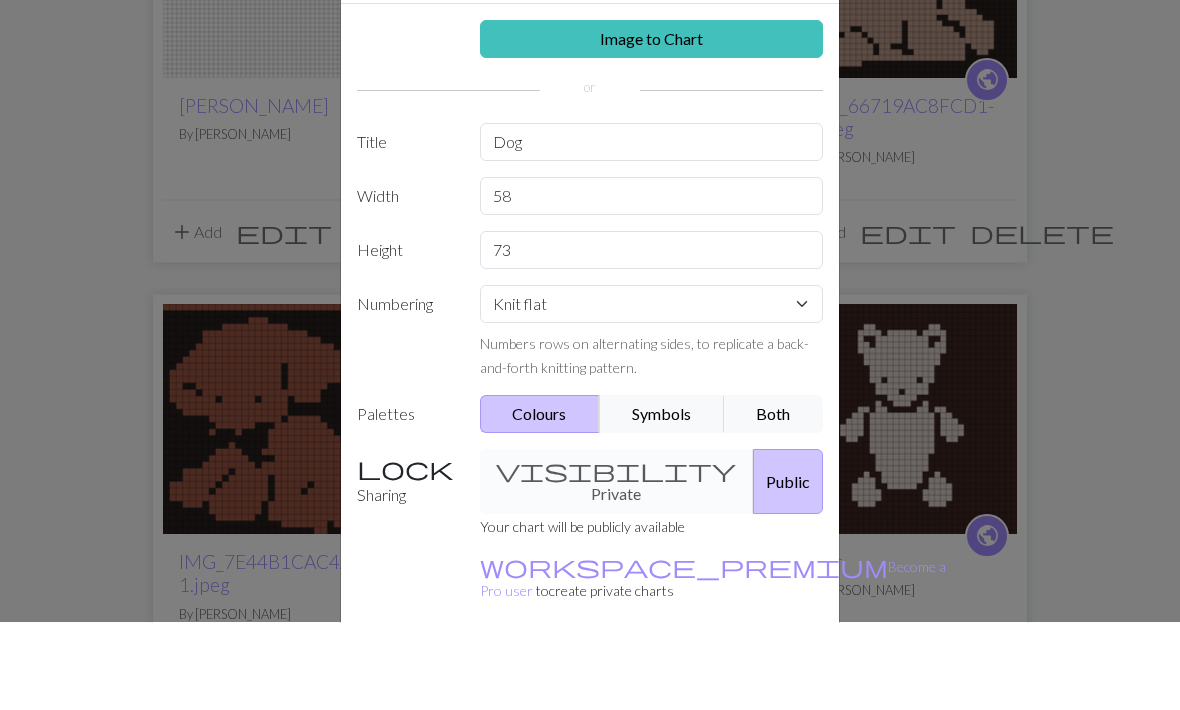 scroll, scrollTop: 423, scrollLeft: 0, axis: vertical 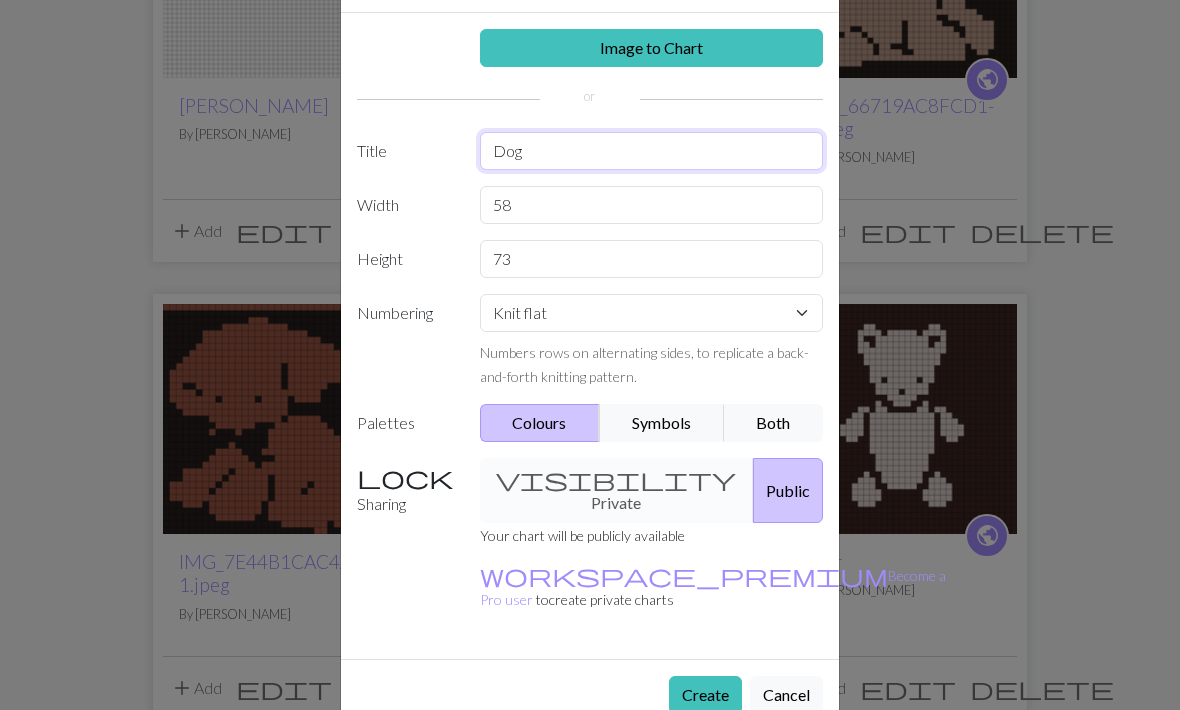 type on "Dog" 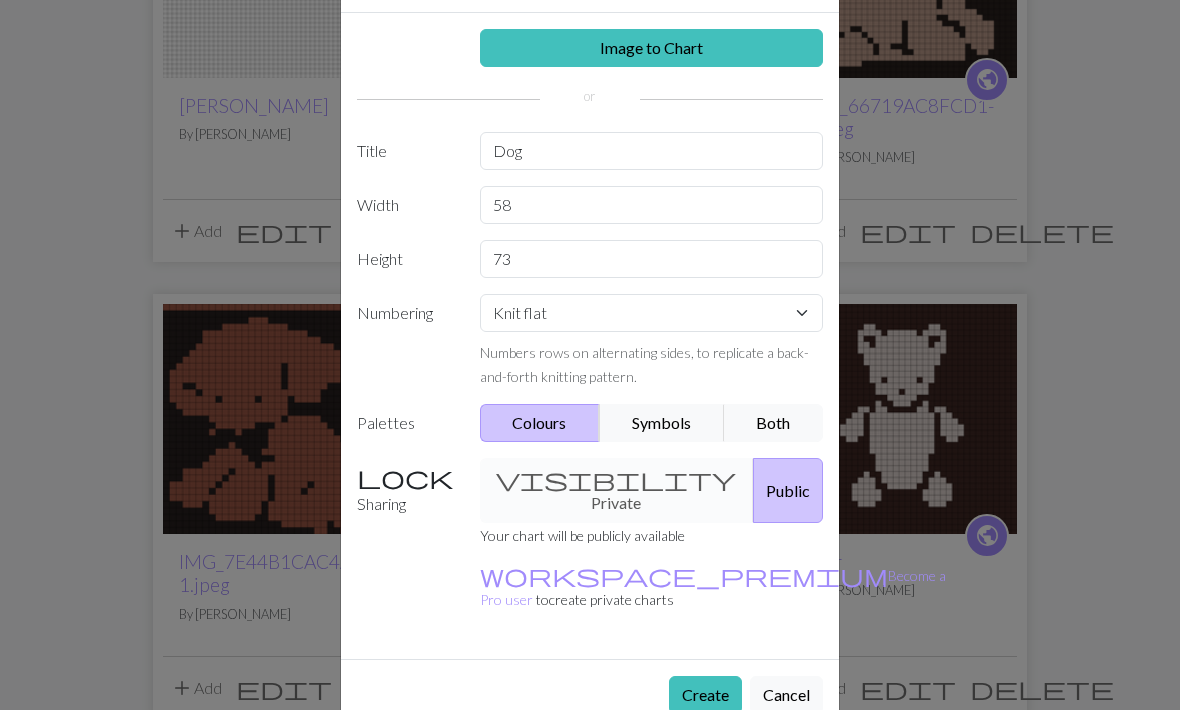 click on "Create" at bounding box center (705, 695) 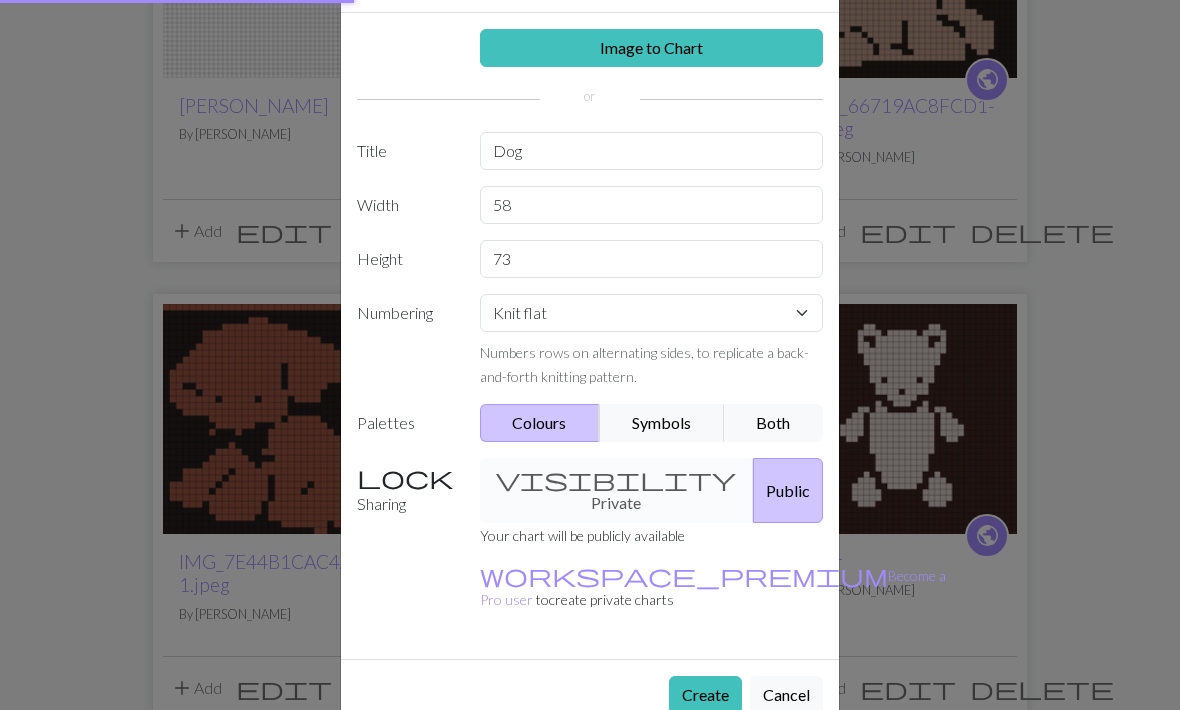 scroll, scrollTop: 0, scrollLeft: 0, axis: both 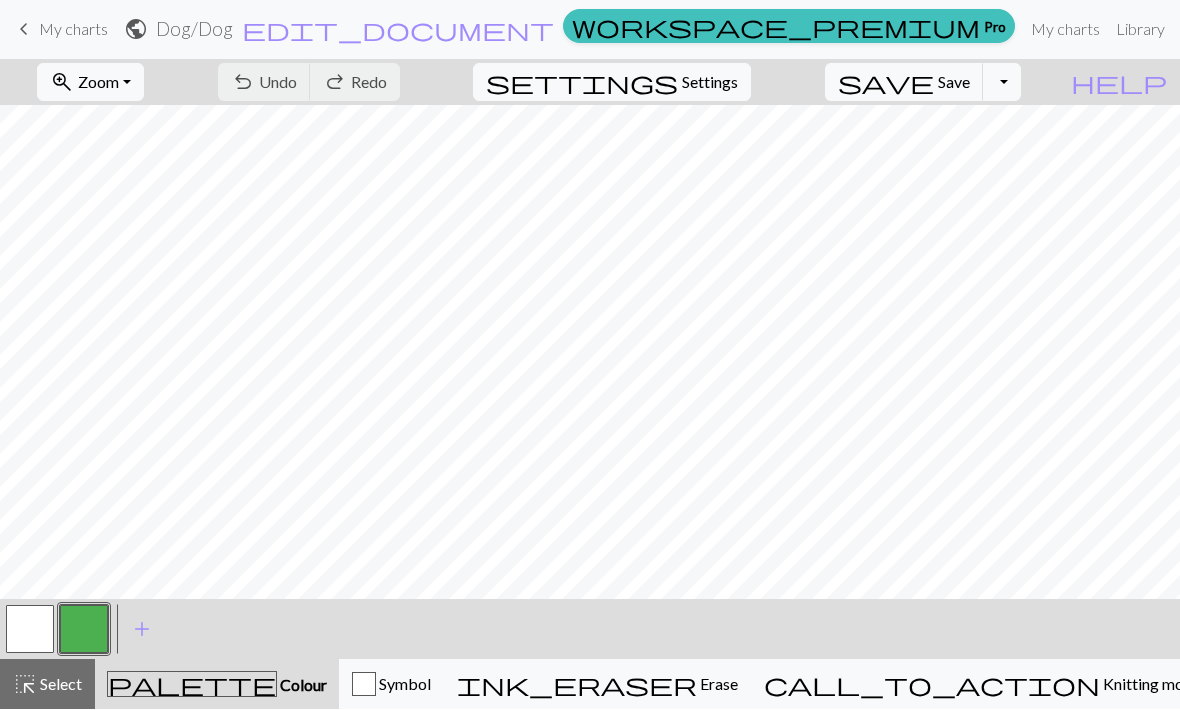 click at bounding box center (30, 630) 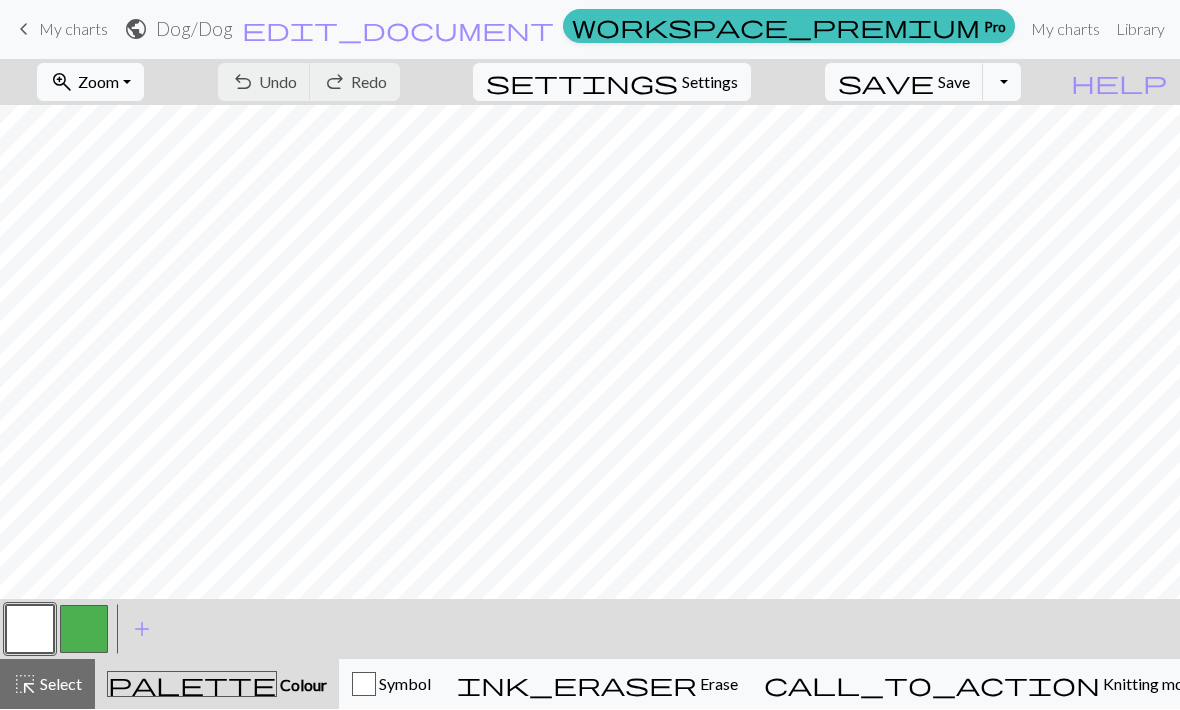 click at bounding box center (30, 630) 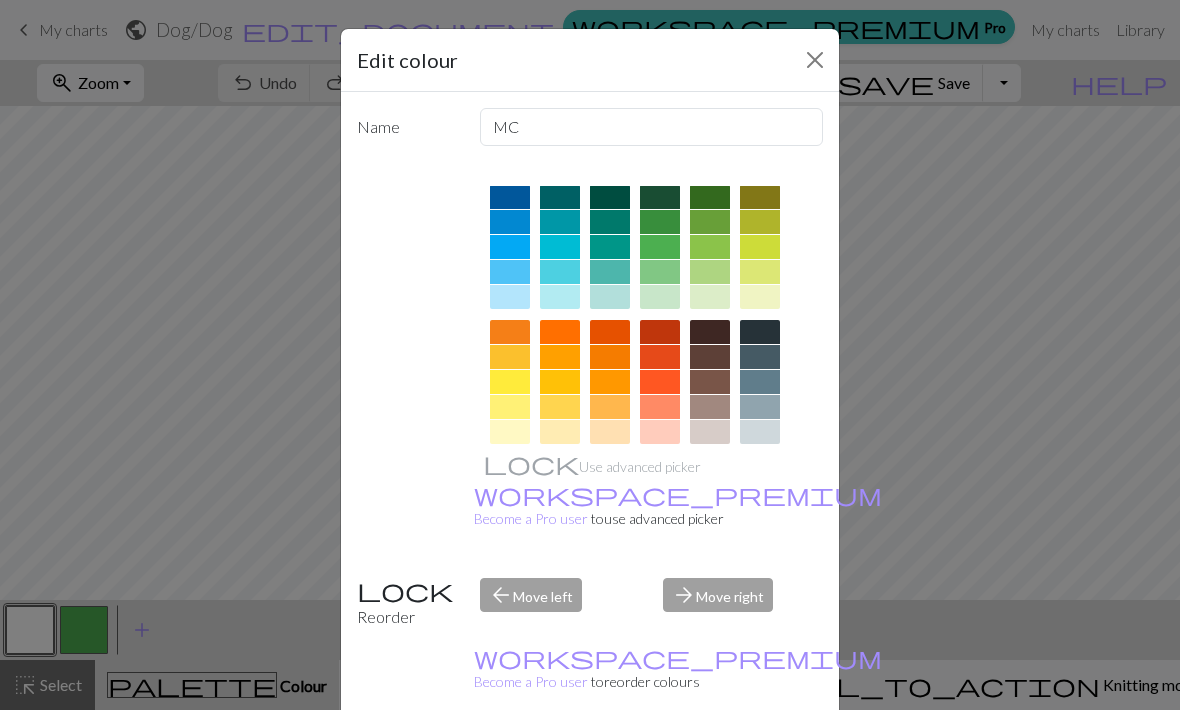 scroll, scrollTop: 143, scrollLeft: 0, axis: vertical 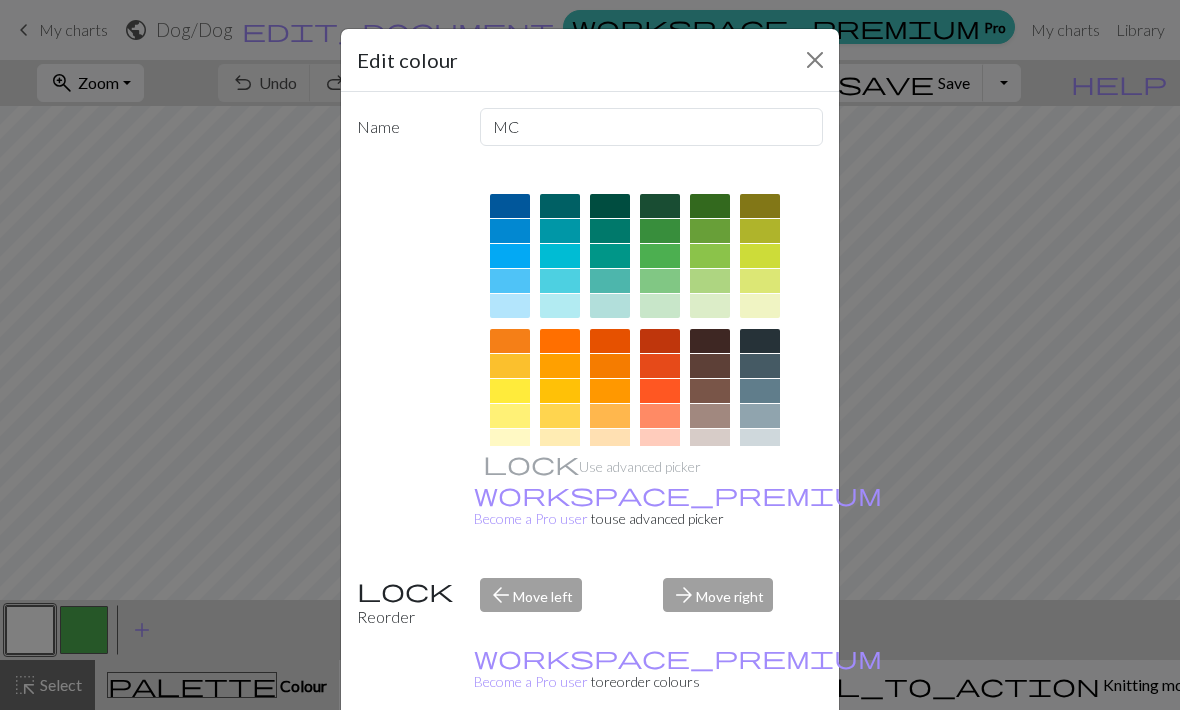 click at bounding box center (510, 476) 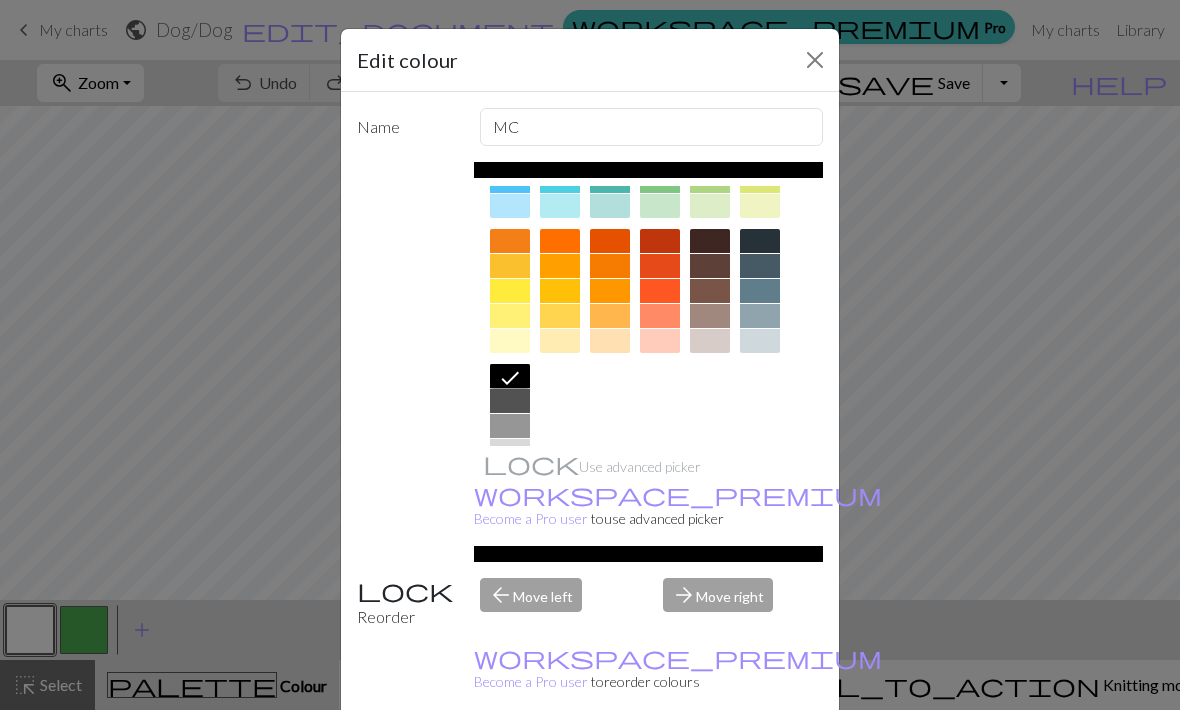 scroll, scrollTop: 242, scrollLeft: 0, axis: vertical 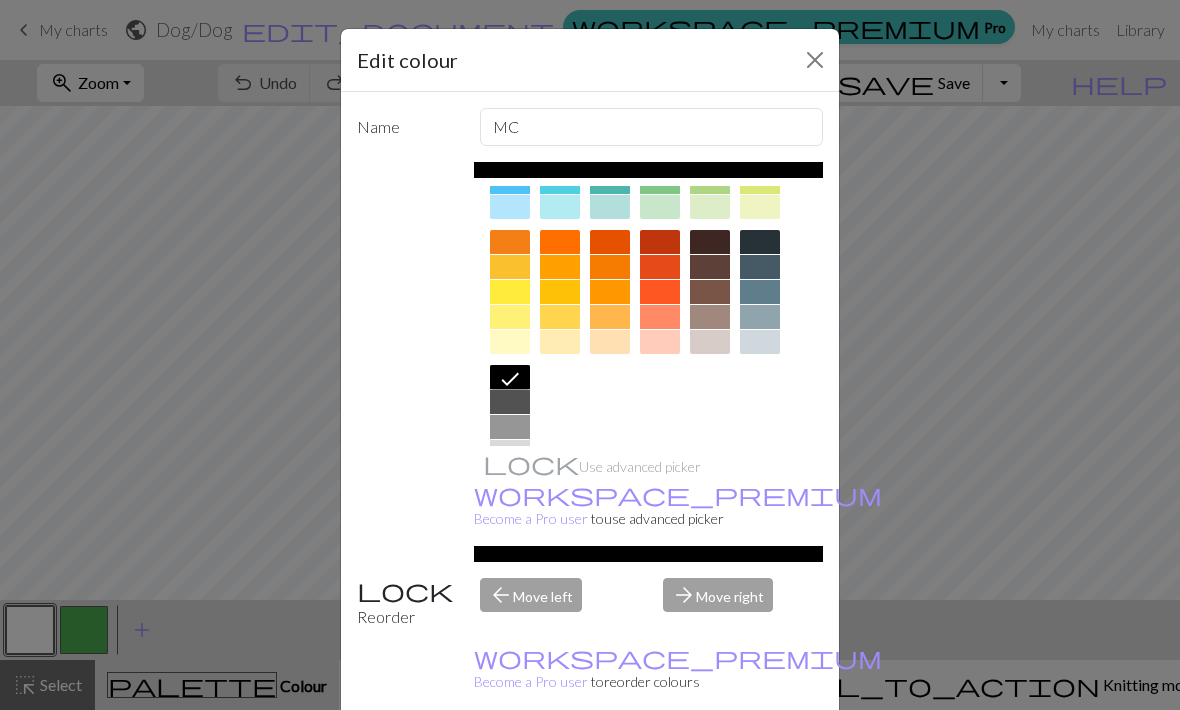 click at bounding box center [510, 477] 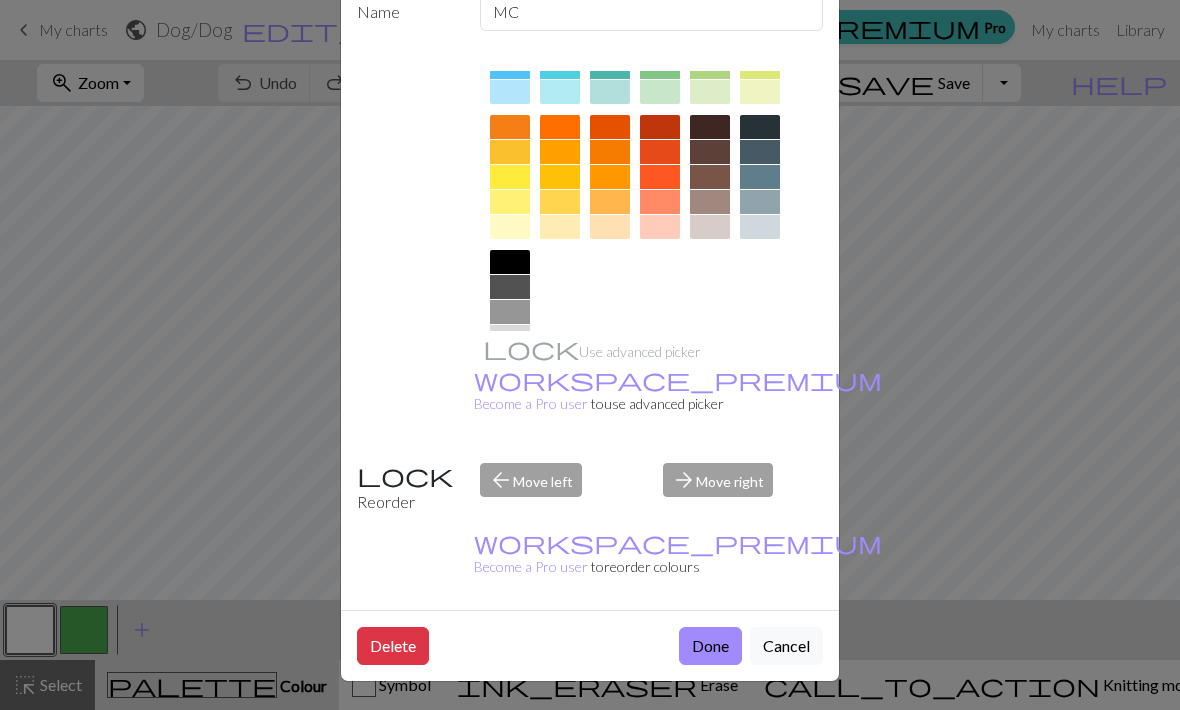 scroll, scrollTop: 116, scrollLeft: 0, axis: vertical 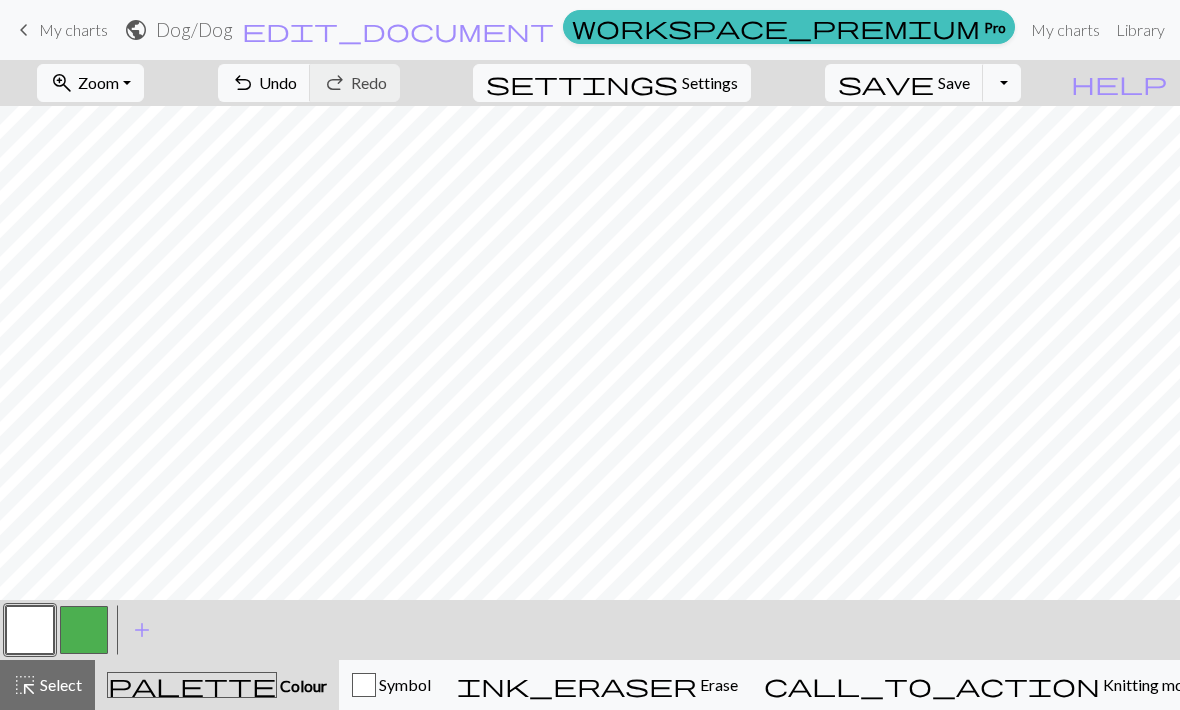 click at bounding box center [84, 630] 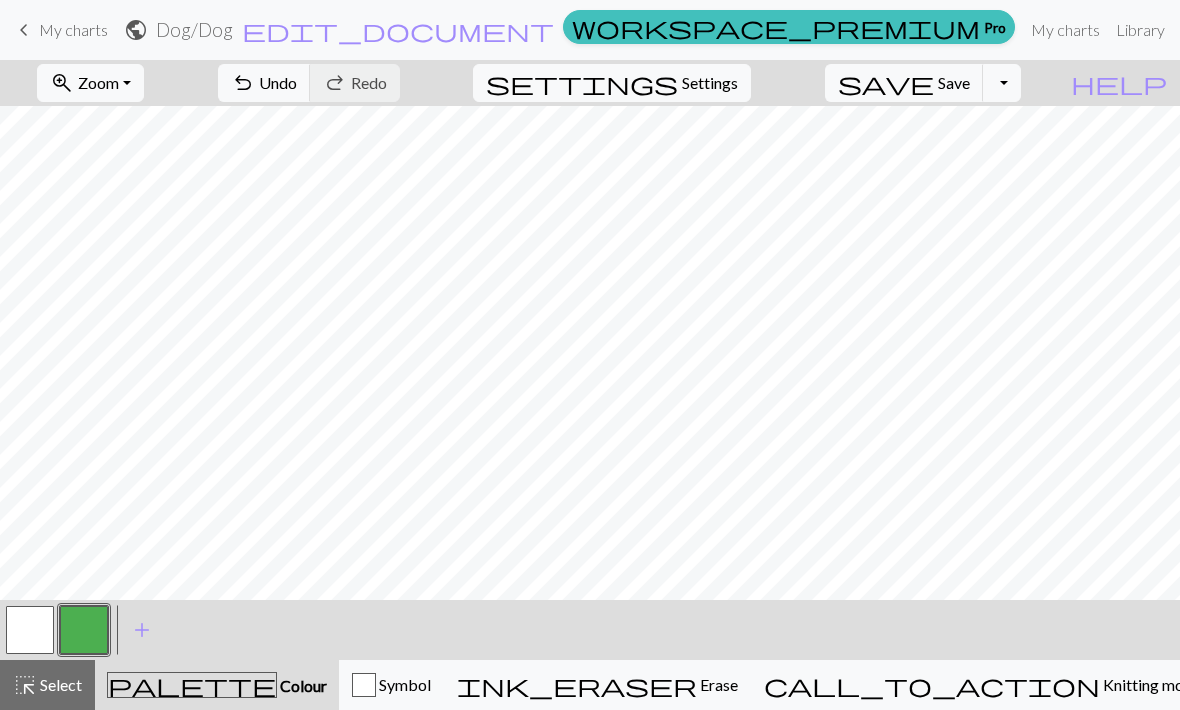 click at bounding box center [84, 630] 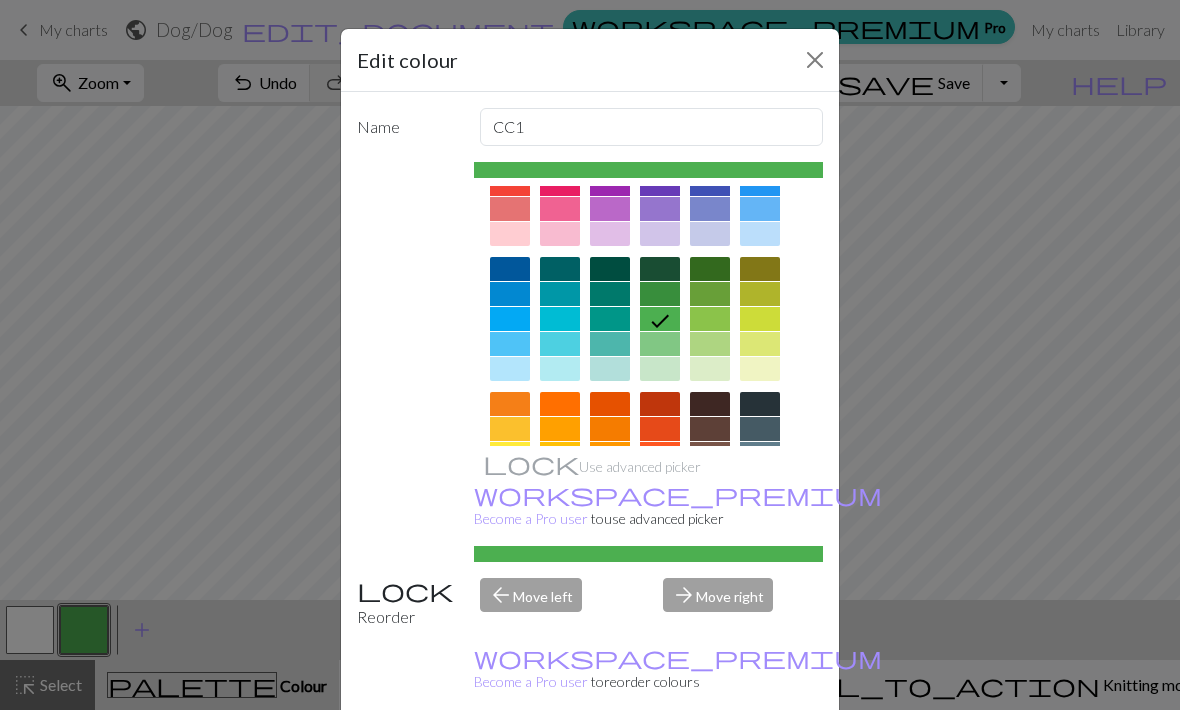 scroll, scrollTop: 124, scrollLeft: 0, axis: vertical 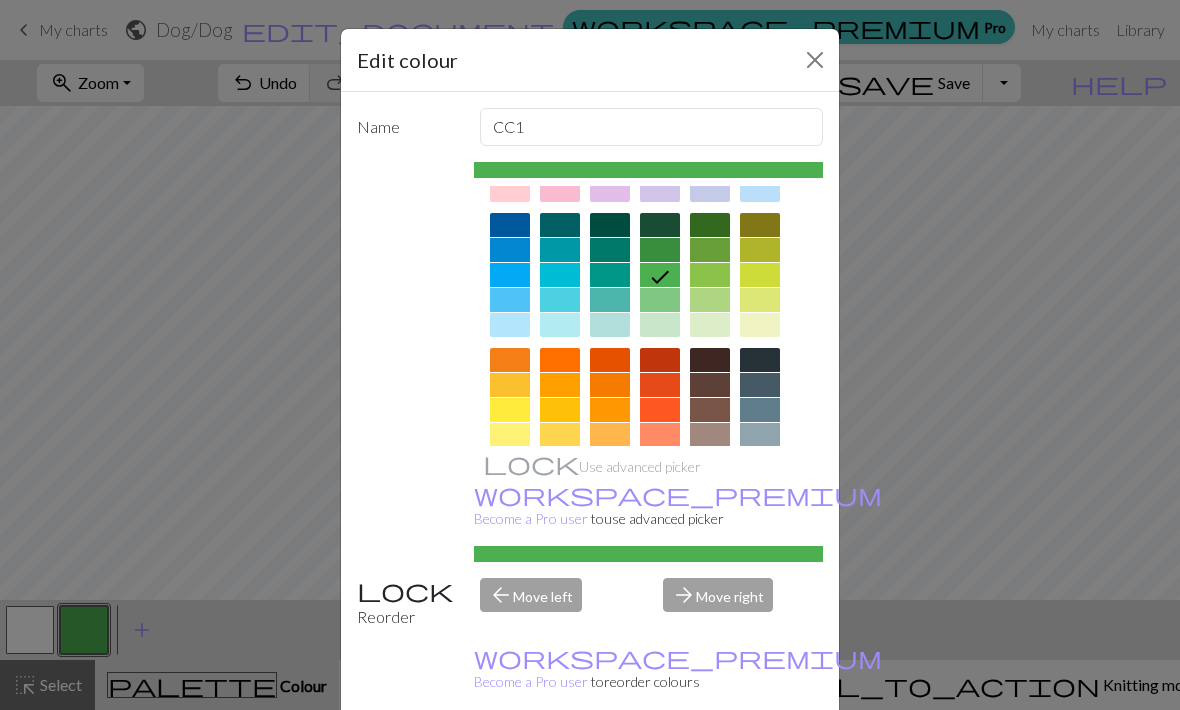 click at bounding box center (710, 410) 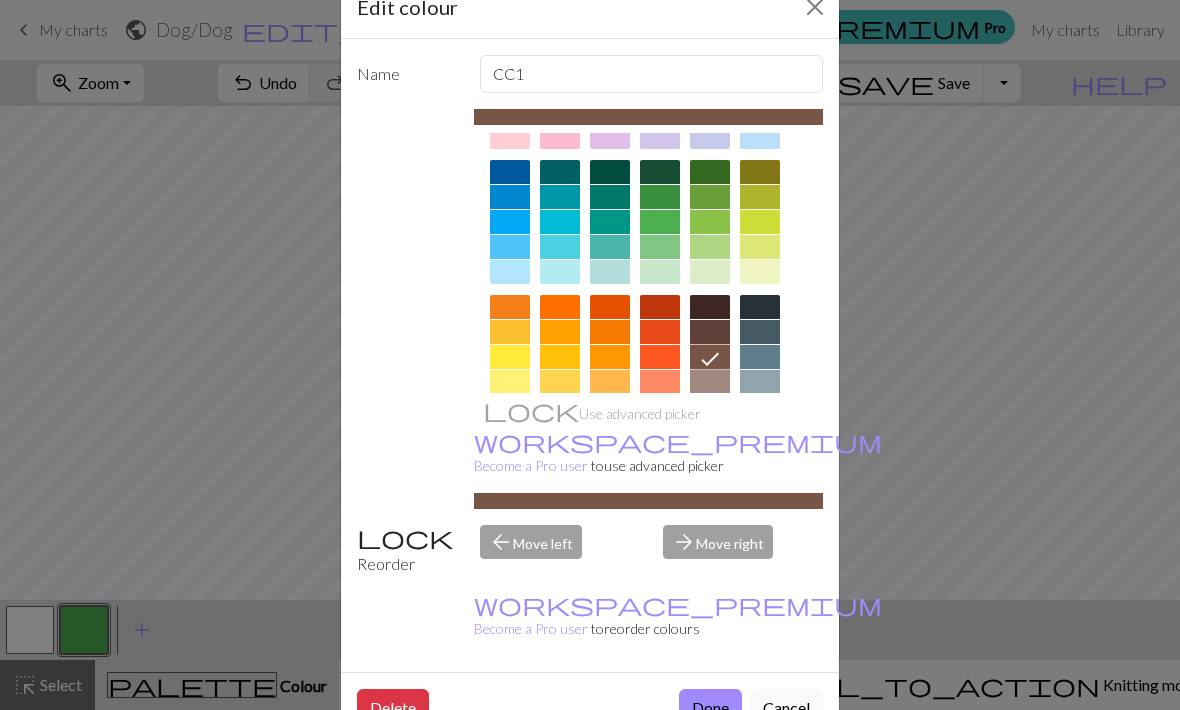 scroll, scrollTop: 59, scrollLeft: 0, axis: vertical 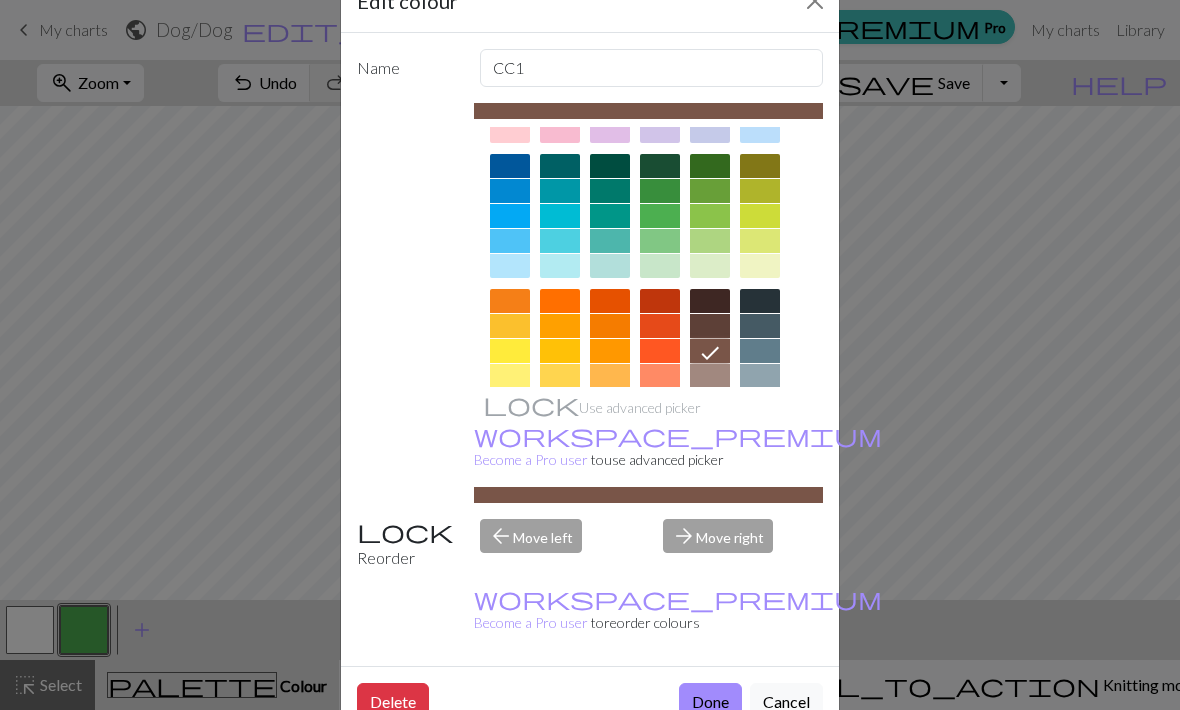 click on "Done" at bounding box center [710, 702] 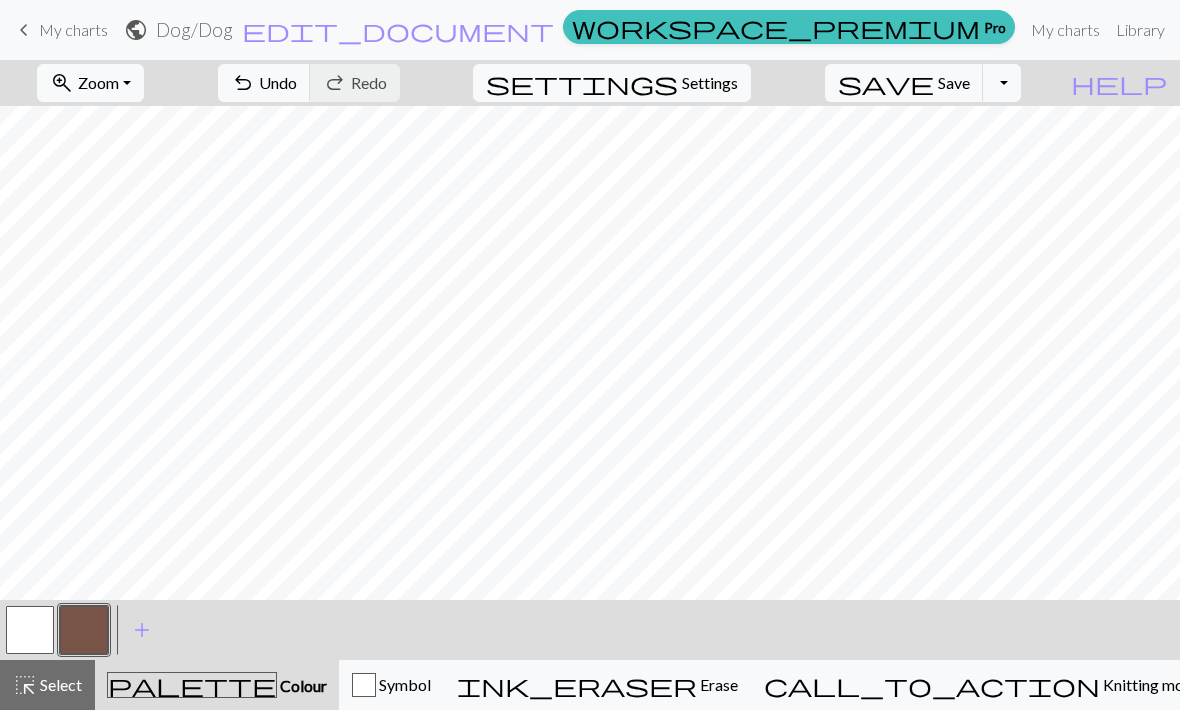 click on "Zoom" at bounding box center [98, 82] 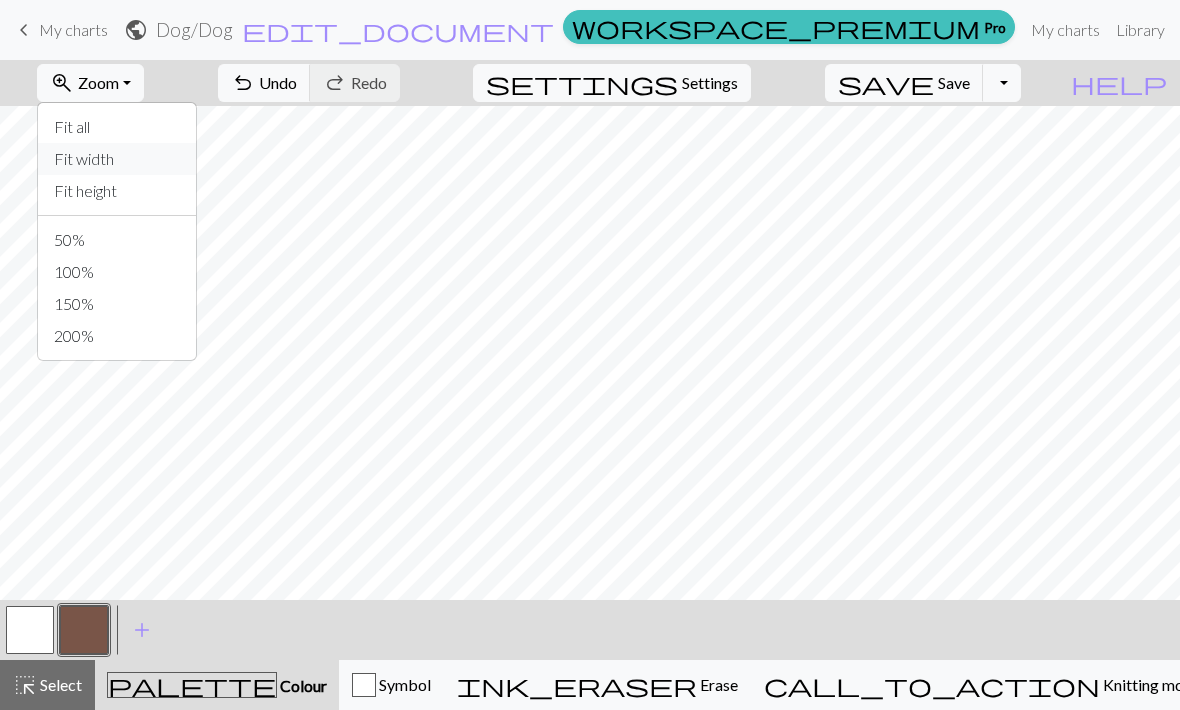 click on "Fit width" at bounding box center [117, 159] 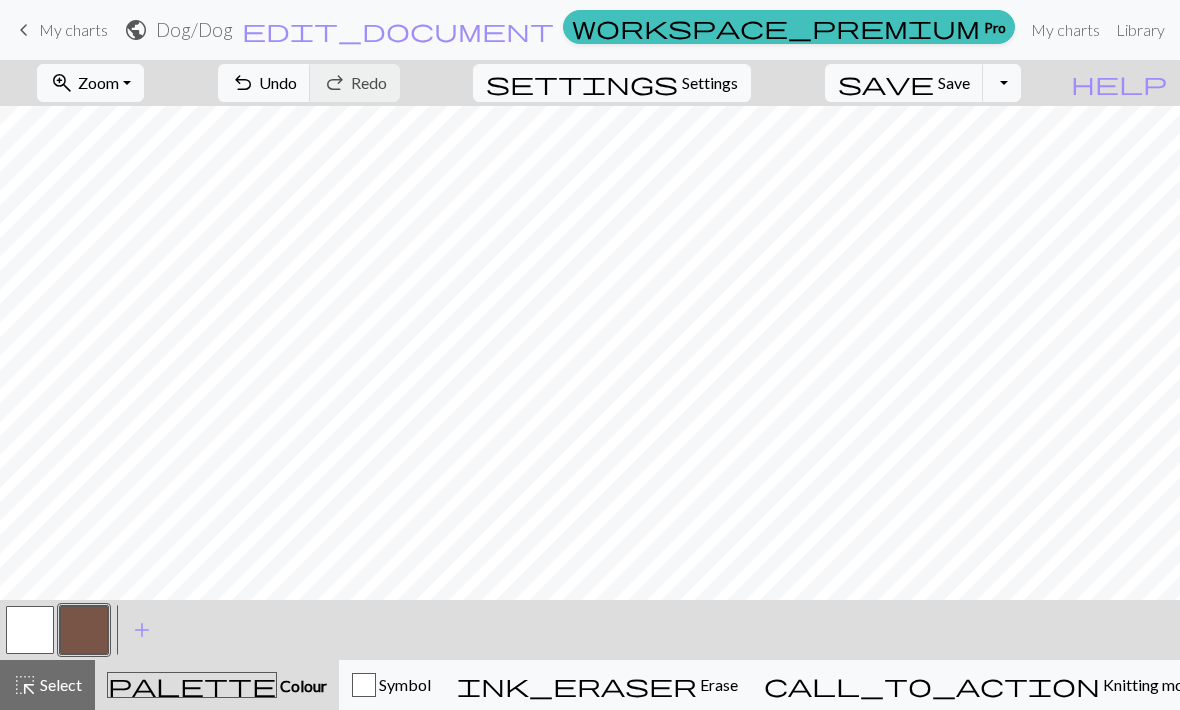 click on "zoom_in Zoom Zoom" at bounding box center [90, 83] 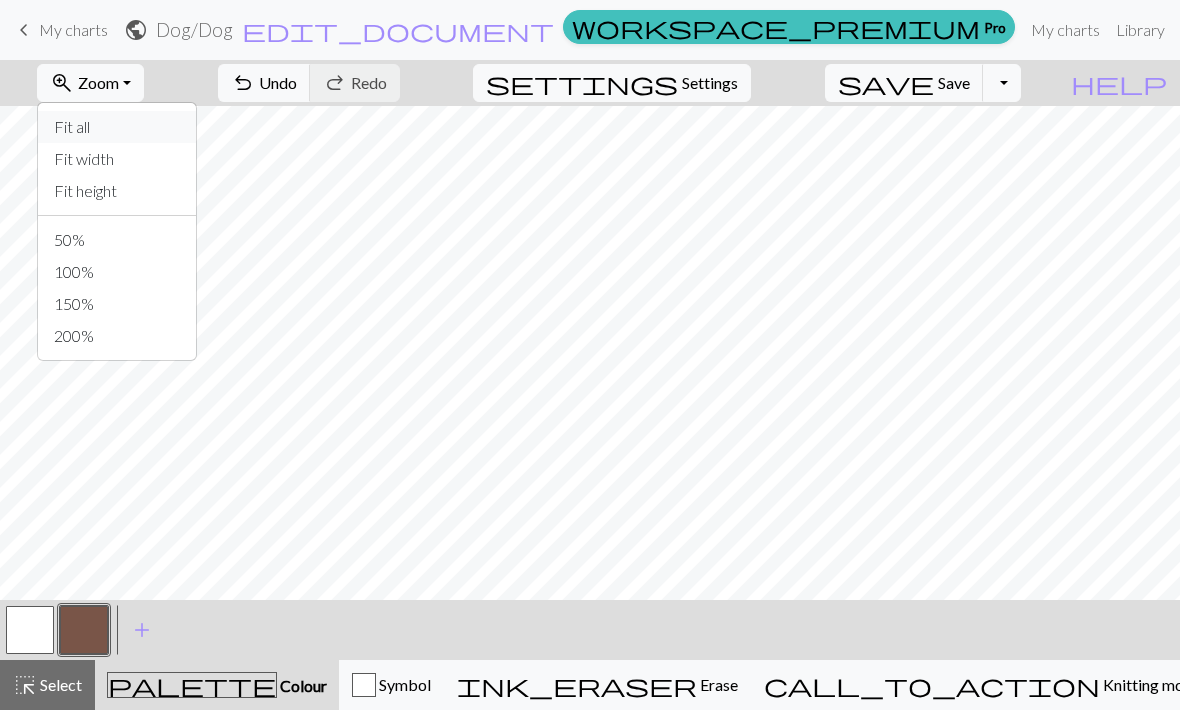 click on "Fit all" at bounding box center [117, 127] 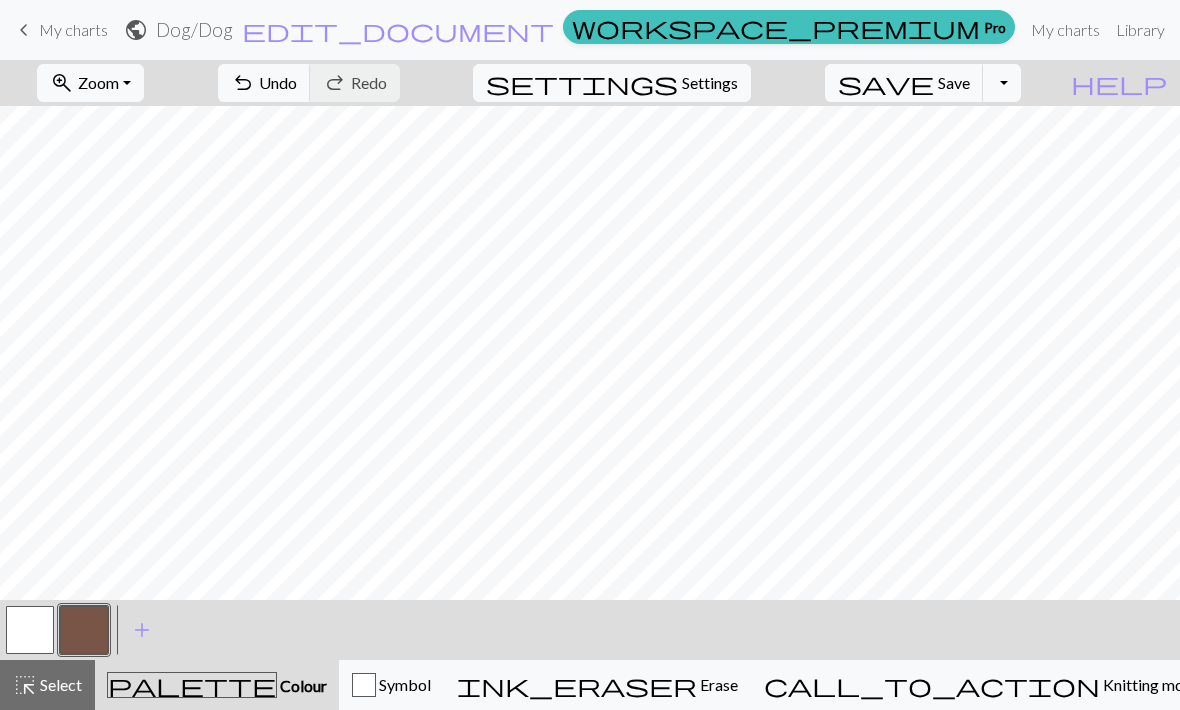 click on "zoom_in Zoom Zoom" at bounding box center (90, 83) 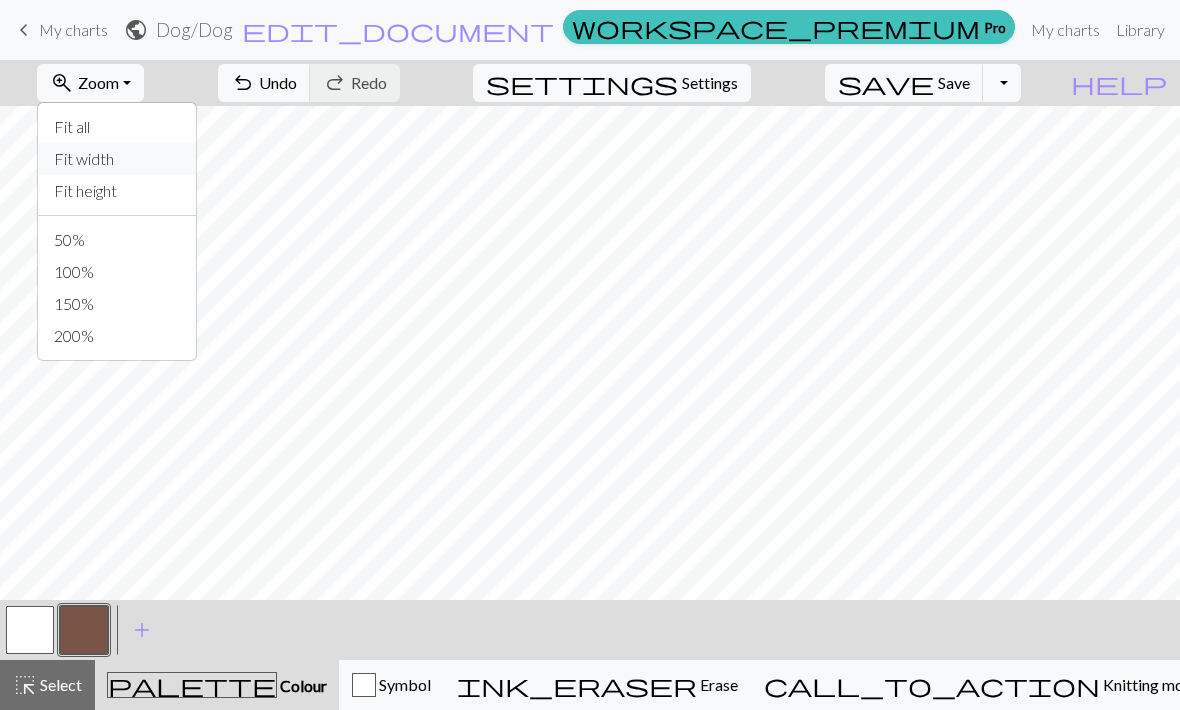 click on "Fit width" at bounding box center [117, 159] 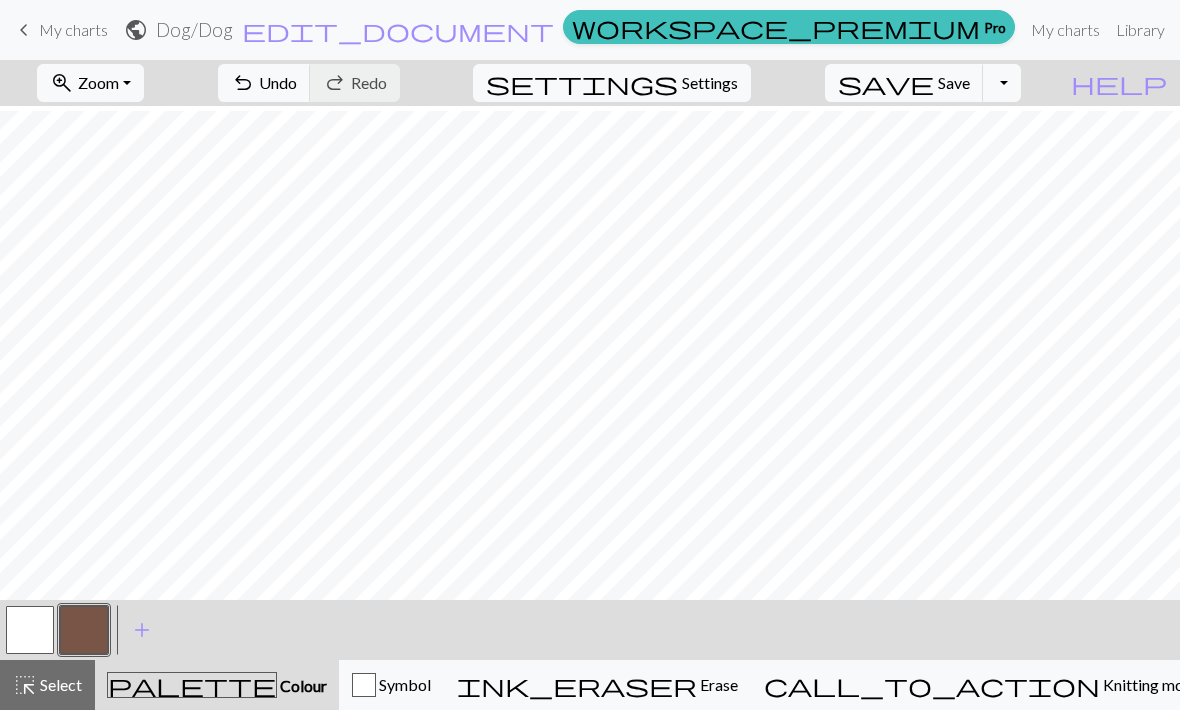 scroll, scrollTop: 8, scrollLeft: 0, axis: vertical 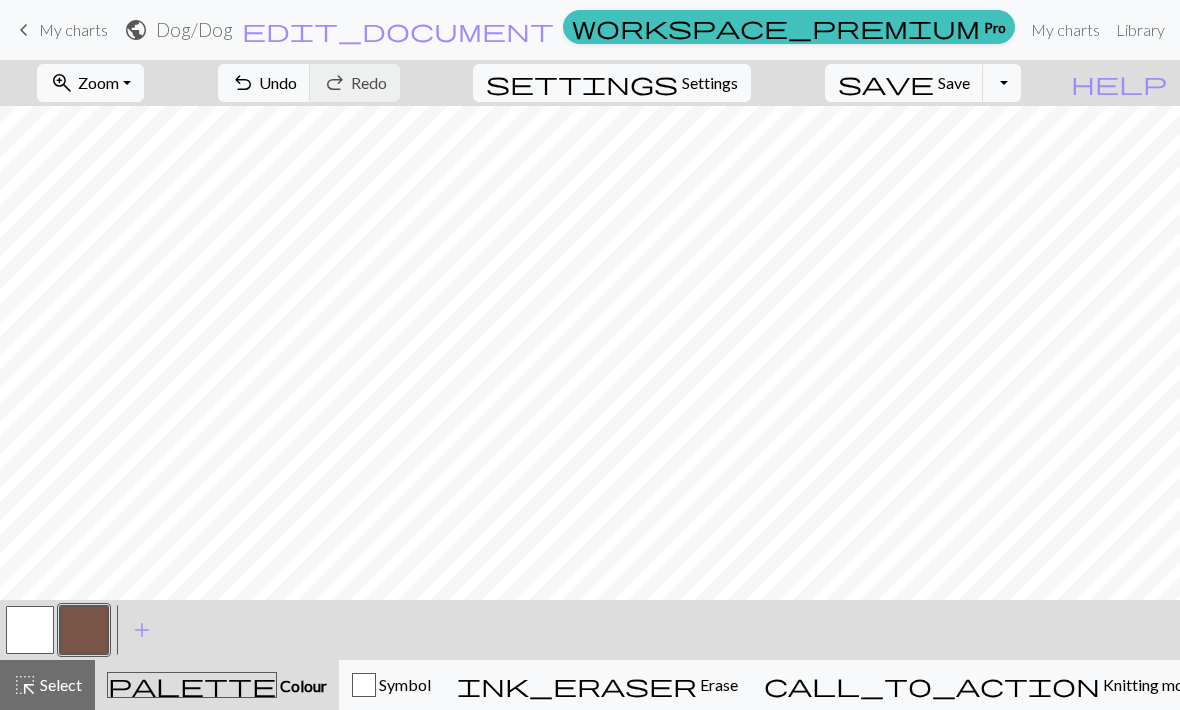 click on "undo Undo Undo" at bounding box center [264, 83] 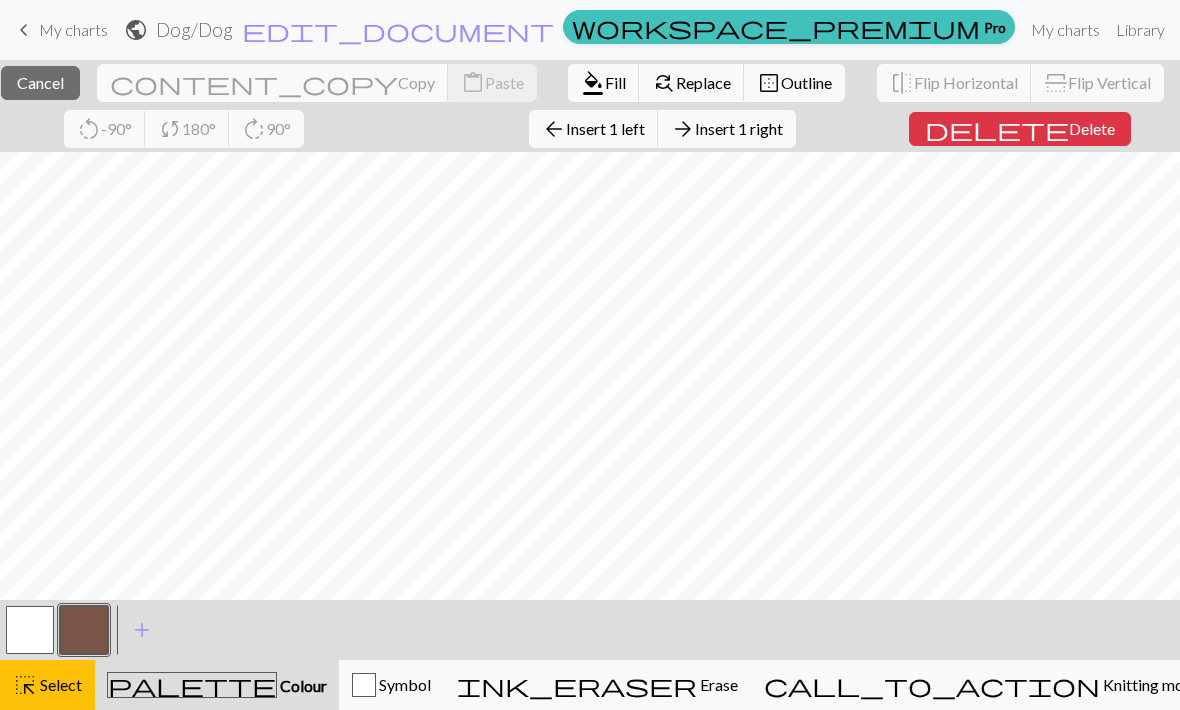 click on "Cancel" at bounding box center [40, 82] 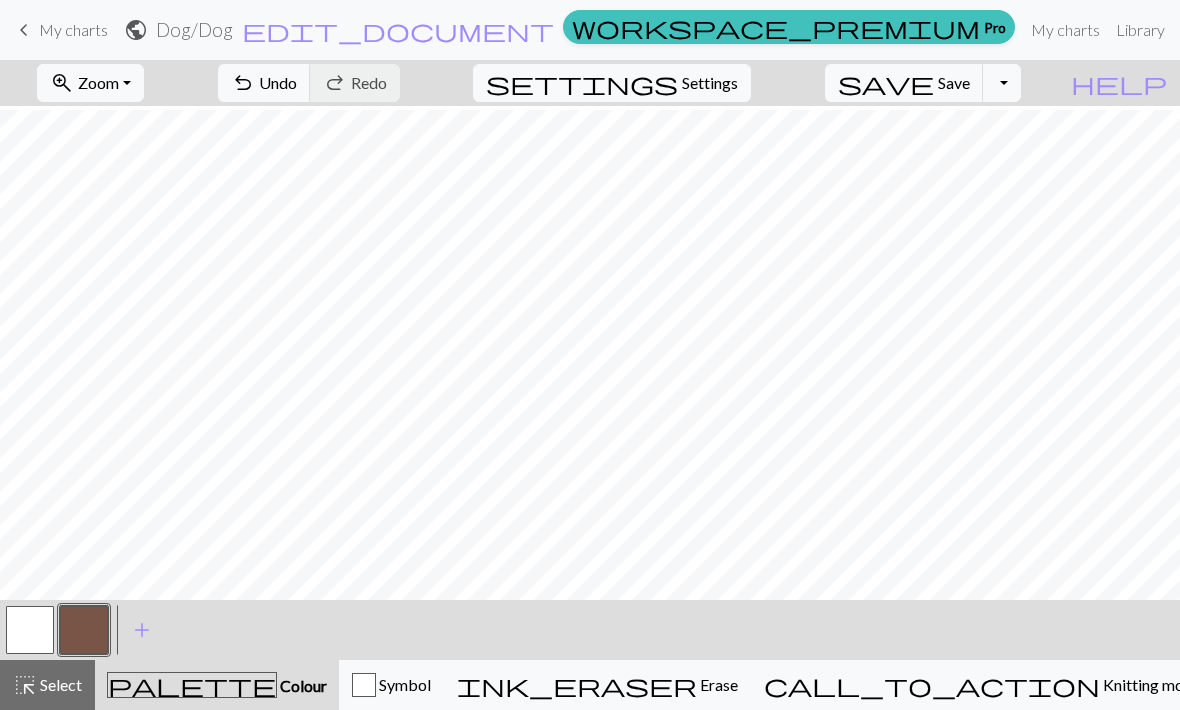 scroll, scrollTop: 12, scrollLeft: 0, axis: vertical 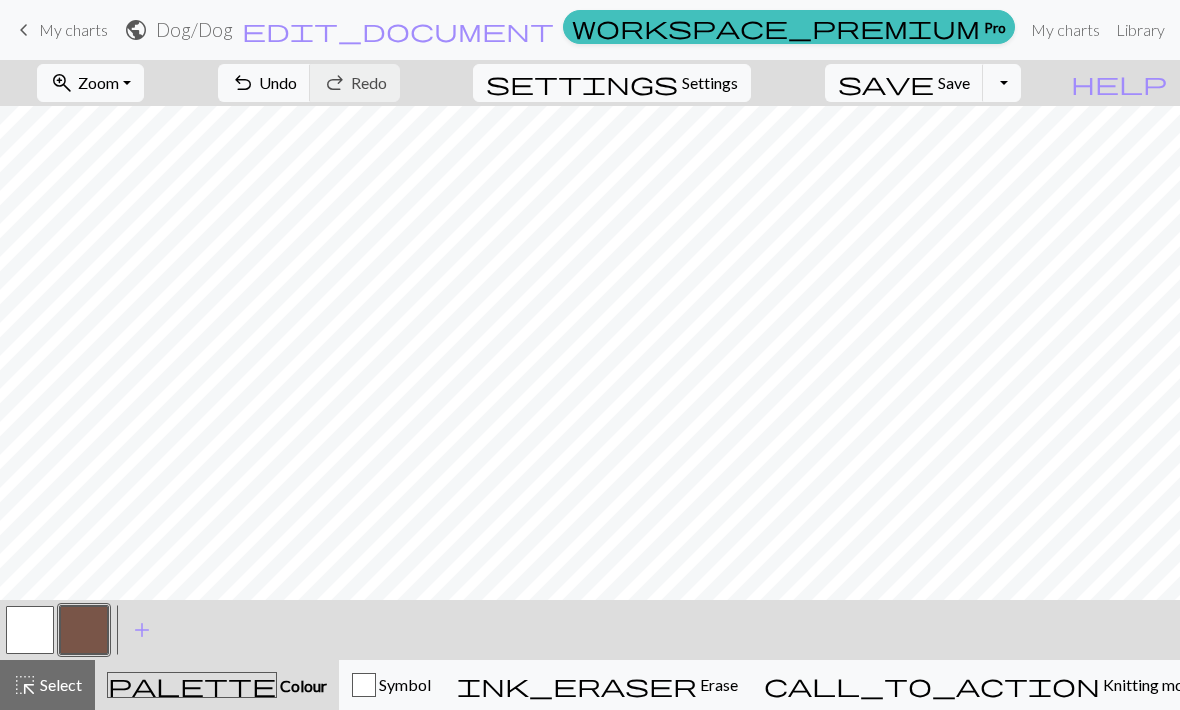 click on "Undo" at bounding box center (278, 82) 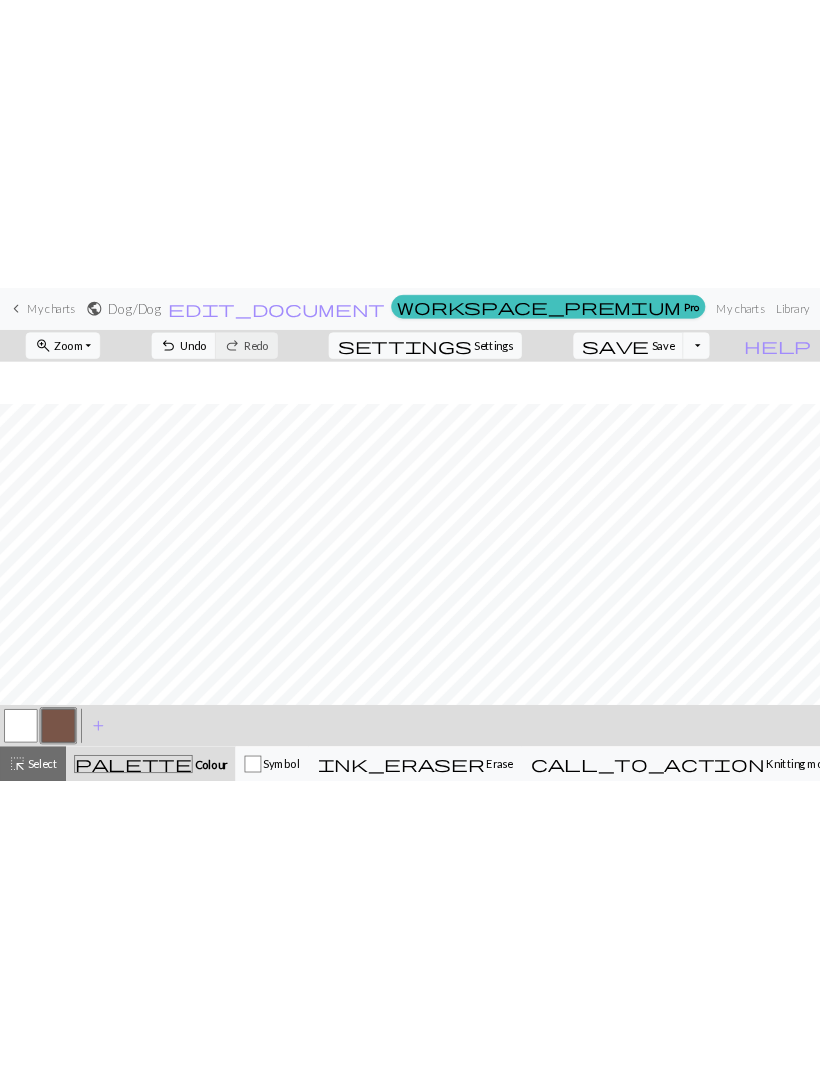 scroll, scrollTop: 74, scrollLeft: 0, axis: vertical 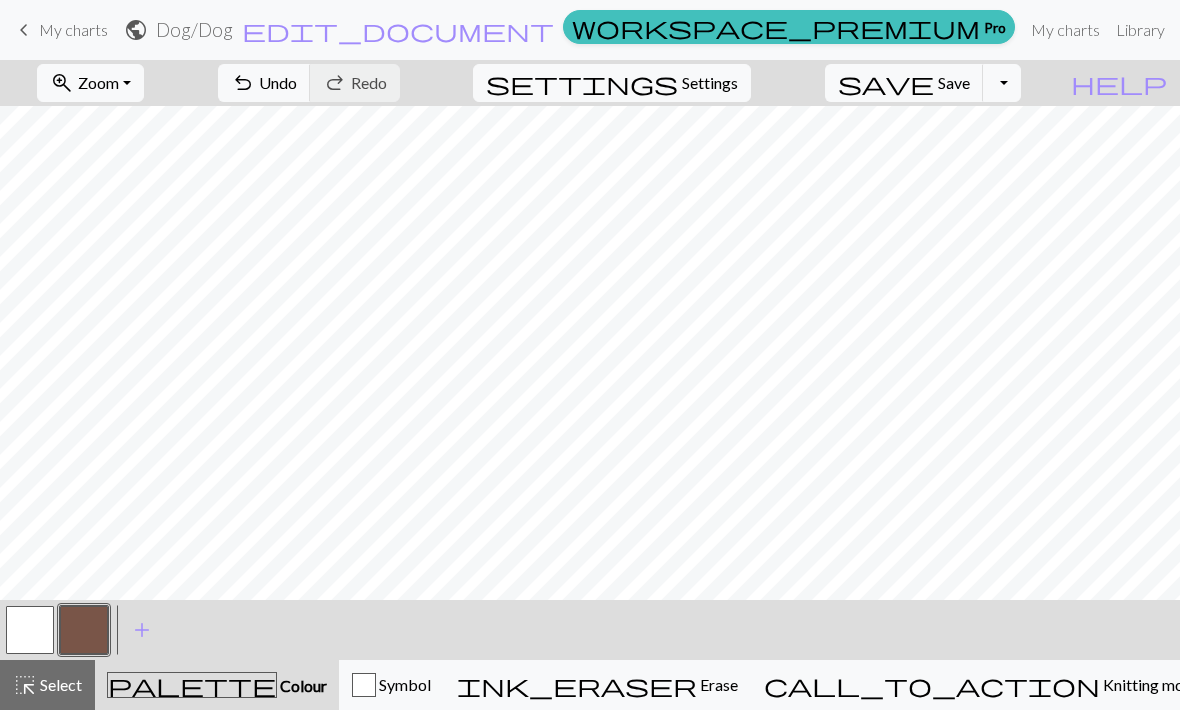 click on "Undo" at bounding box center [278, 82] 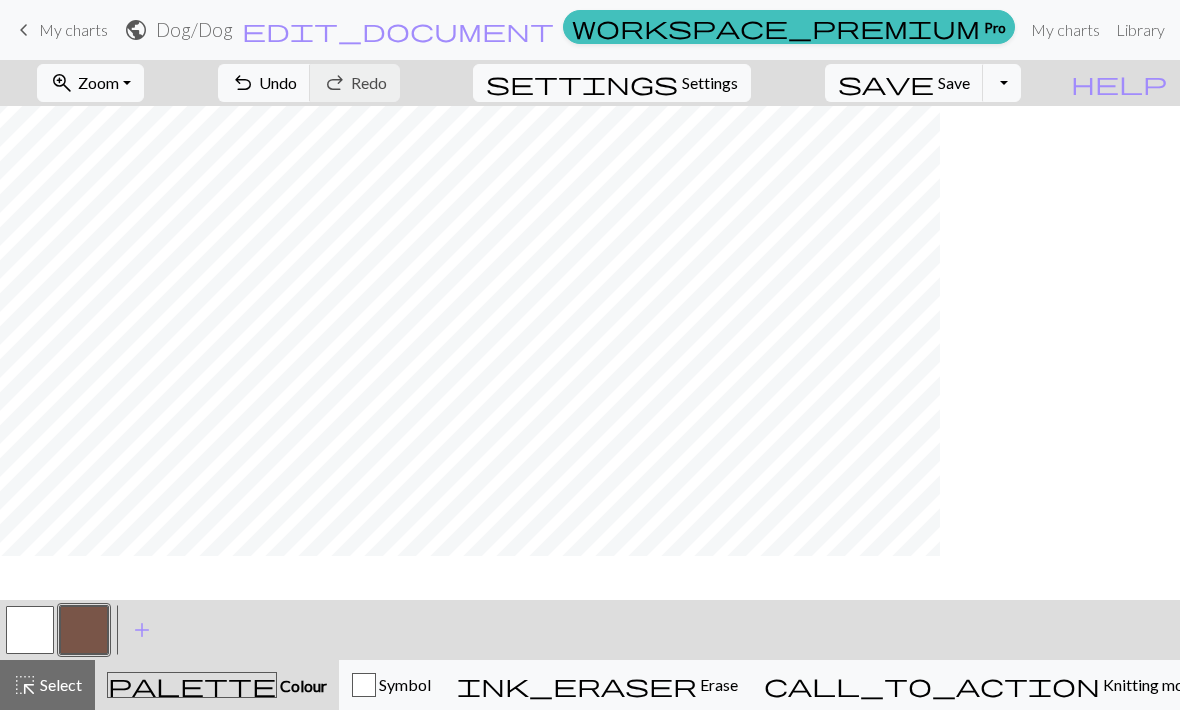scroll, scrollTop: 30, scrollLeft: 0, axis: vertical 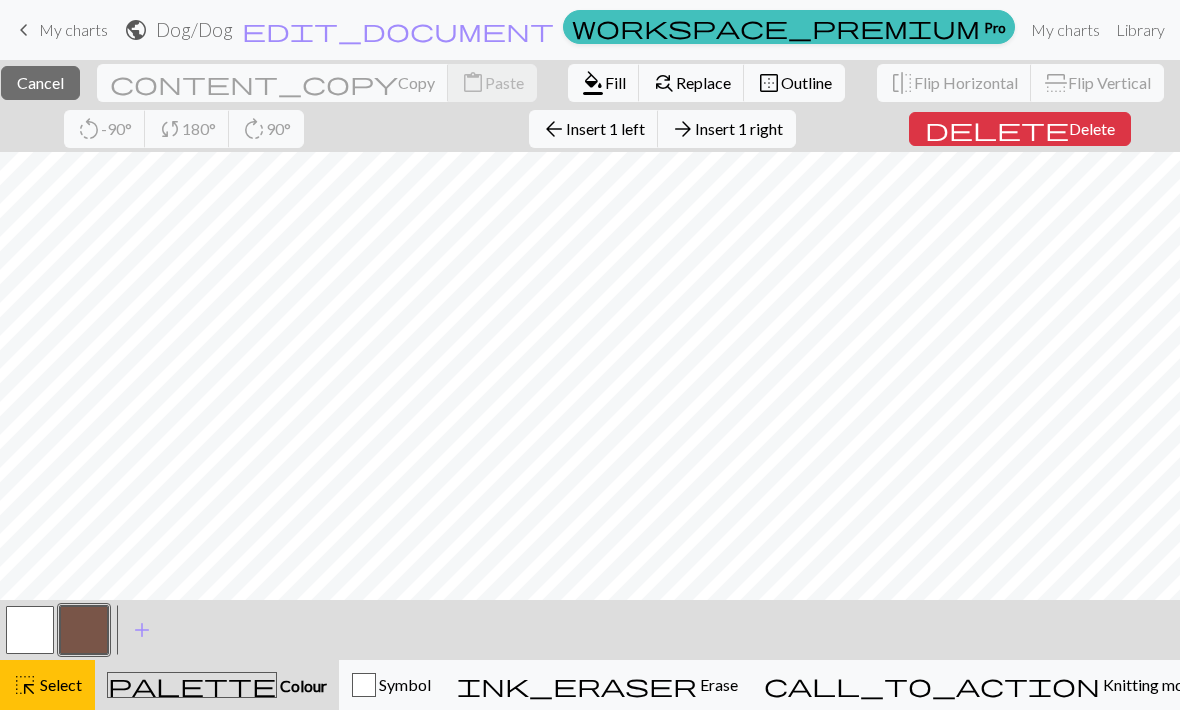 click on "delete" at bounding box center [997, 129] 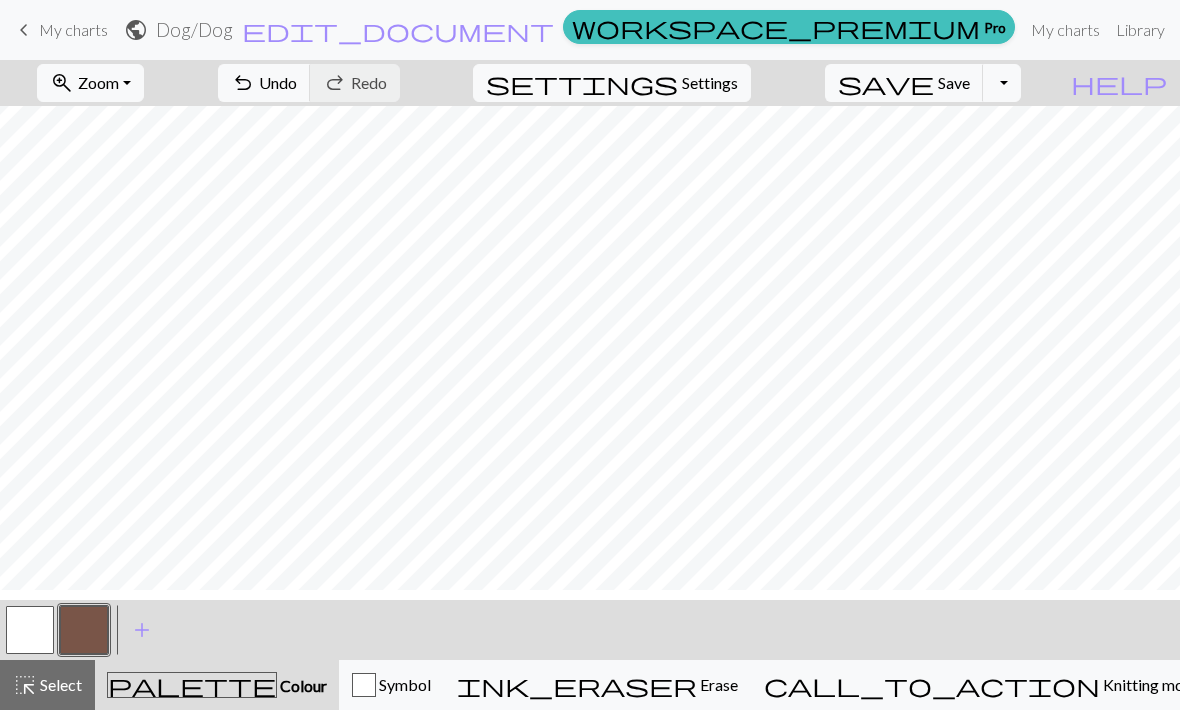scroll, scrollTop: 134, scrollLeft: 0, axis: vertical 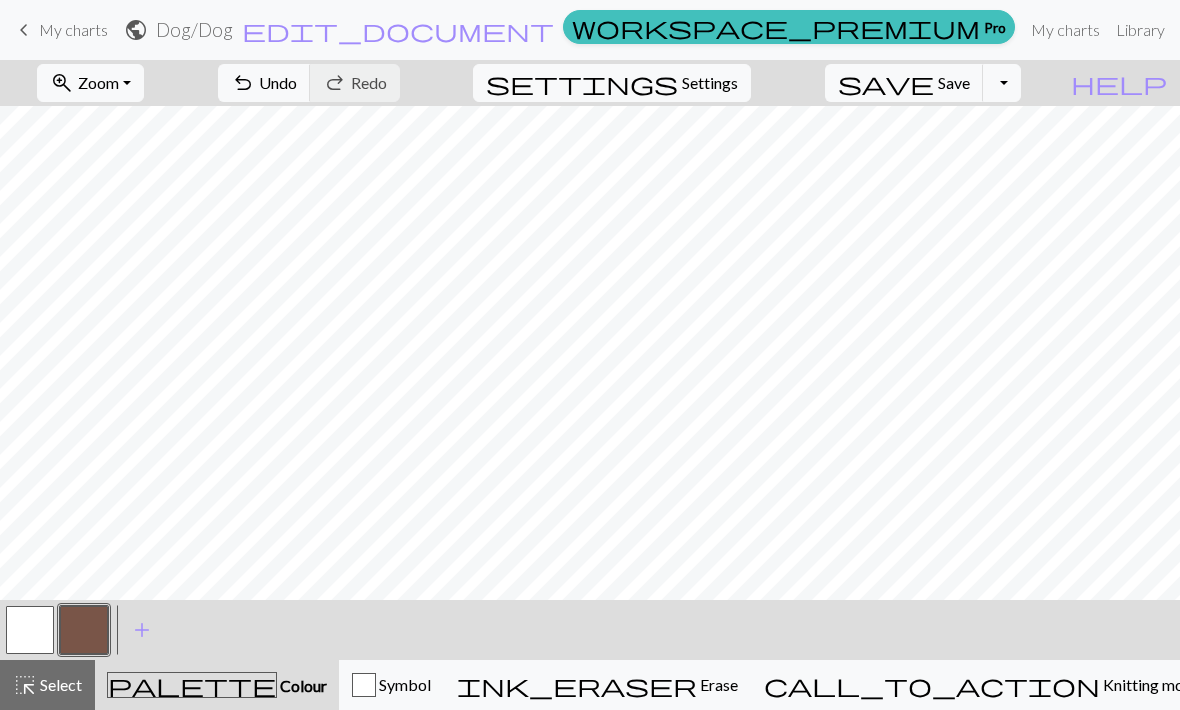 click at bounding box center (30, 630) 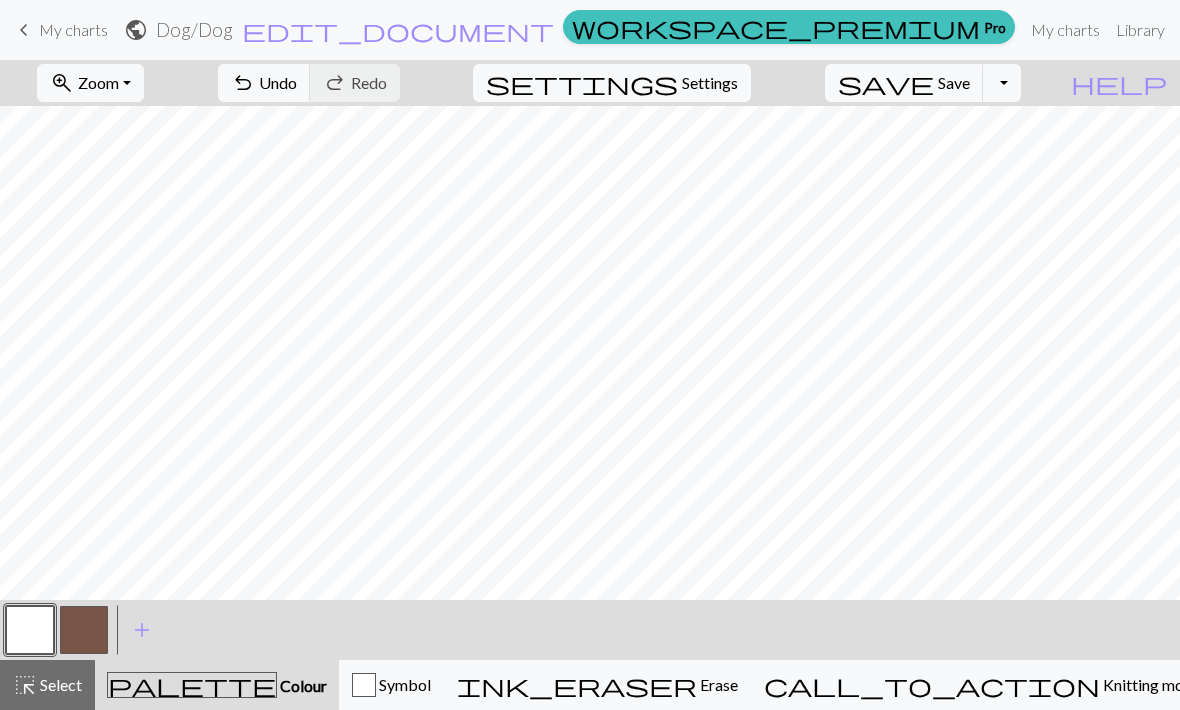 click on "add" at bounding box center [142, 630] 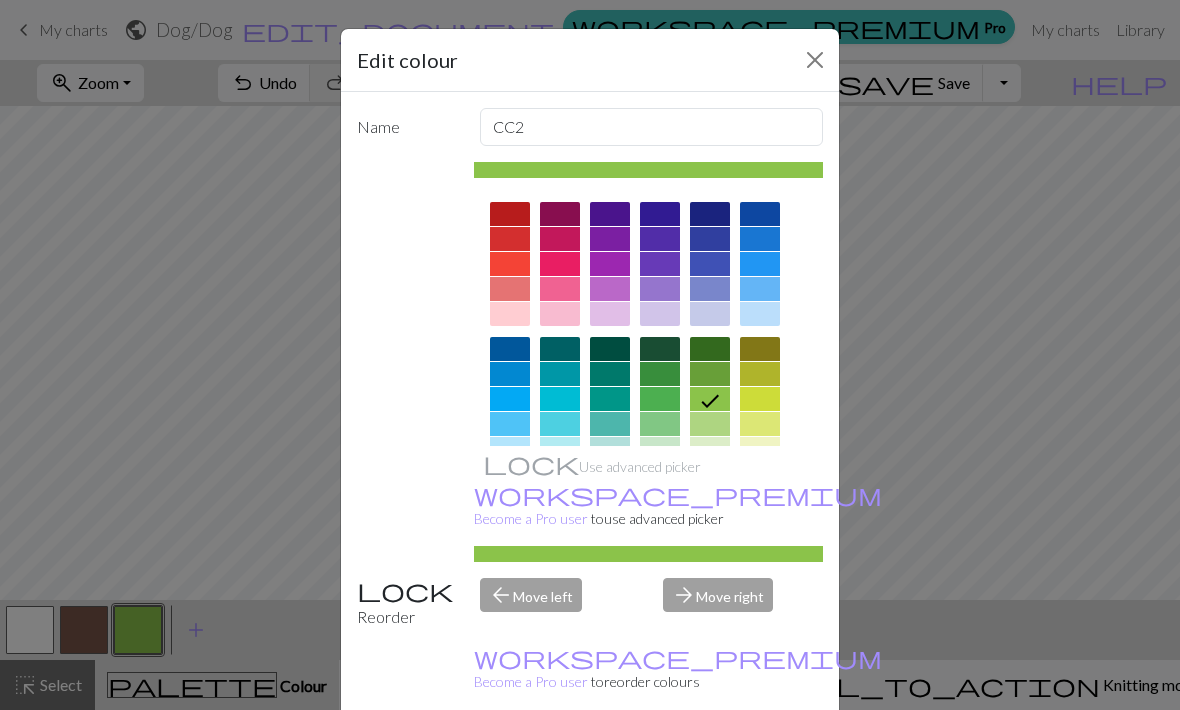 click at bounding box center [510, 214] 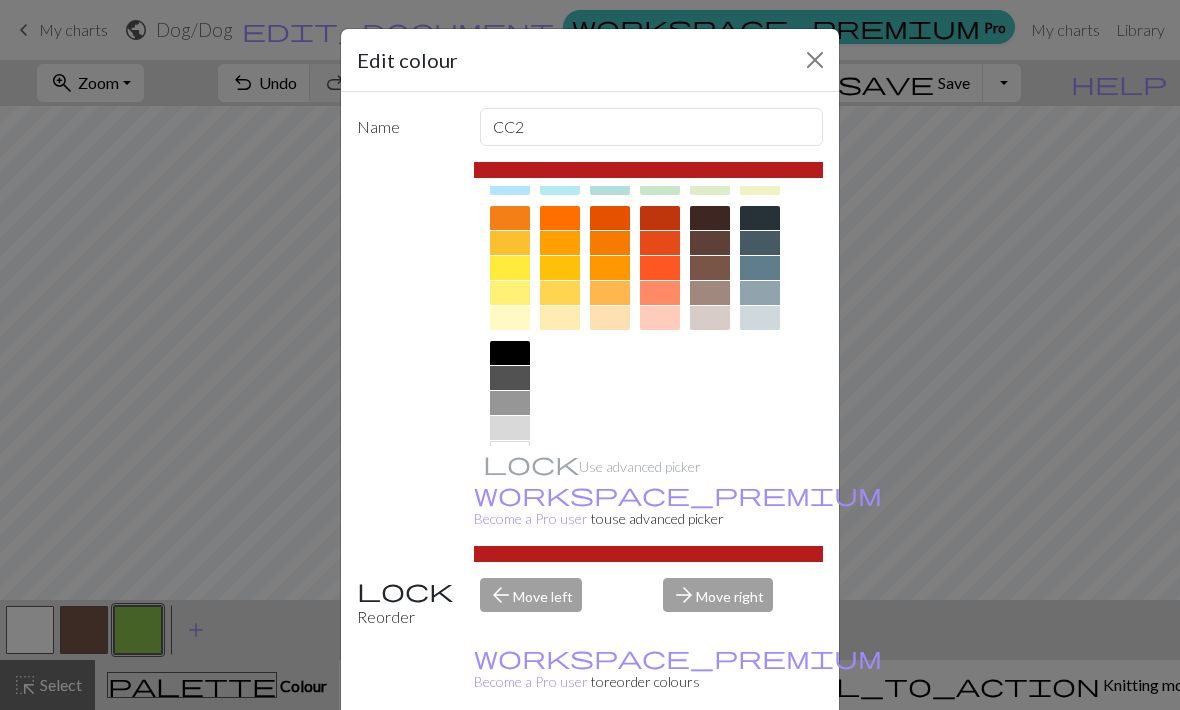 scroll, scrollTop: 245, scrollLeft: 0, axis: vertical 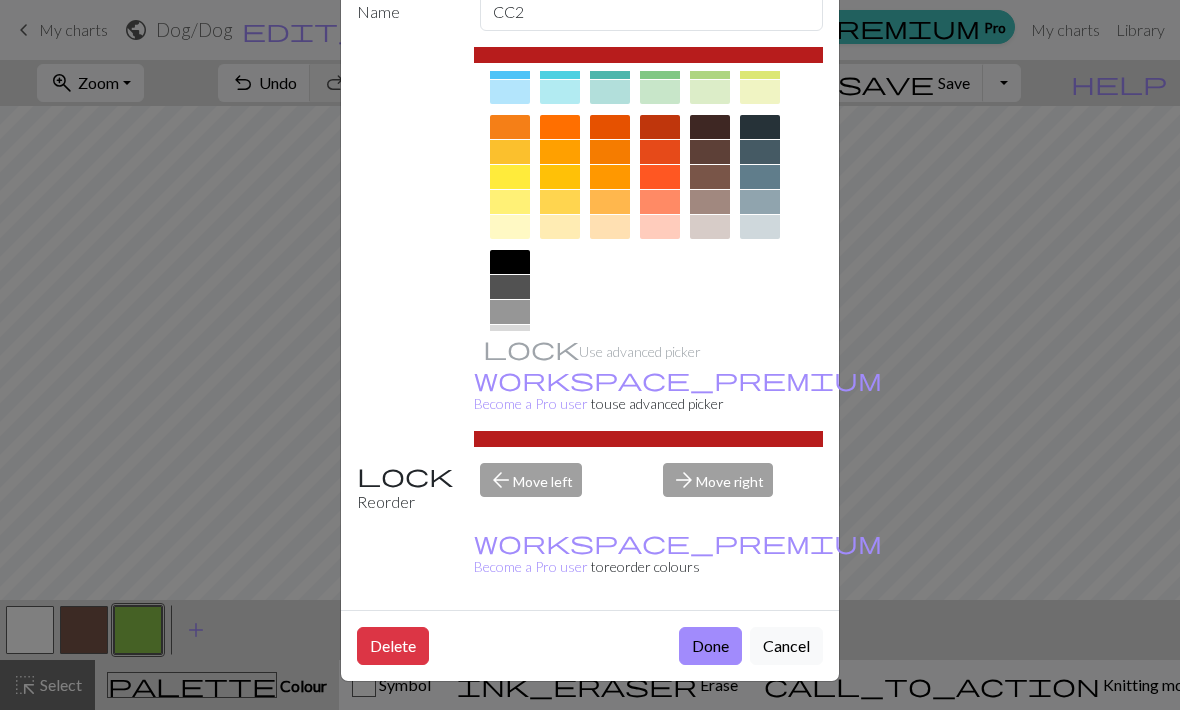 click on "Done" at bounding box center [710, 646] 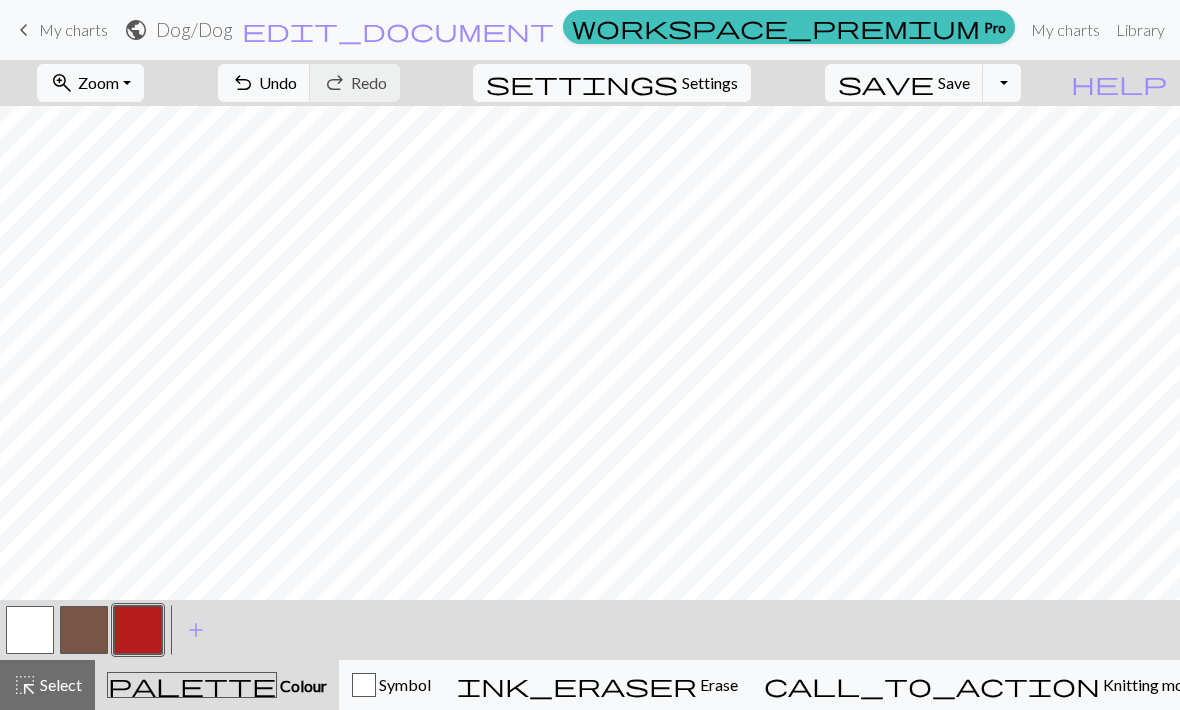 click on "Undo" at bounding box center (278, 82) 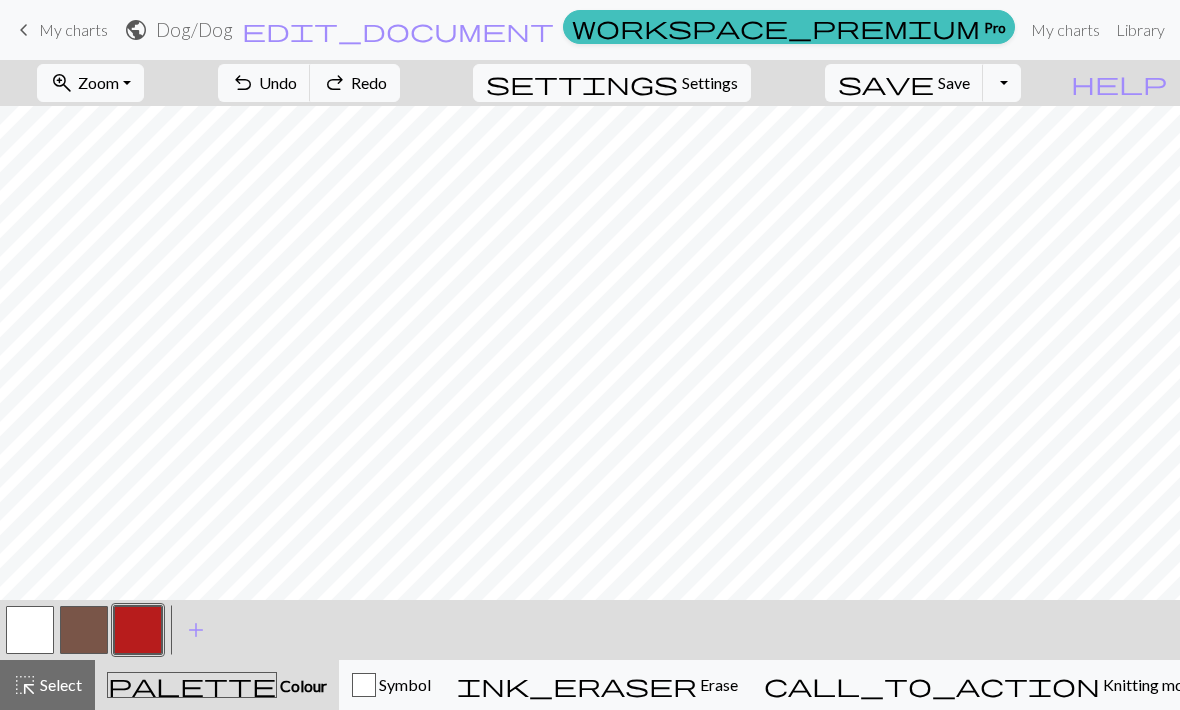 click on "Undo" at bounding box center [278, 82] 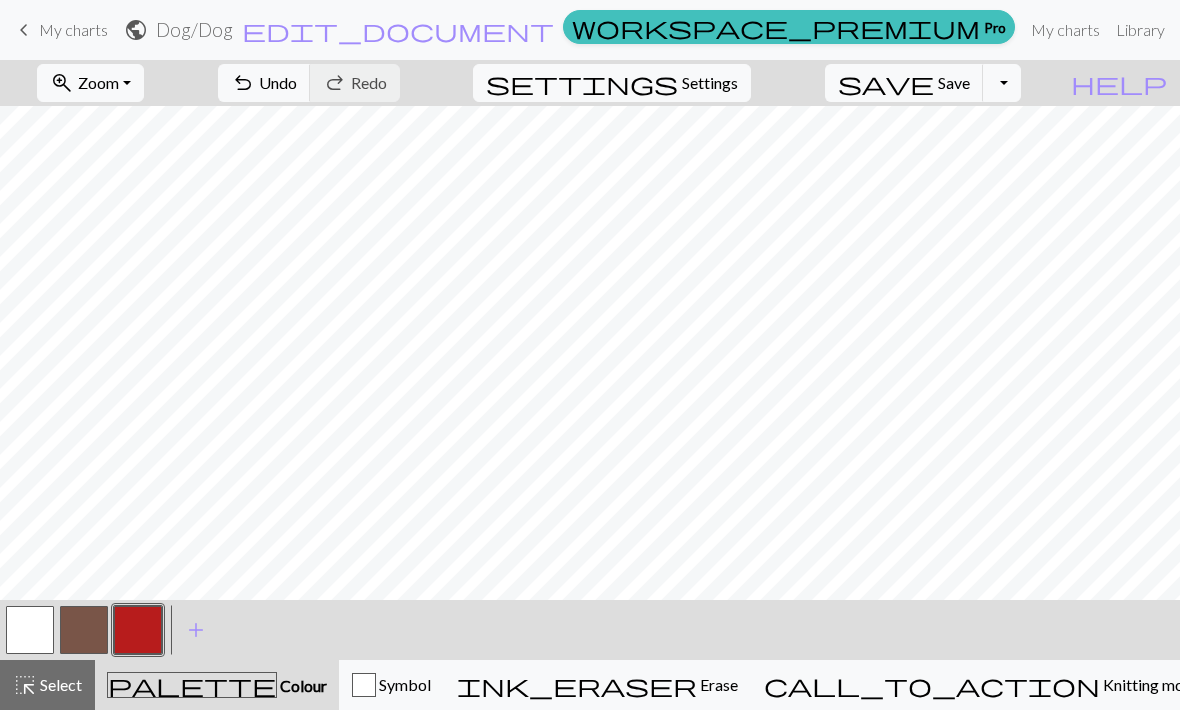 scroll, scrollTop: 284, scrollLeft: 0, axis: vertical 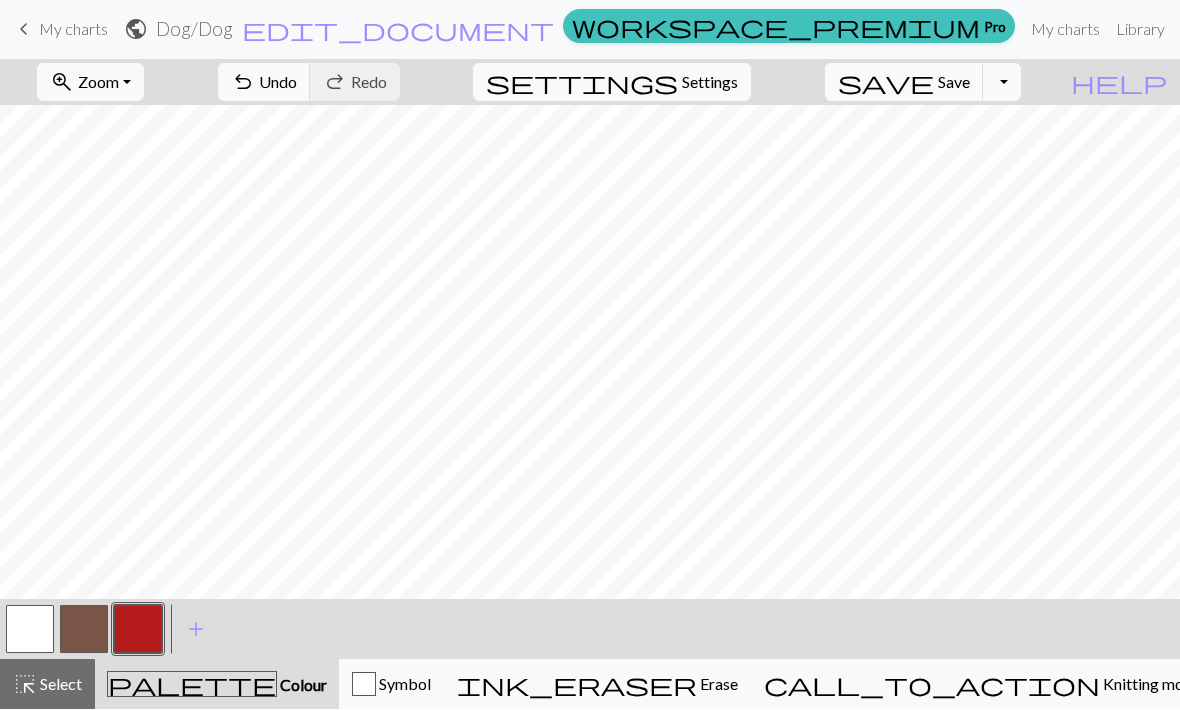 click at bounding box center [30, 630] 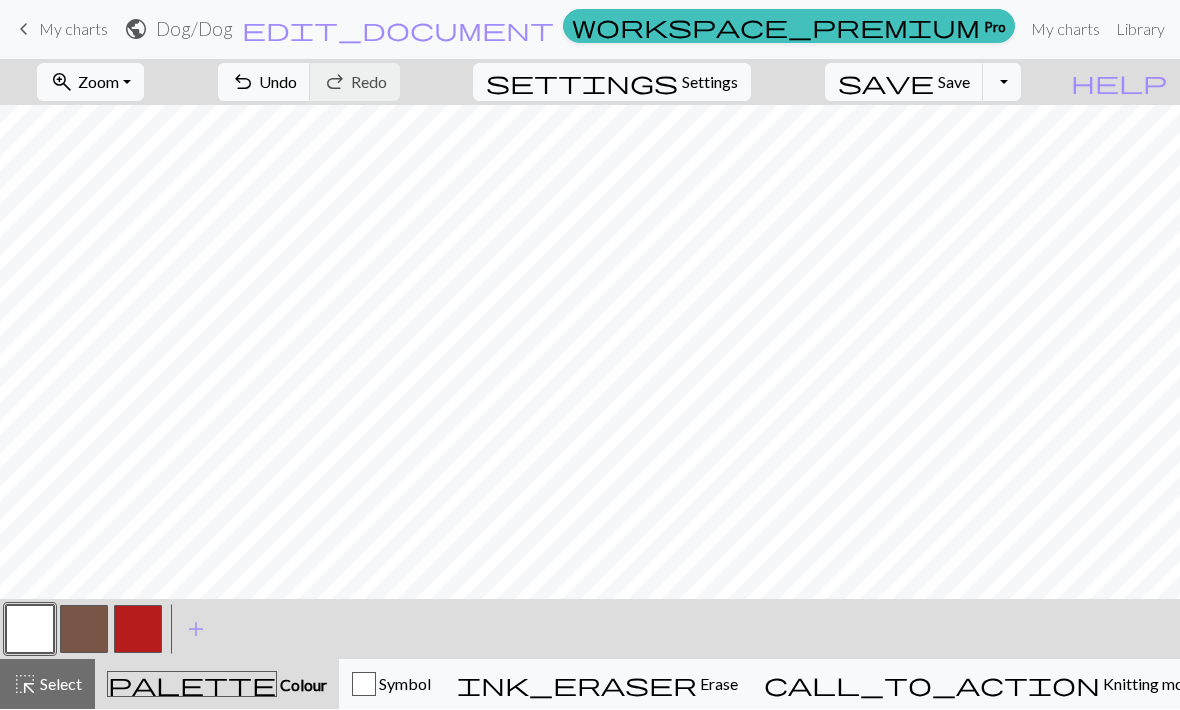 click at bounding box center [138, 630] 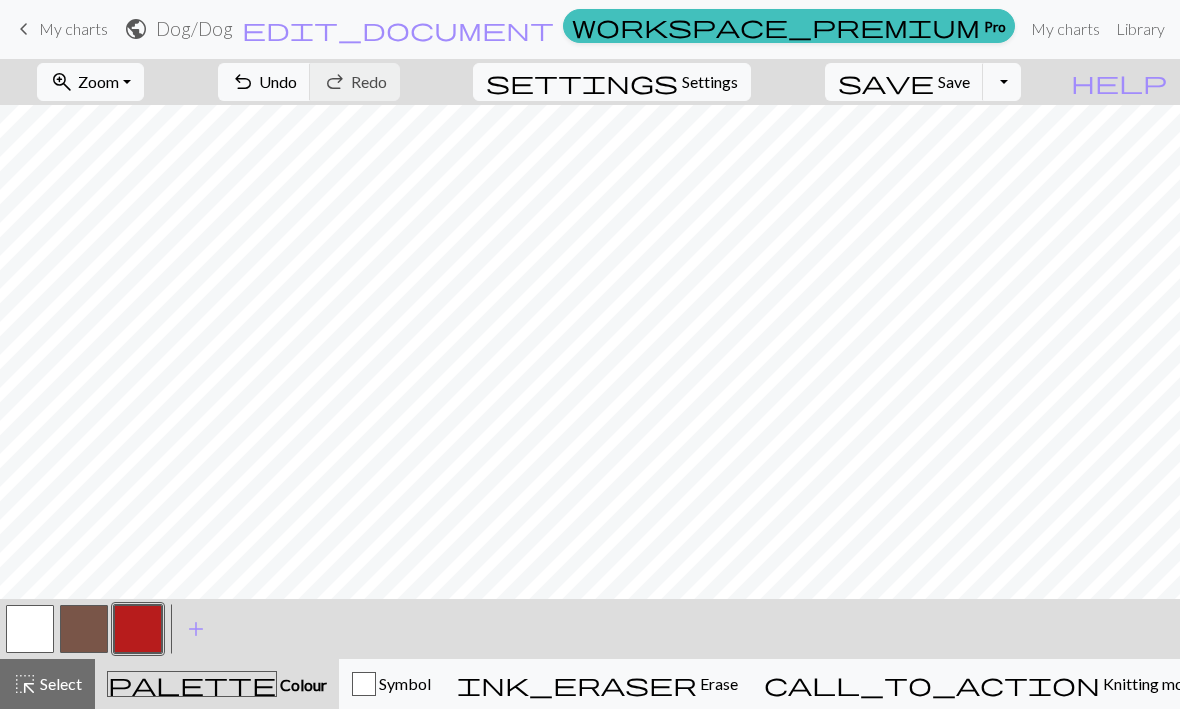 click at bounding box center (84, 630) 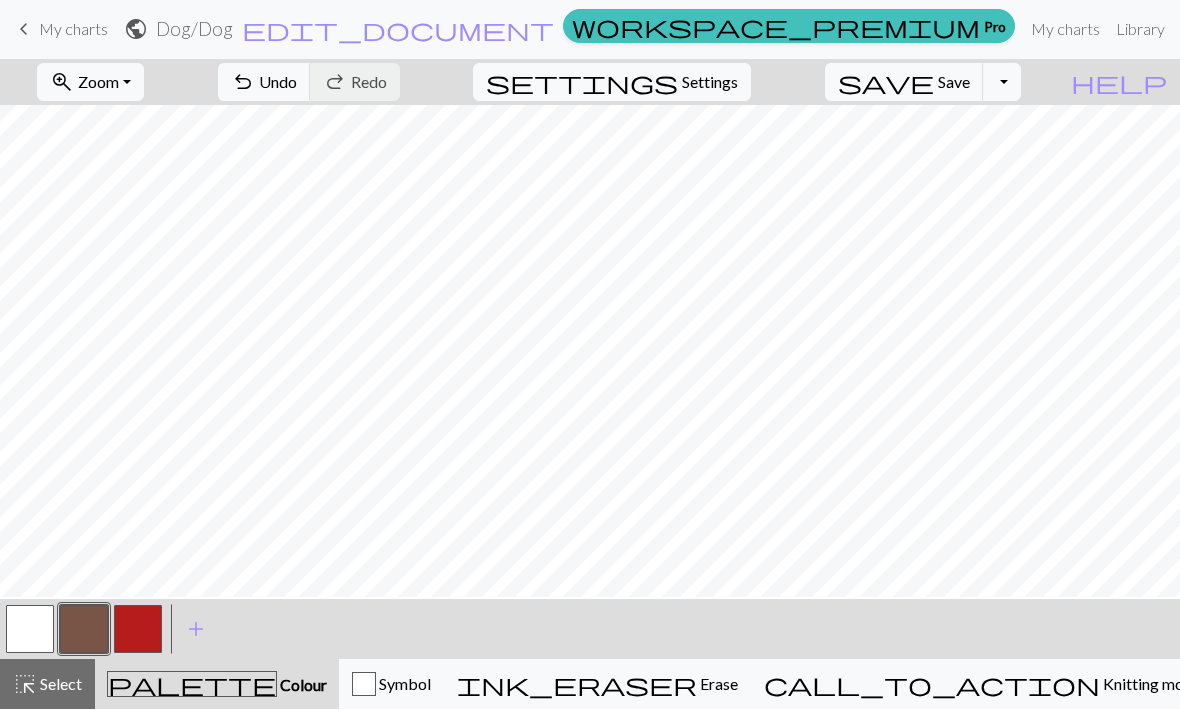scroll, scrollTop: 304, scrollLeft: 0, axis: vertical 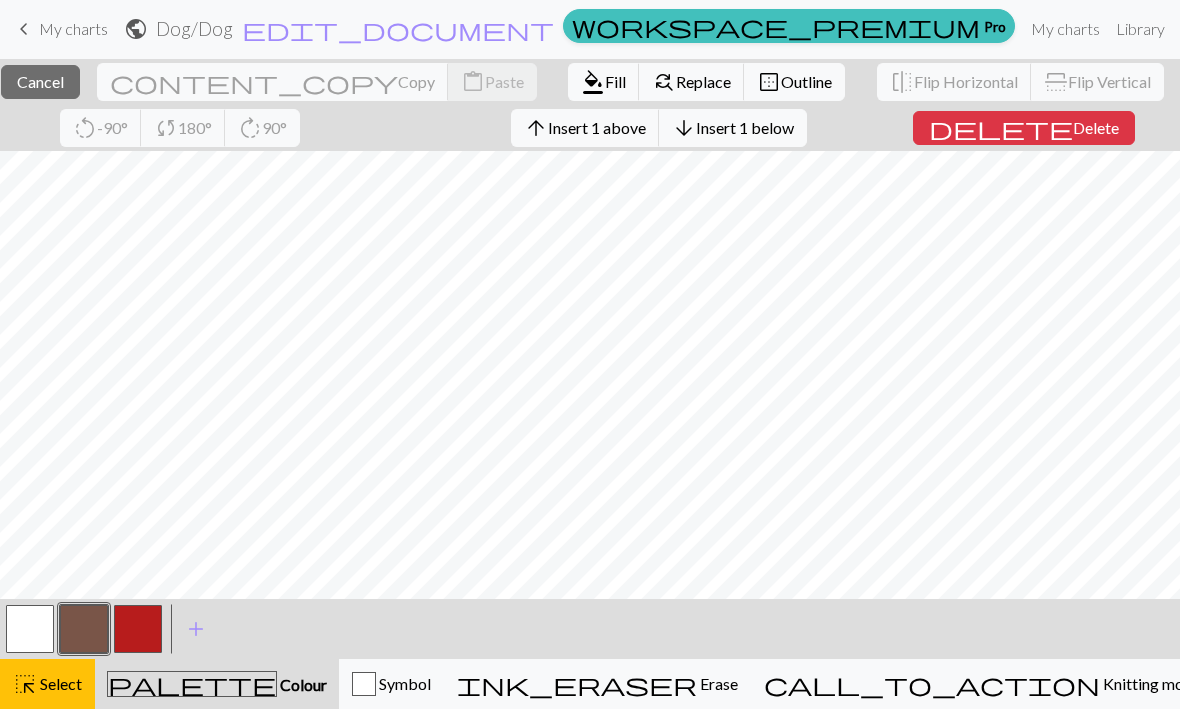 click on "Insert 1 below" at bounding box center [745, 128] 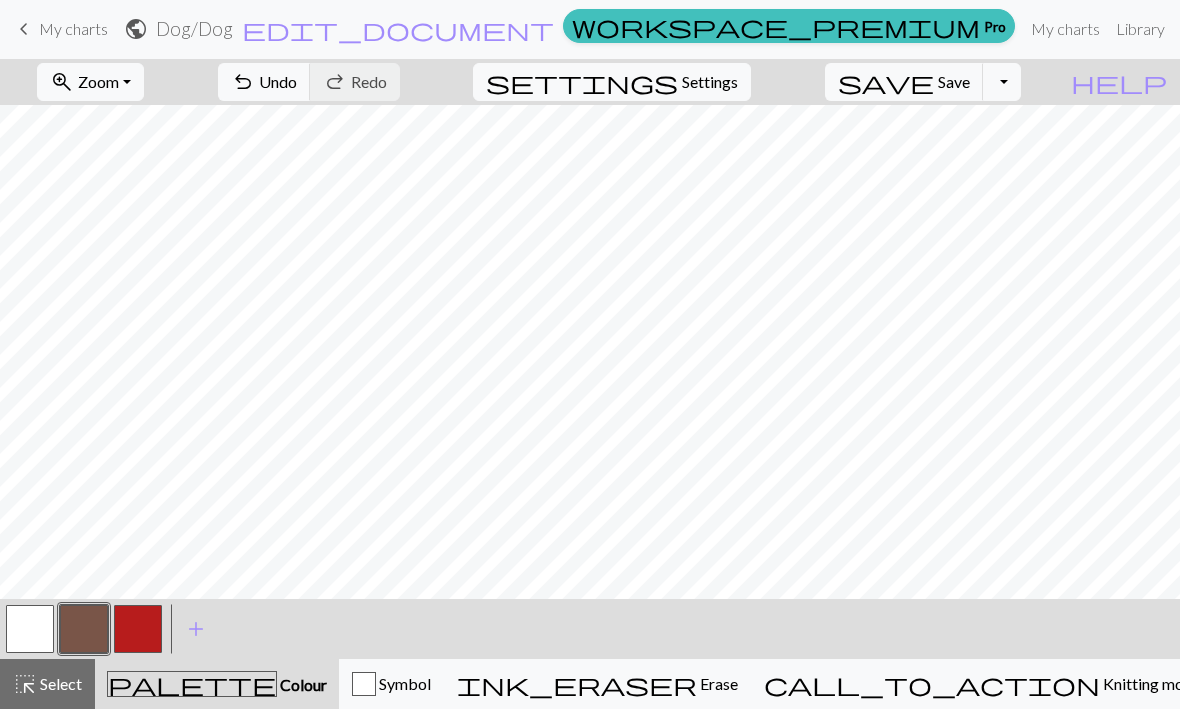 click on "zoom_in Zoom Zoom" at bounding box center [90, 83] 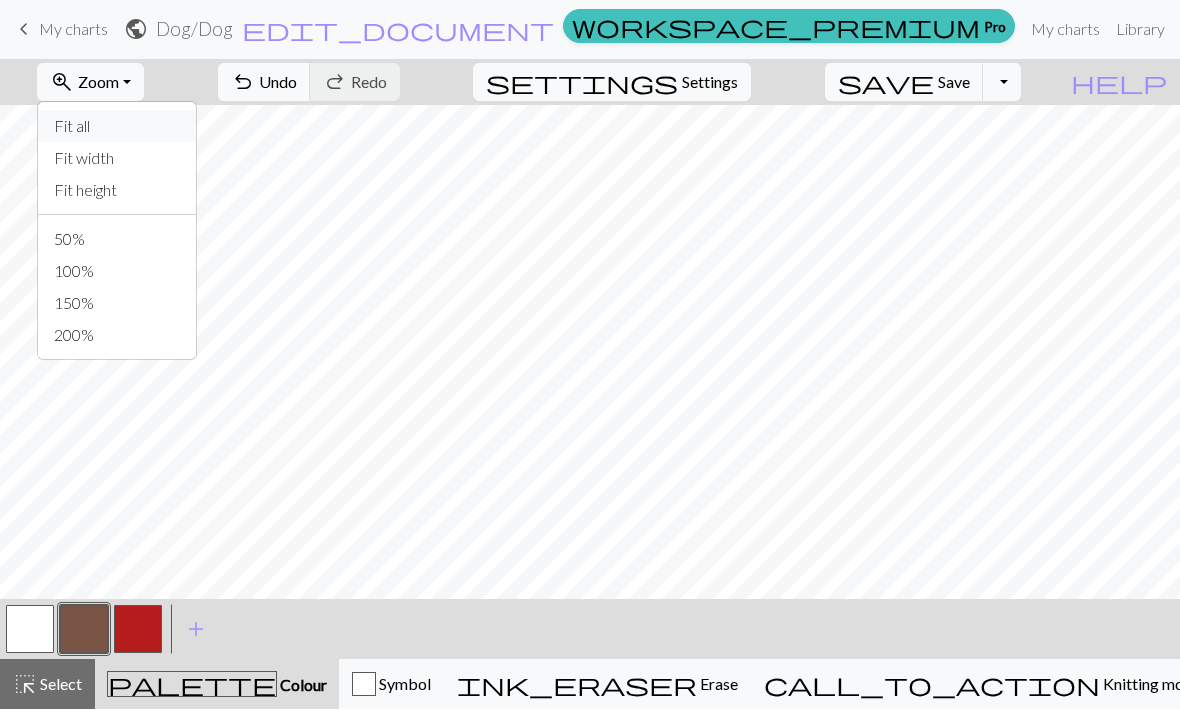 click on "Fit all" at bounding box center (117, 127) 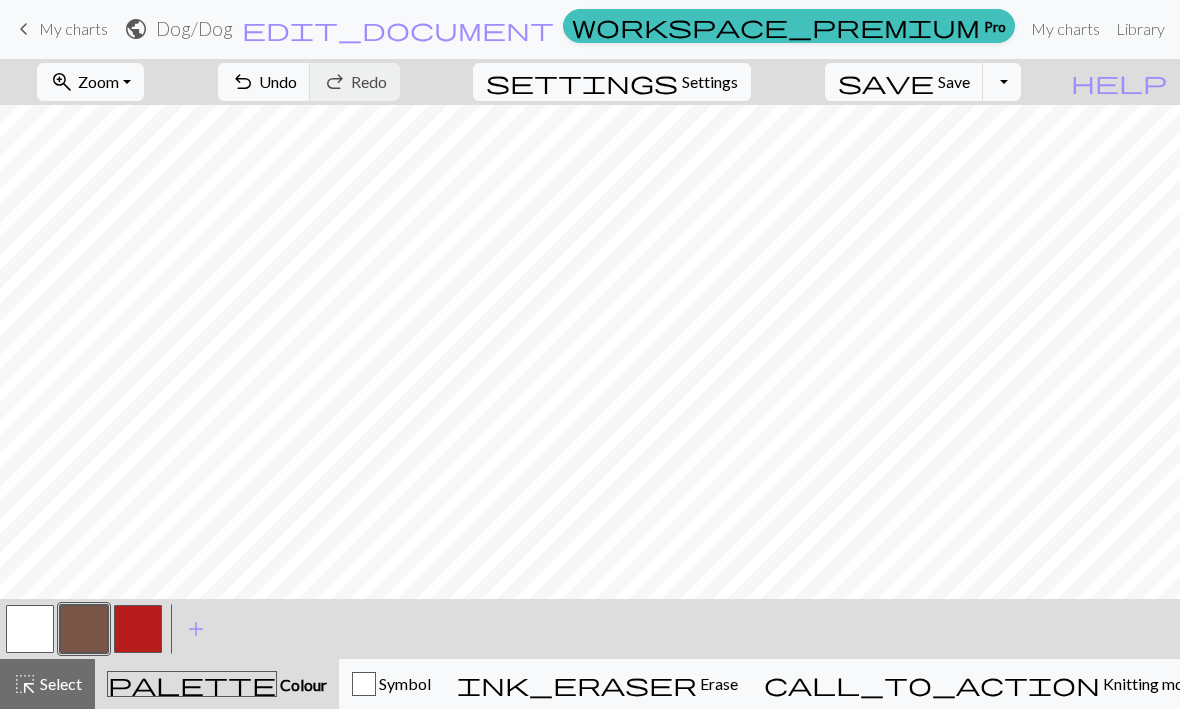 click on "Zoom" at bounding box center [98, 82] 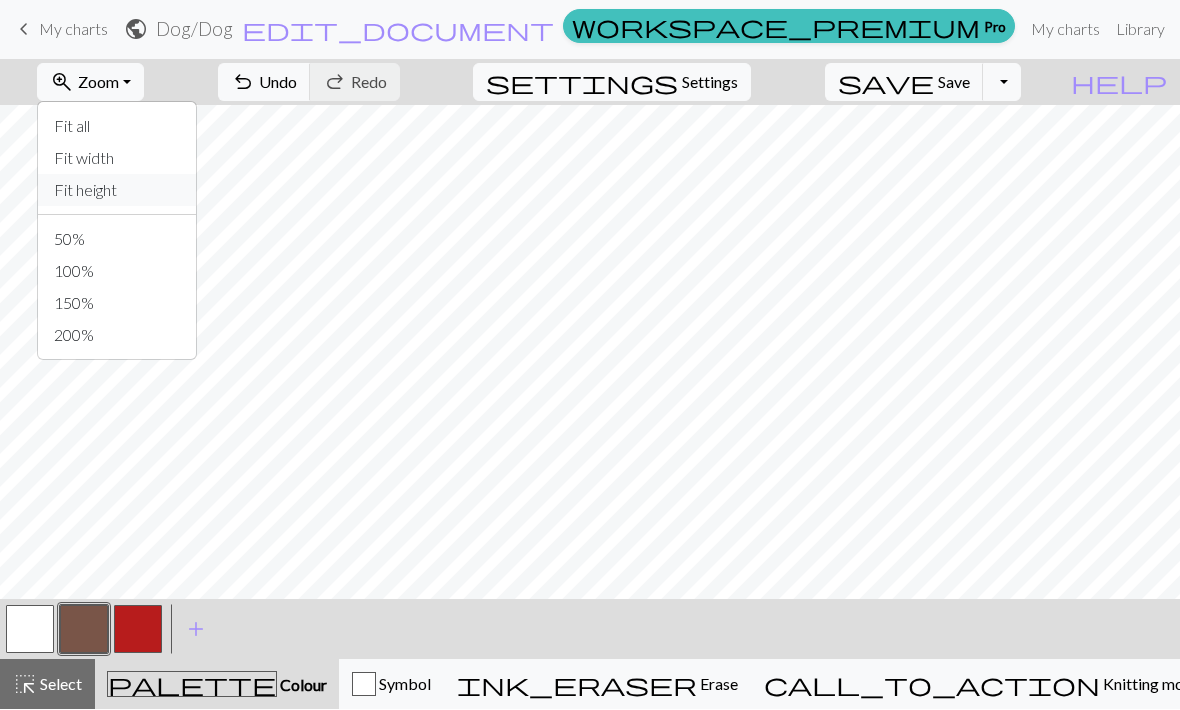 click on "Fit height" at bounding box center [117, 191] 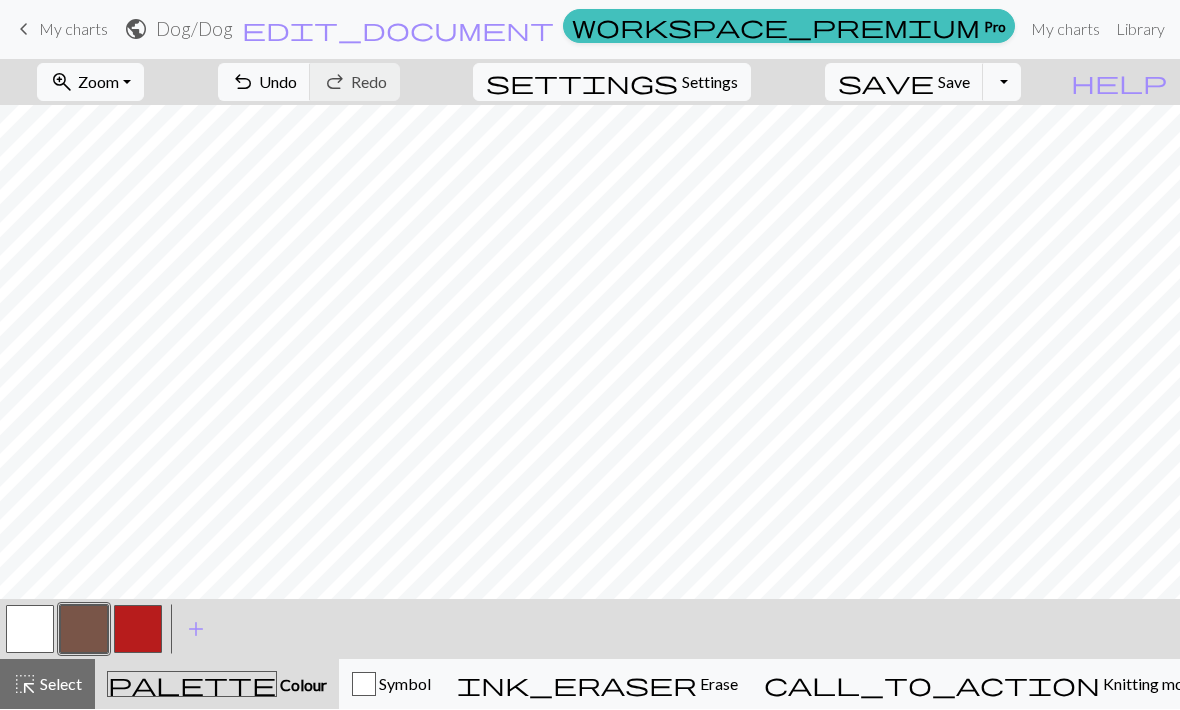 click on "Save" at bounding box center [954, 82] 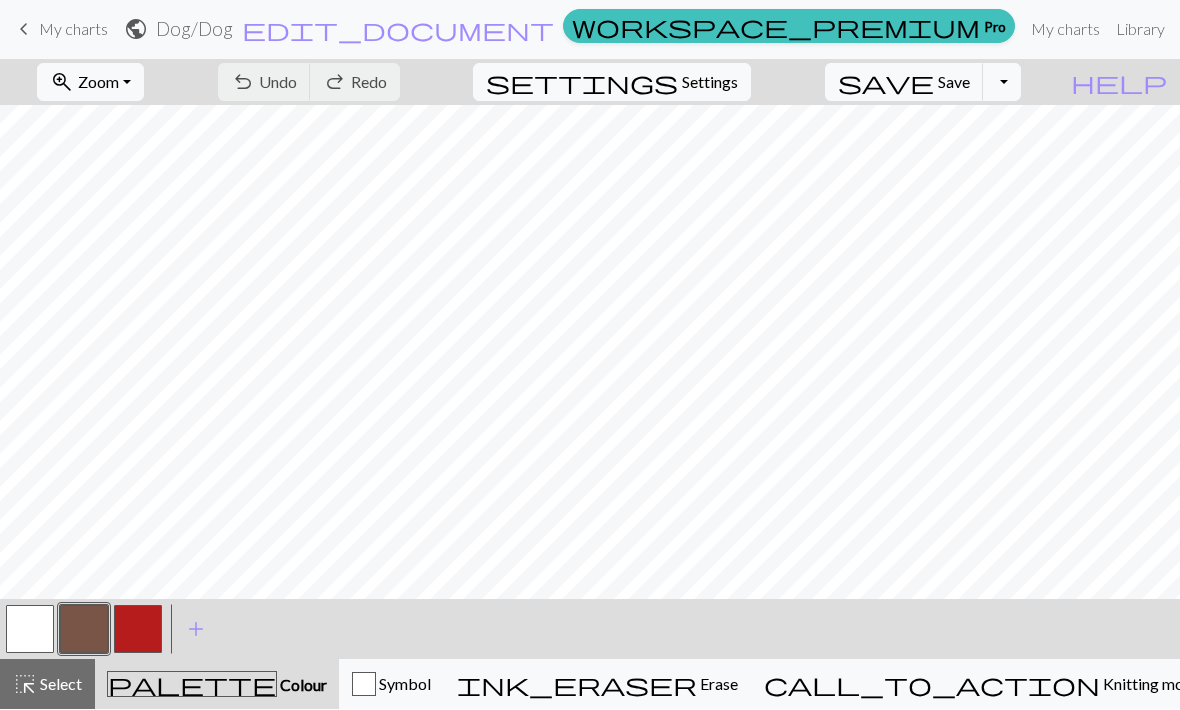 click on "Save" at bounding box center [954, 82] 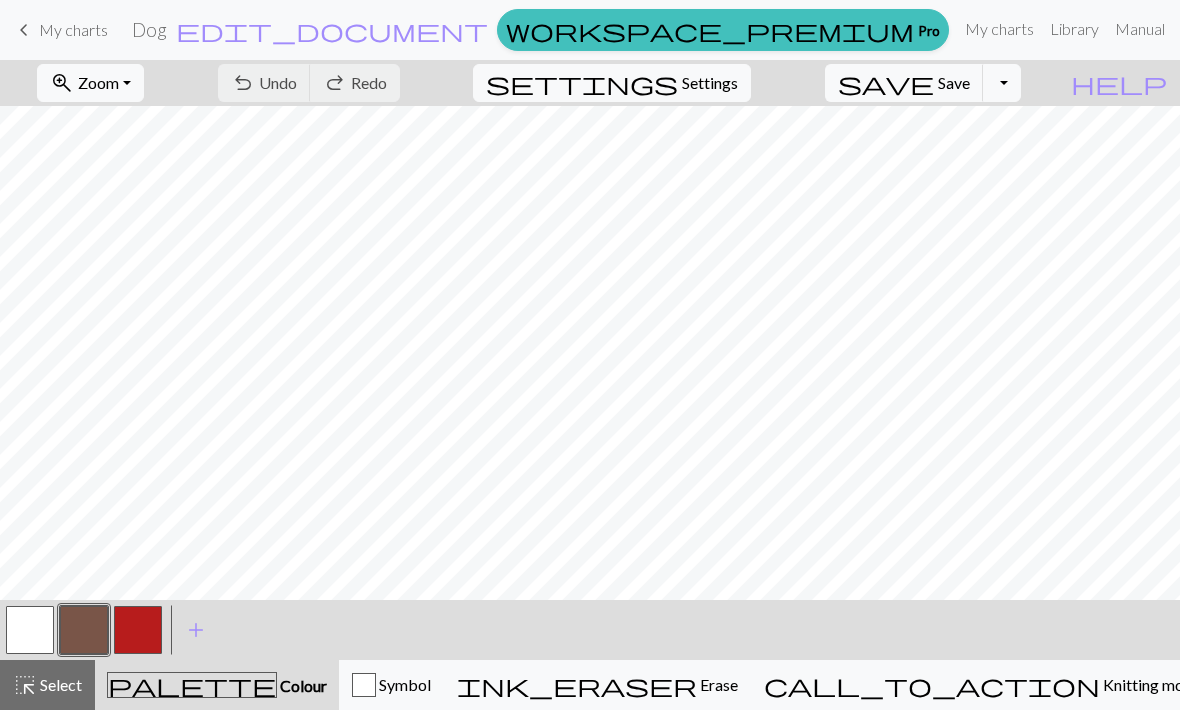 scroll, scrollTop: 0, scrollLeft: 0, axis: both 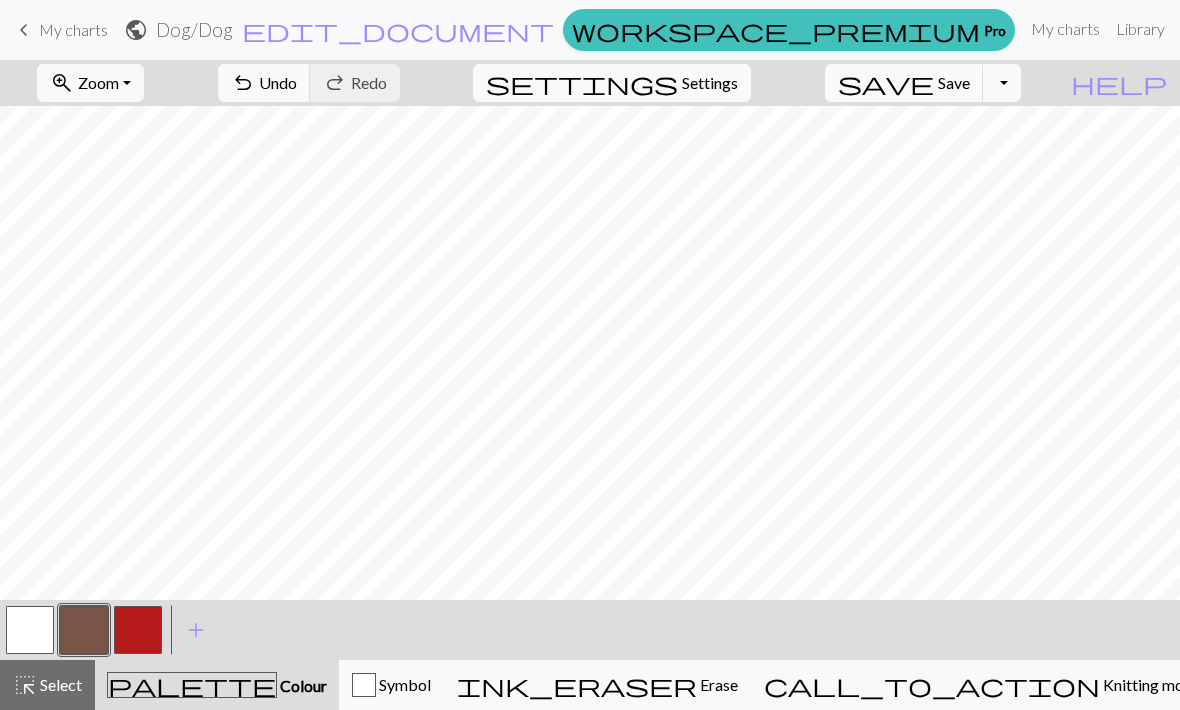 click on "Undo" at bounding box center (278, 82) 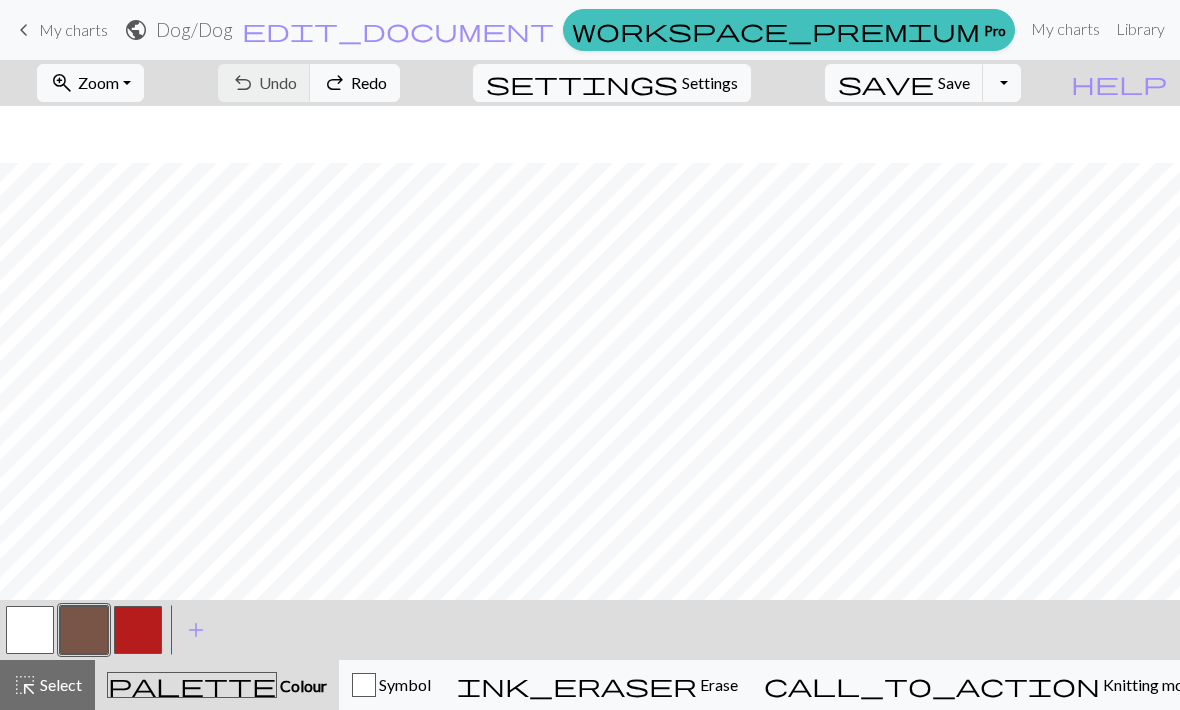 scroll, scrollTop: 601, scrollLeft: 0, axis: vertical 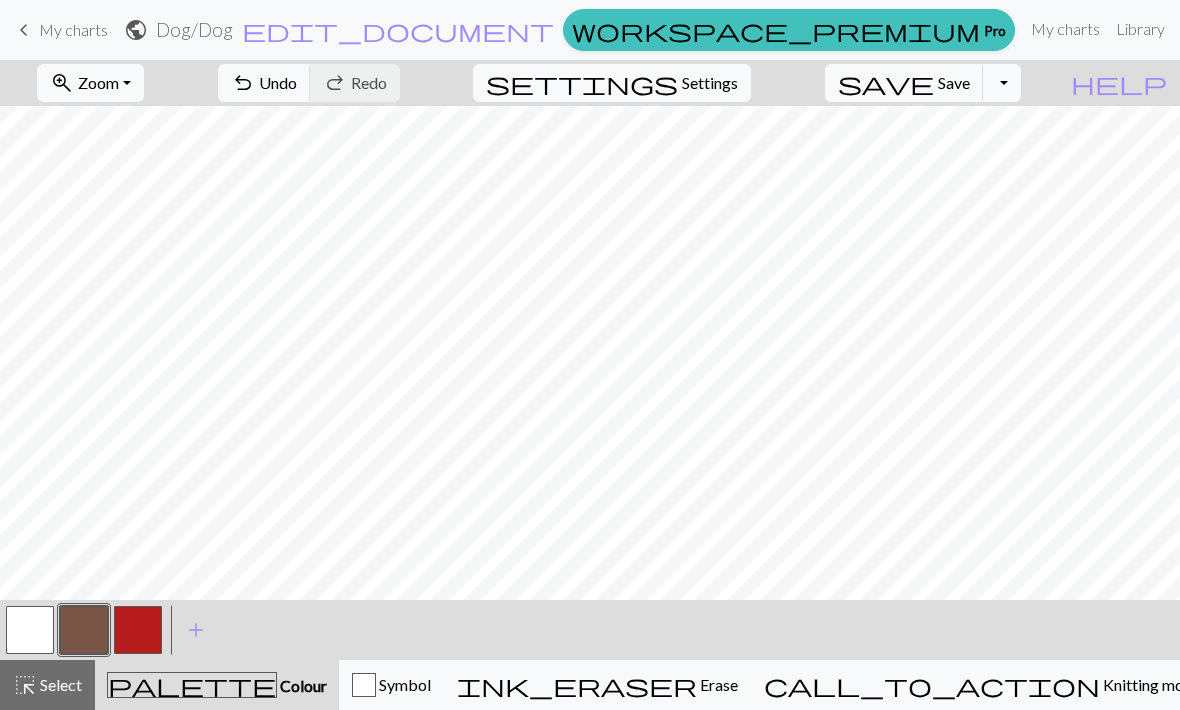click at bounding box center [30, 630] 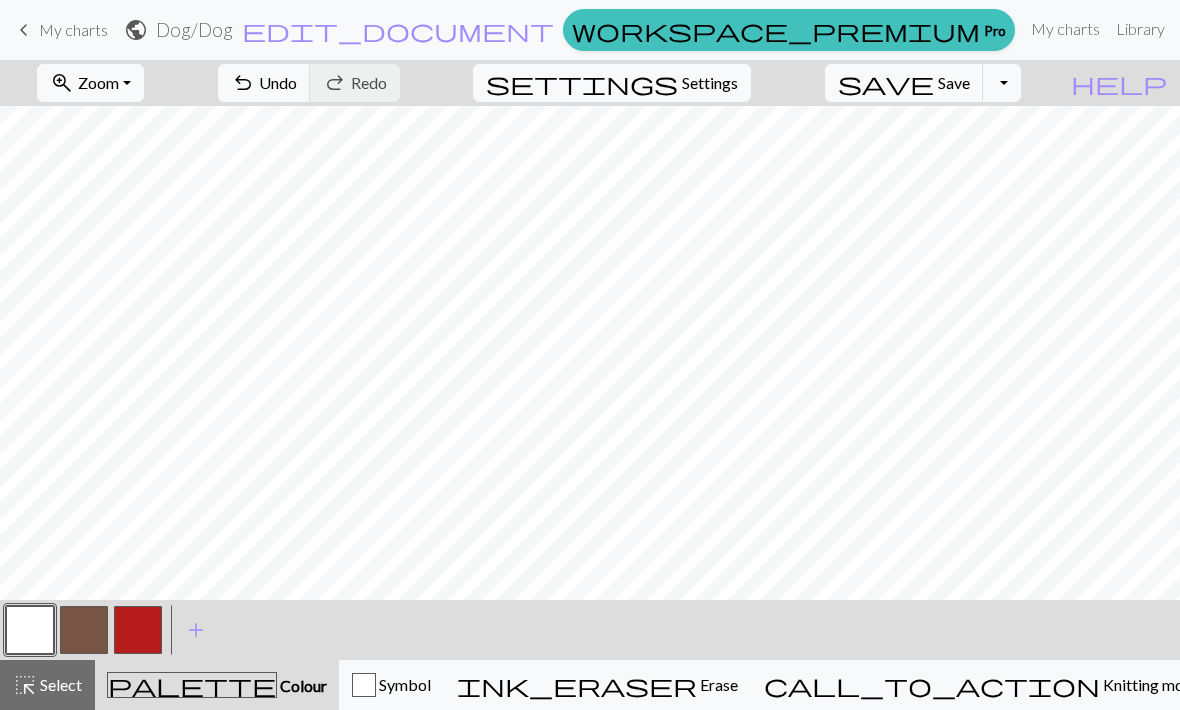 click at bounding box center (84, 630) 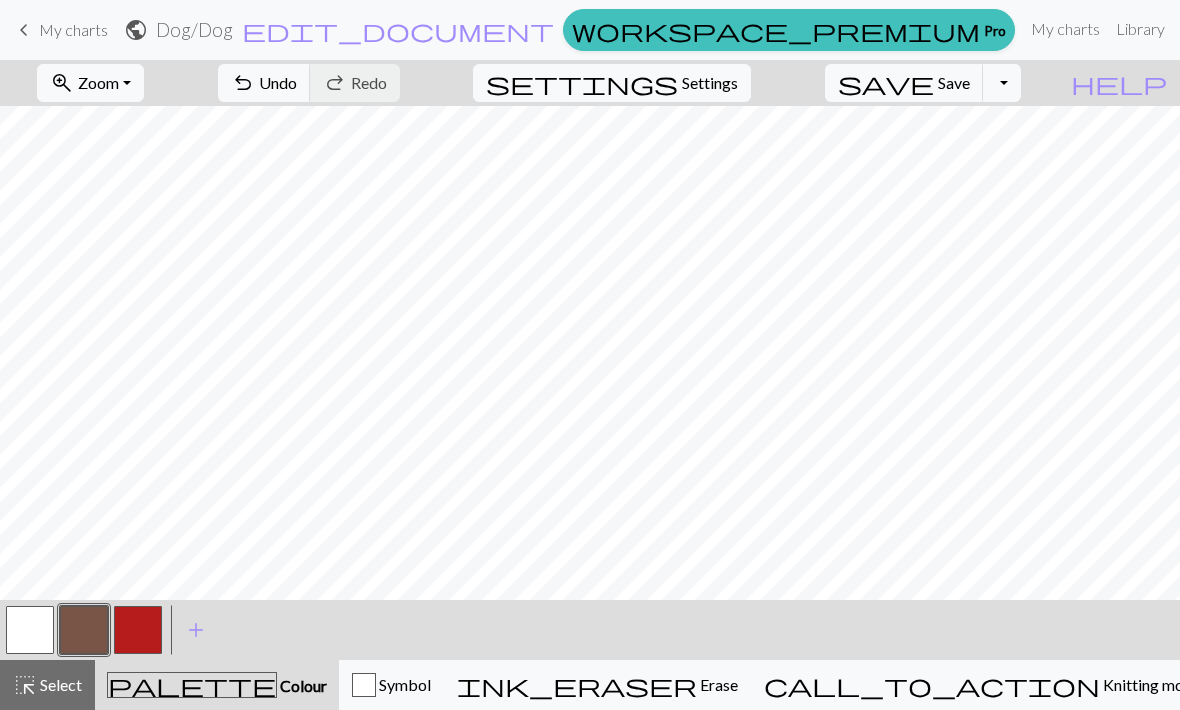 click at bounding box center [30, 630] 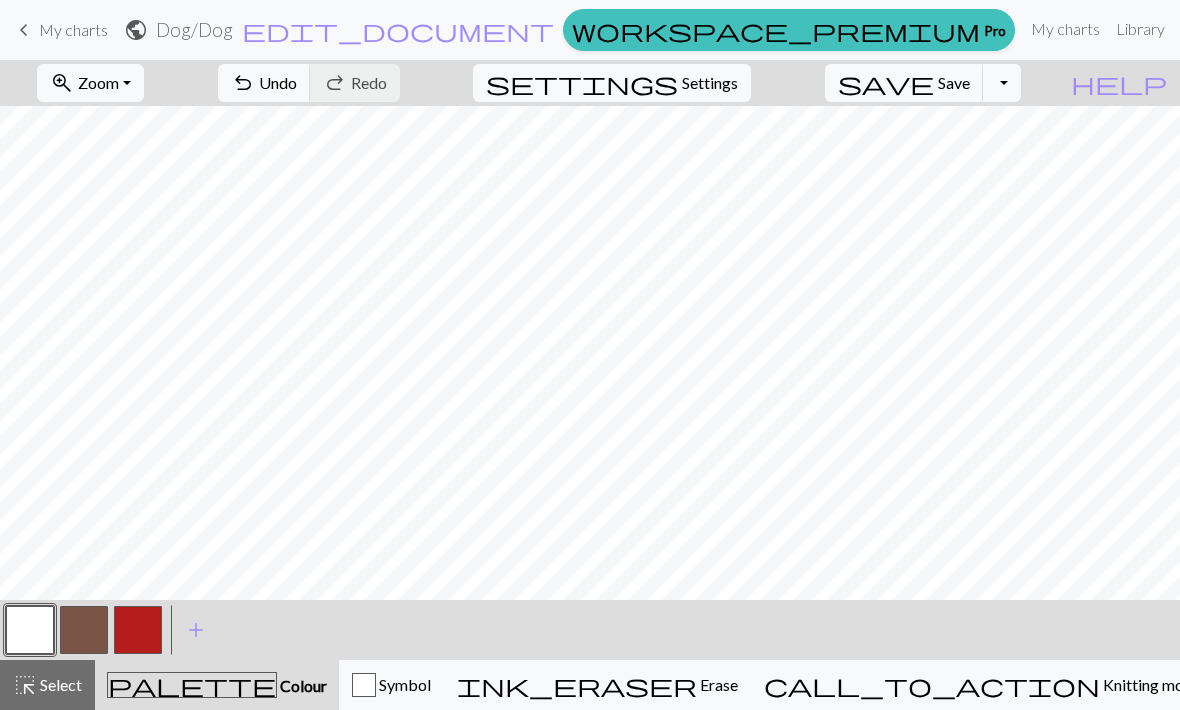 click at bounding box center [84, 630] 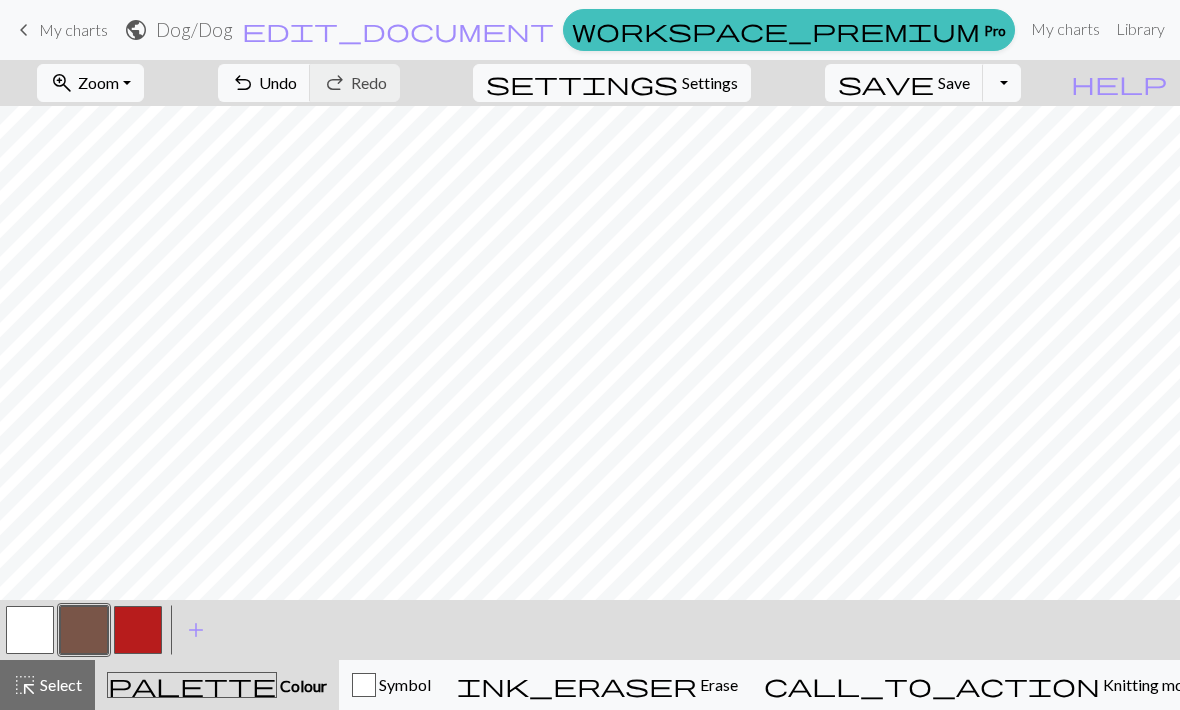 click at bounding box center (30, 630) 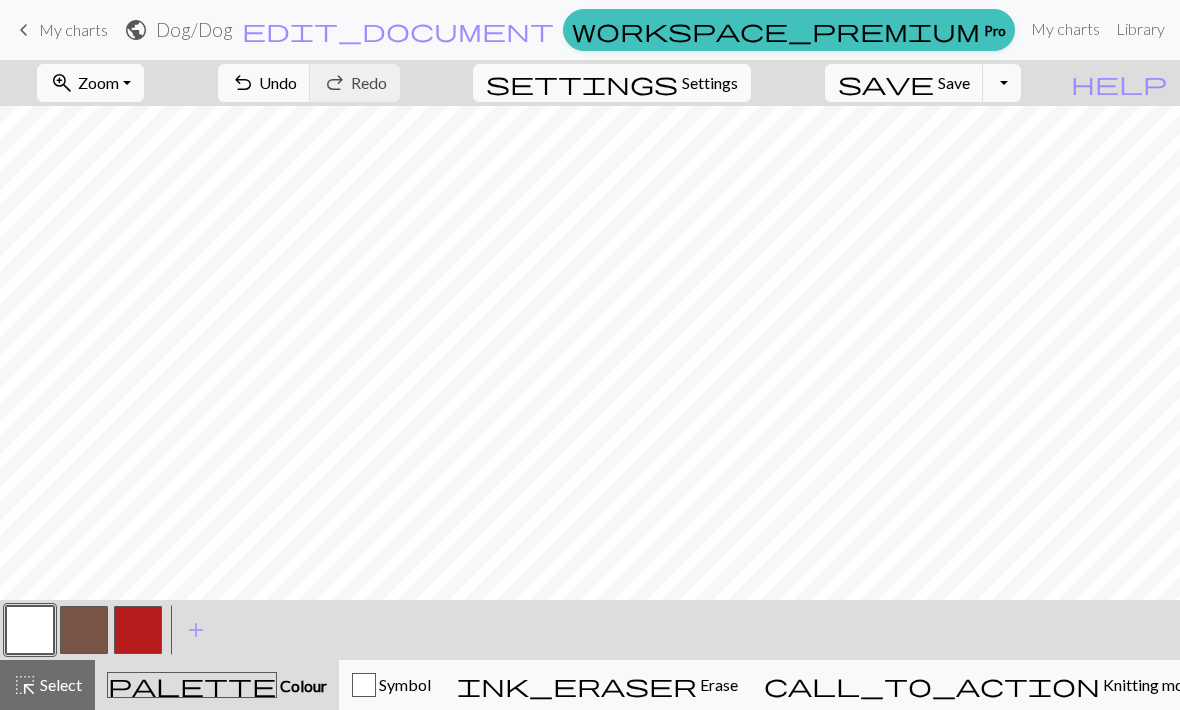 click at bounding box center (84, 630) 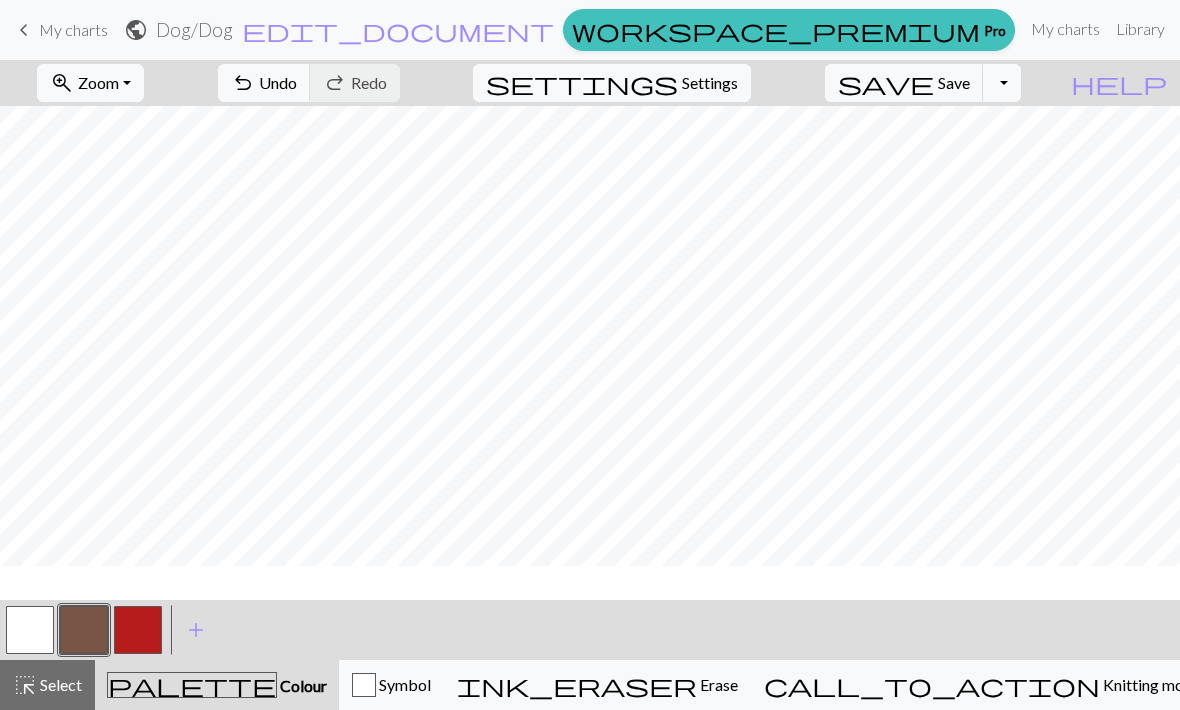 scroll, scrollTop: 401, scrollLeft: 0, axis: vertical 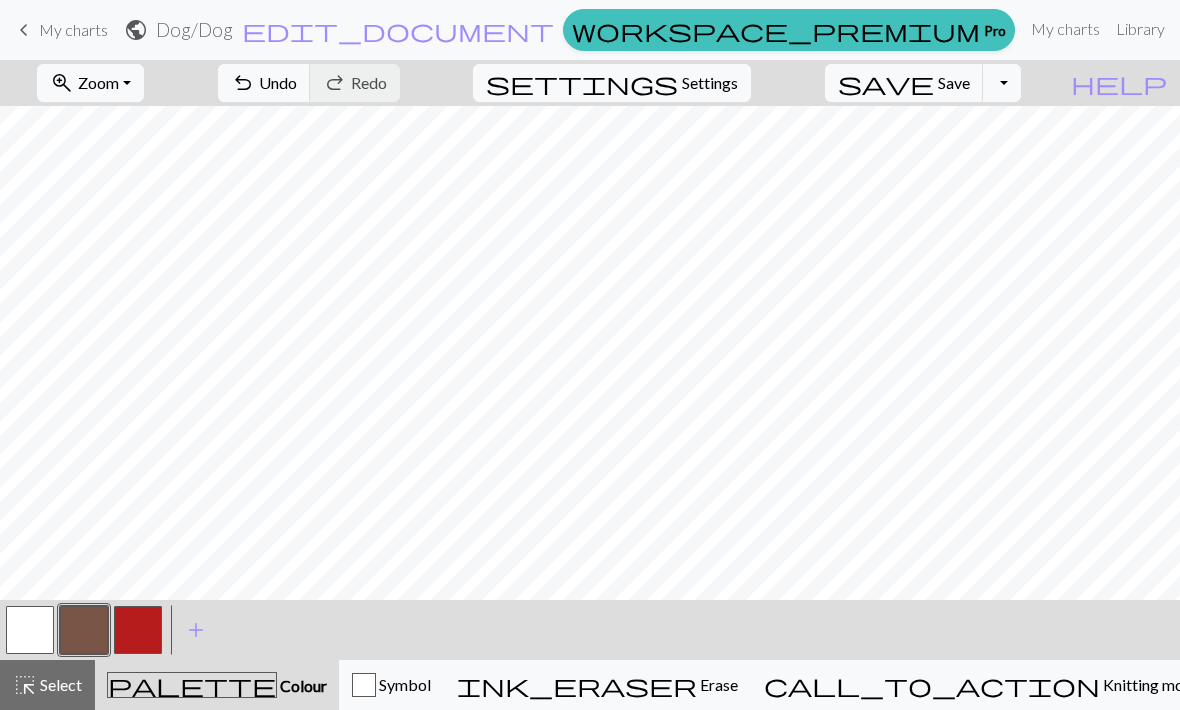 click at bounding box center [30, 630] 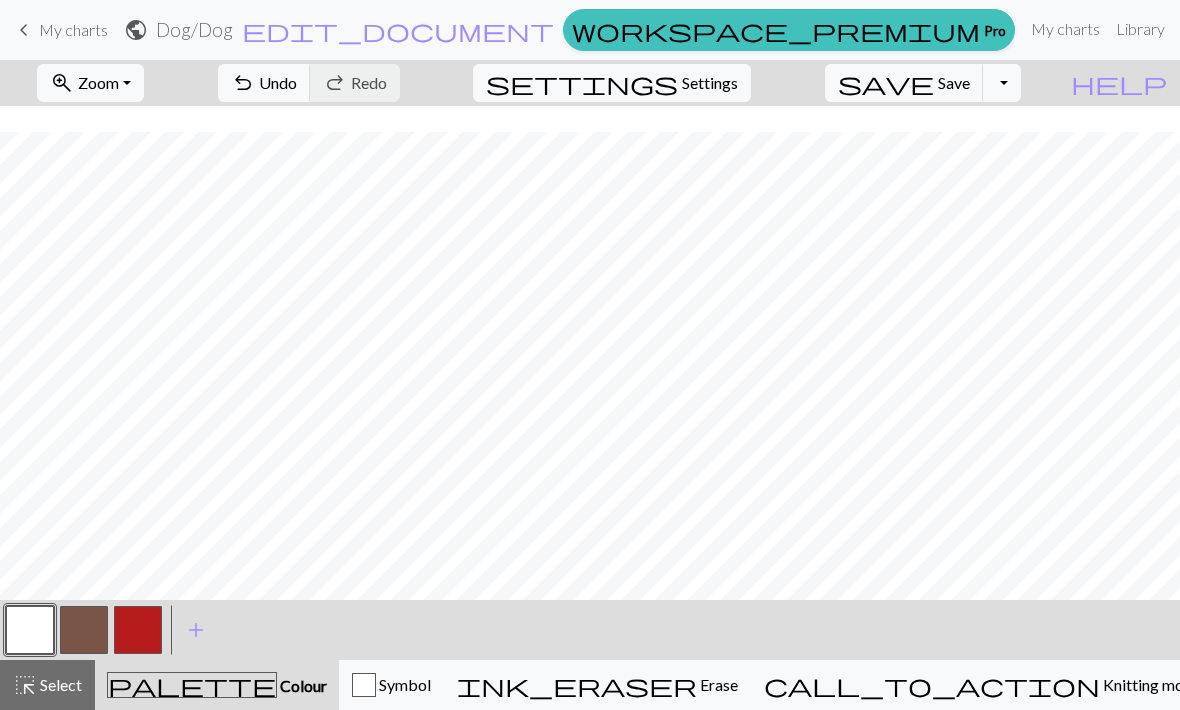 scroll, scrollTop: 601, scrollLeft: 0, axis: vertical 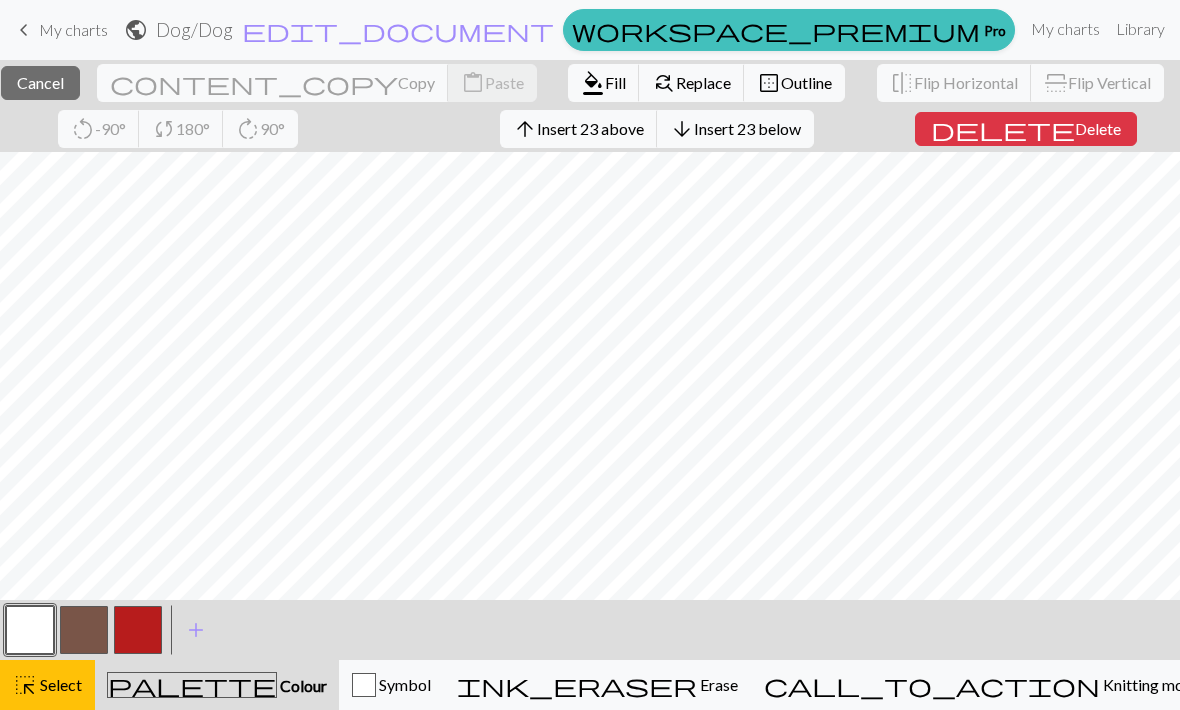 click on "Fill" at bounding box center [615, 82] 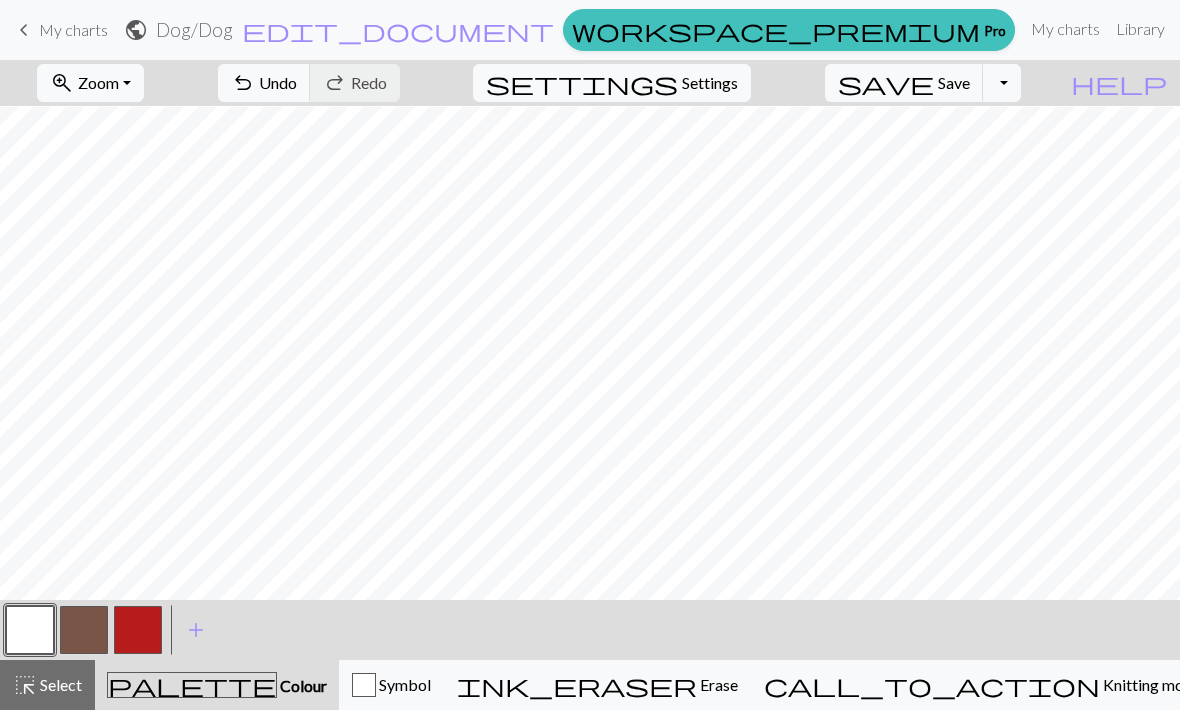 scroll, scrollTop: 337, scrollLeft: 0, axis: vertical 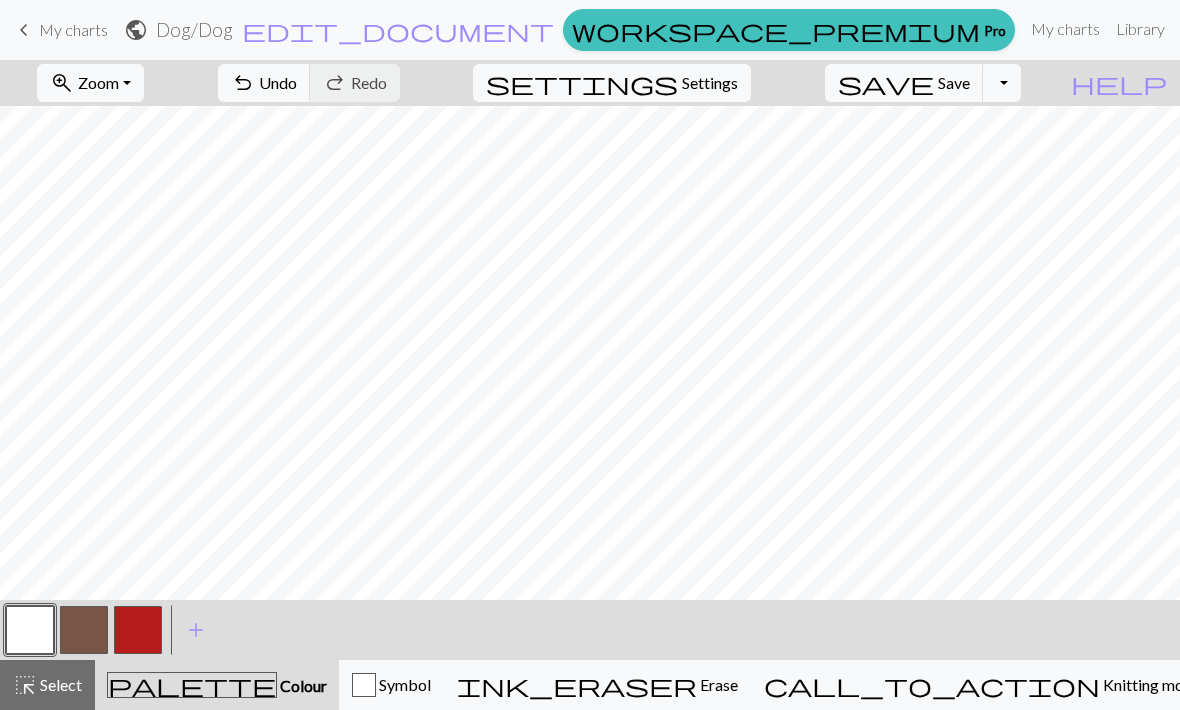 click at bounding box center [84, 630] 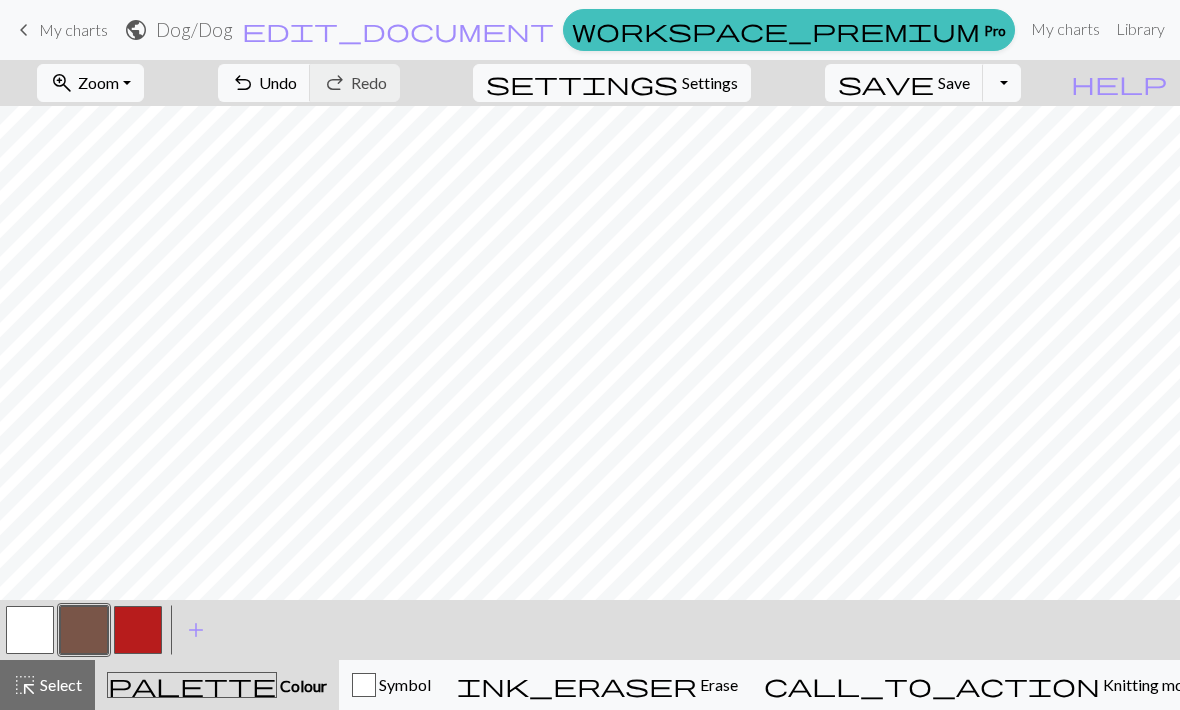scroll, scrollTop: 541, scrollLeft: 0, axis: vertical 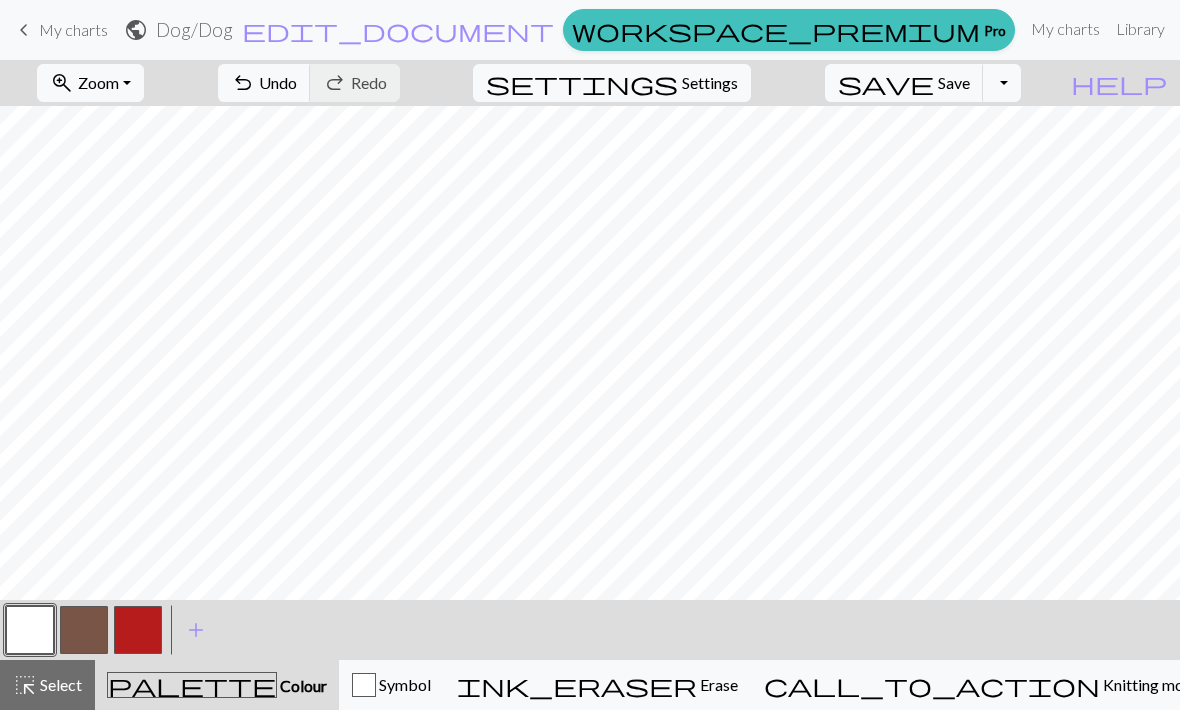 click at bounding box center (84, 630) 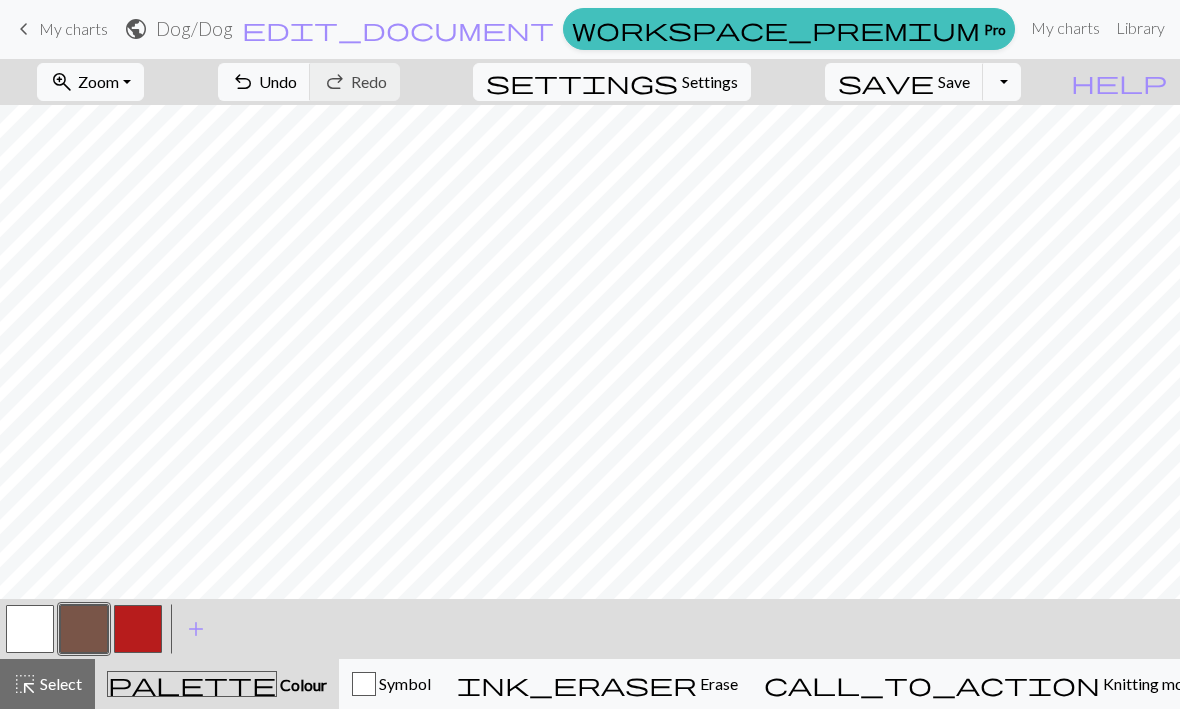 click at bounding box center [138, 630] 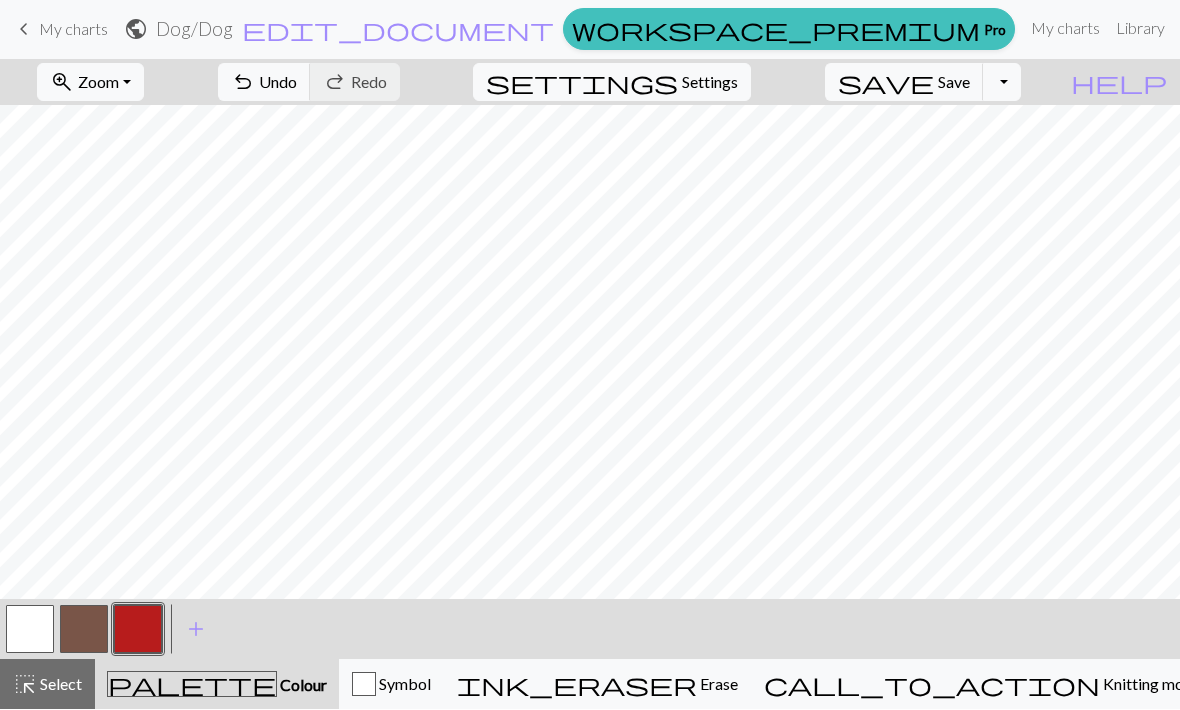 click on "undo Undo Undo" at bounding box center [264, 83] 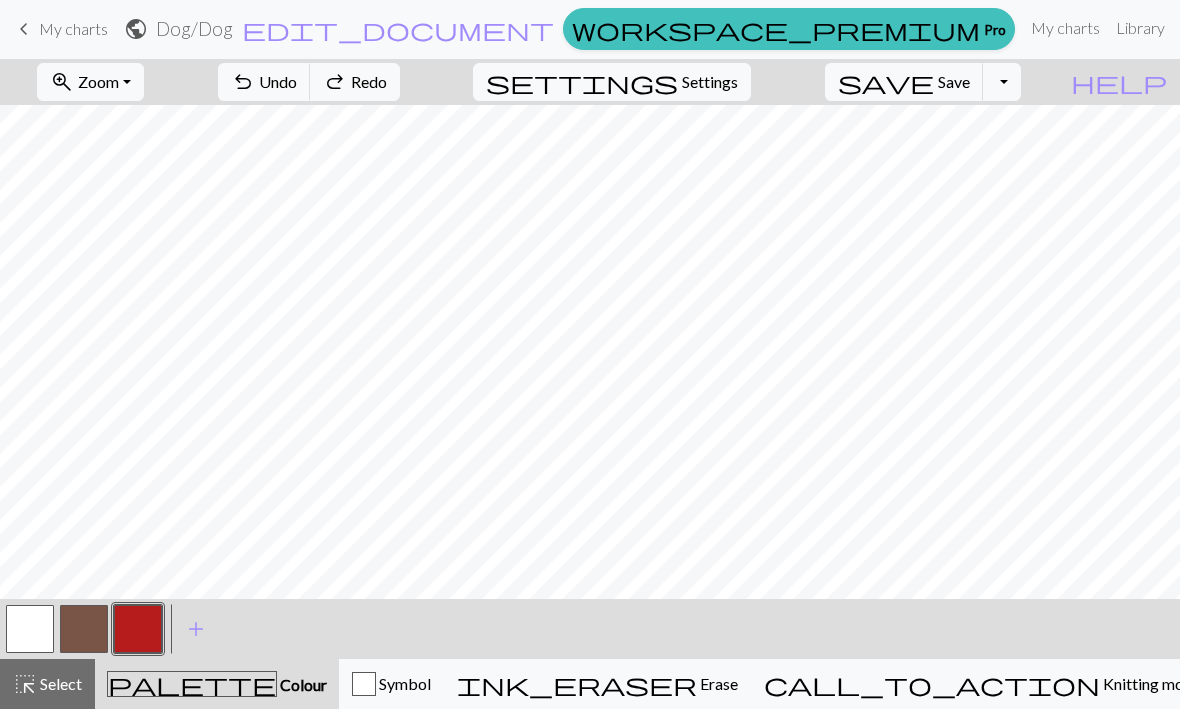 click on "Undo" at bounding box center [278, 82] 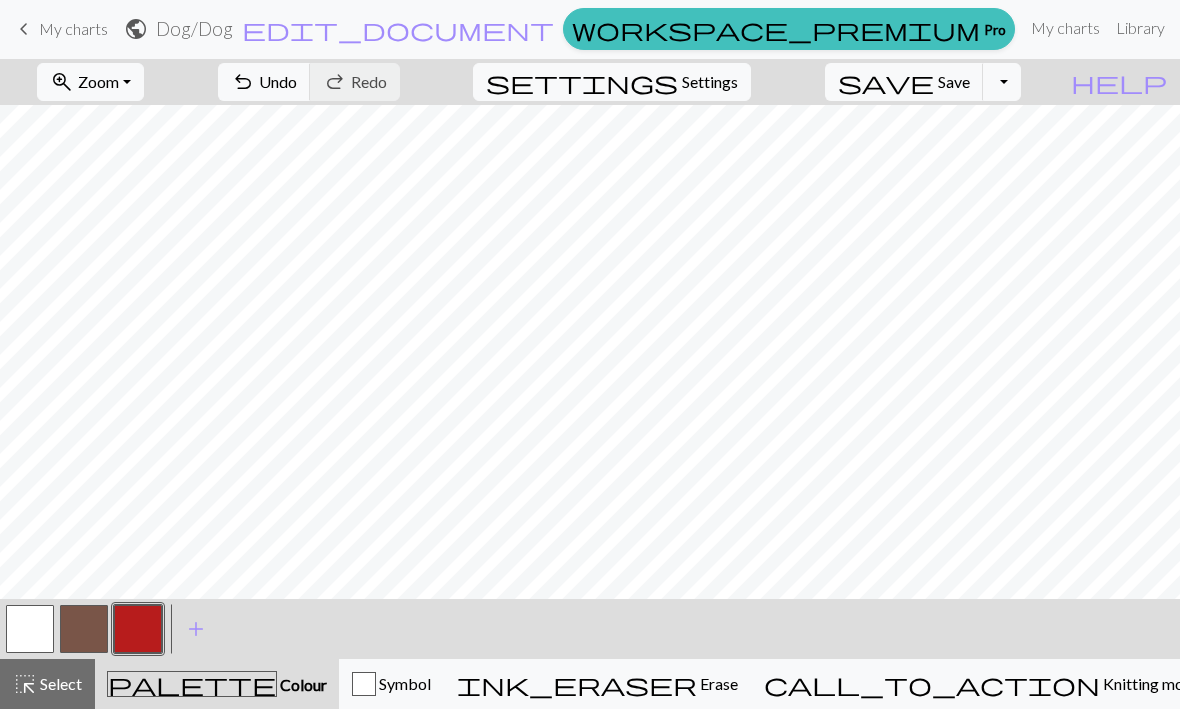 click on "Undo" at bounding box center [278, 82] 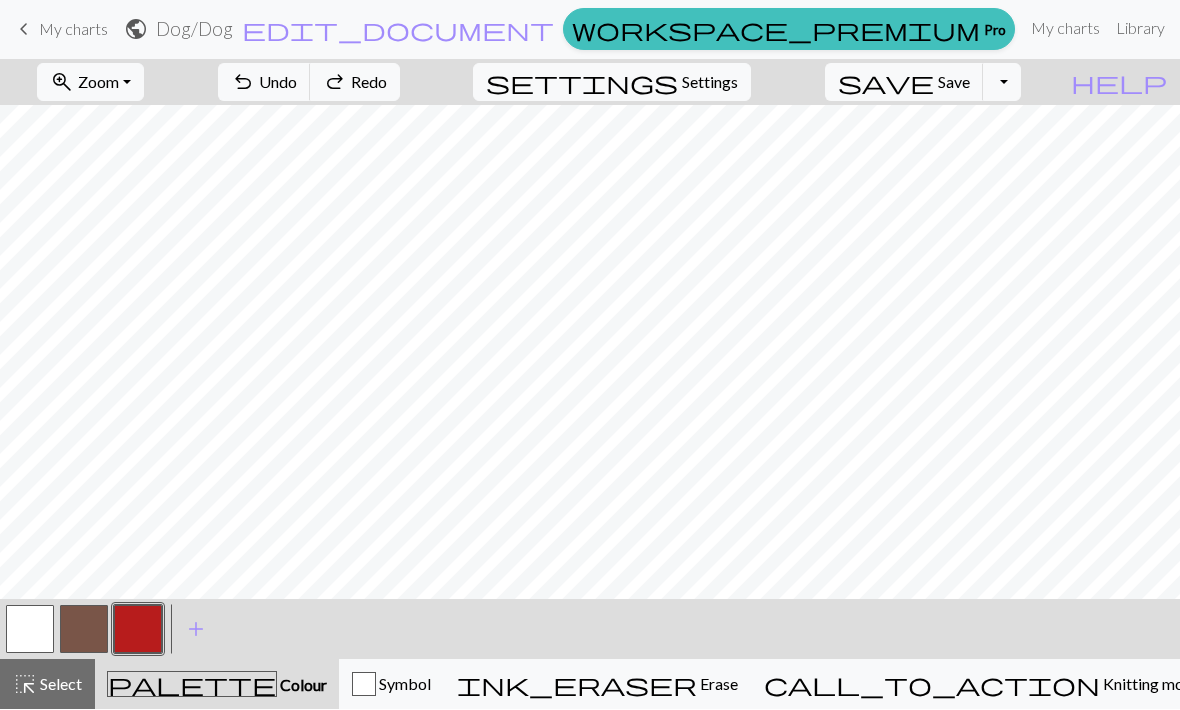 click on "Undo" at bounding box center (278, 82) 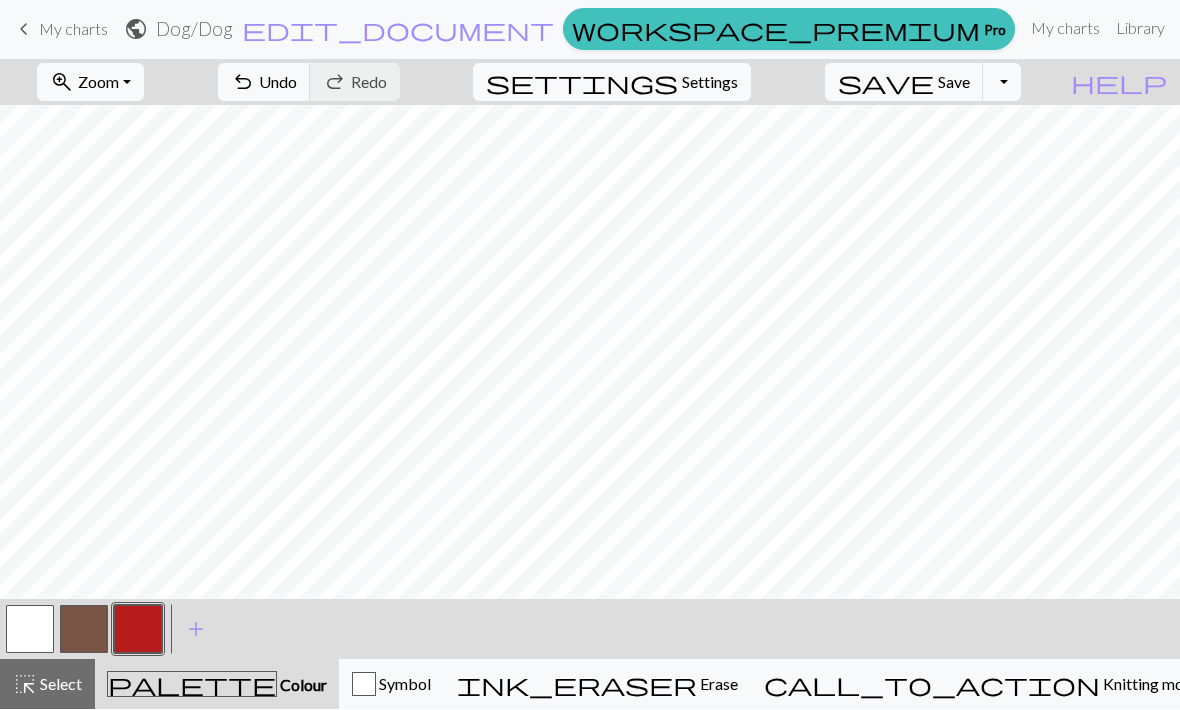click at bounding box center [84, 630] 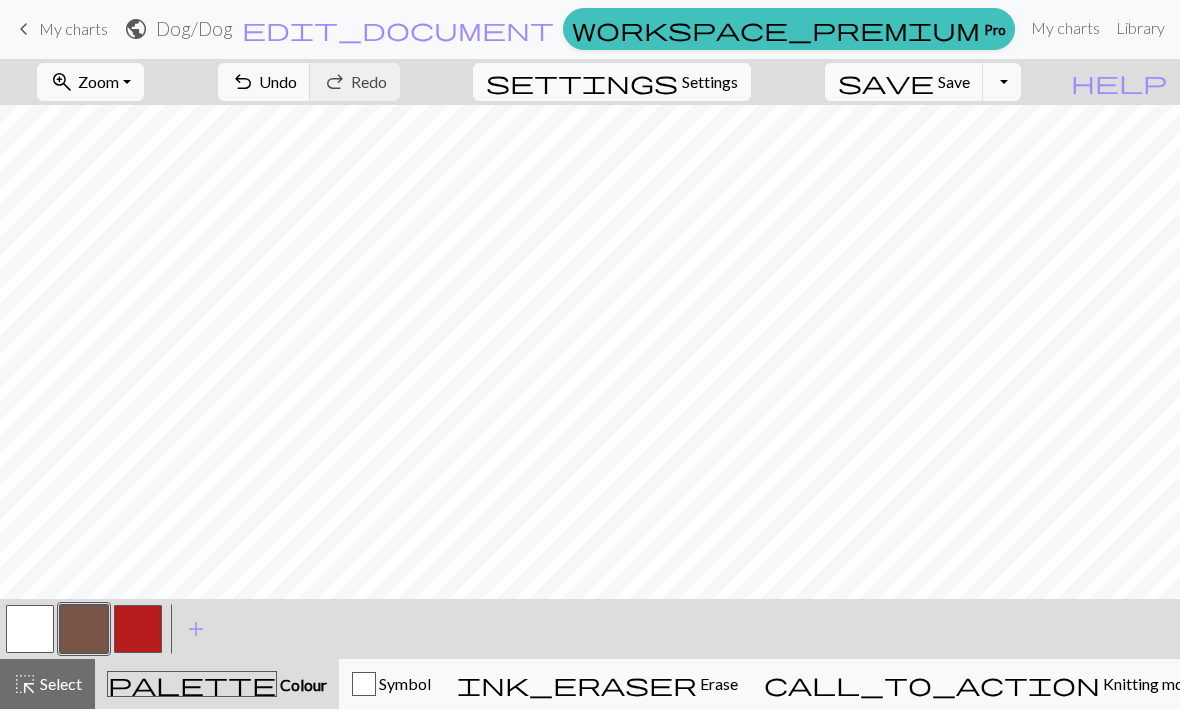 click on "save Save Save" at bounding box center (904, 83) 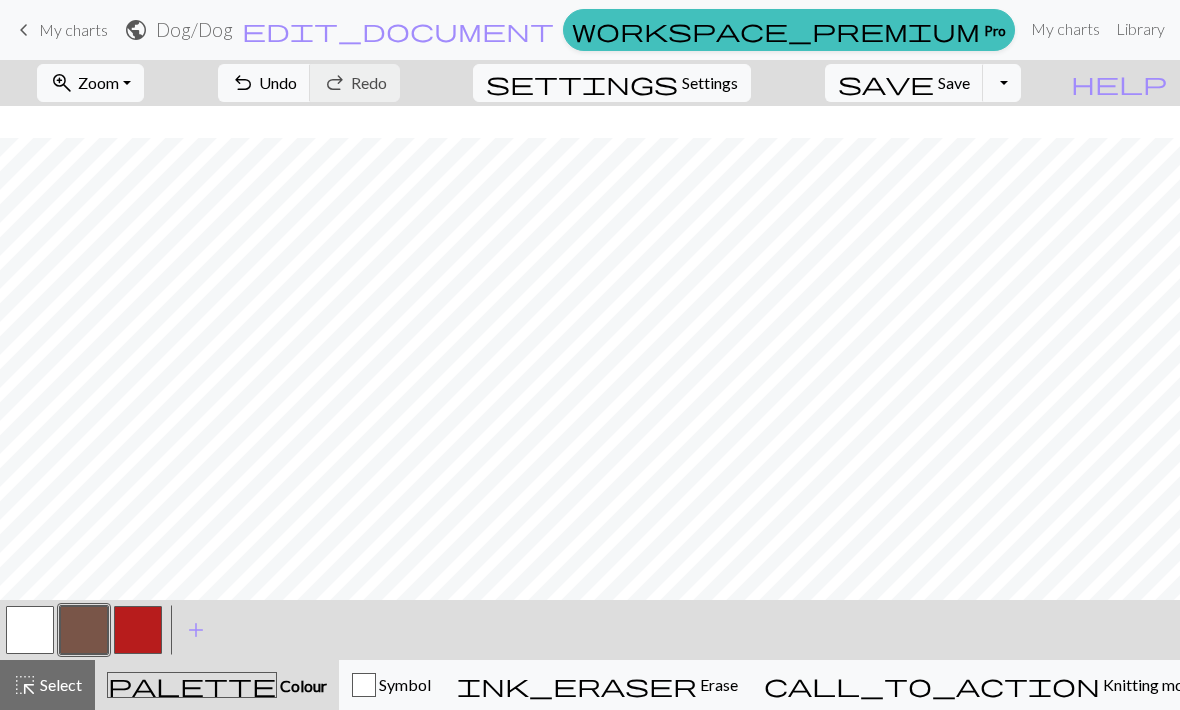 scroll, scrollTop: 601, scrollLeft: 0, axis: vertical 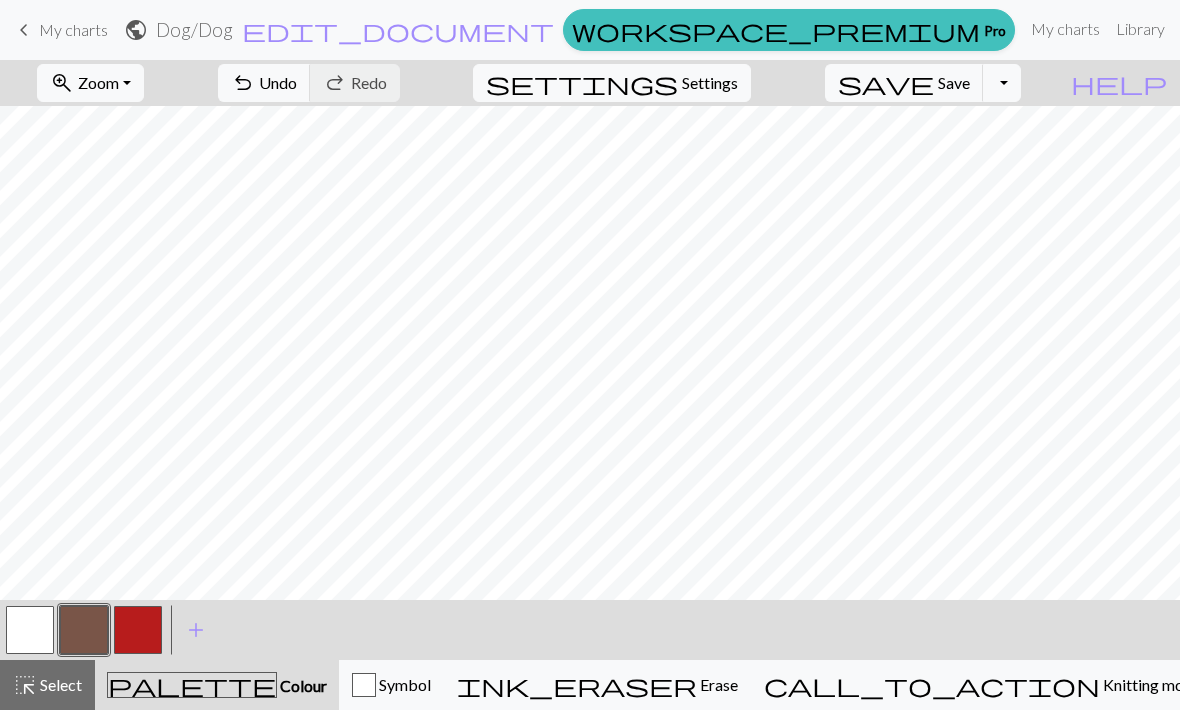 click on "Zoom" at bounding box center (98, 82) 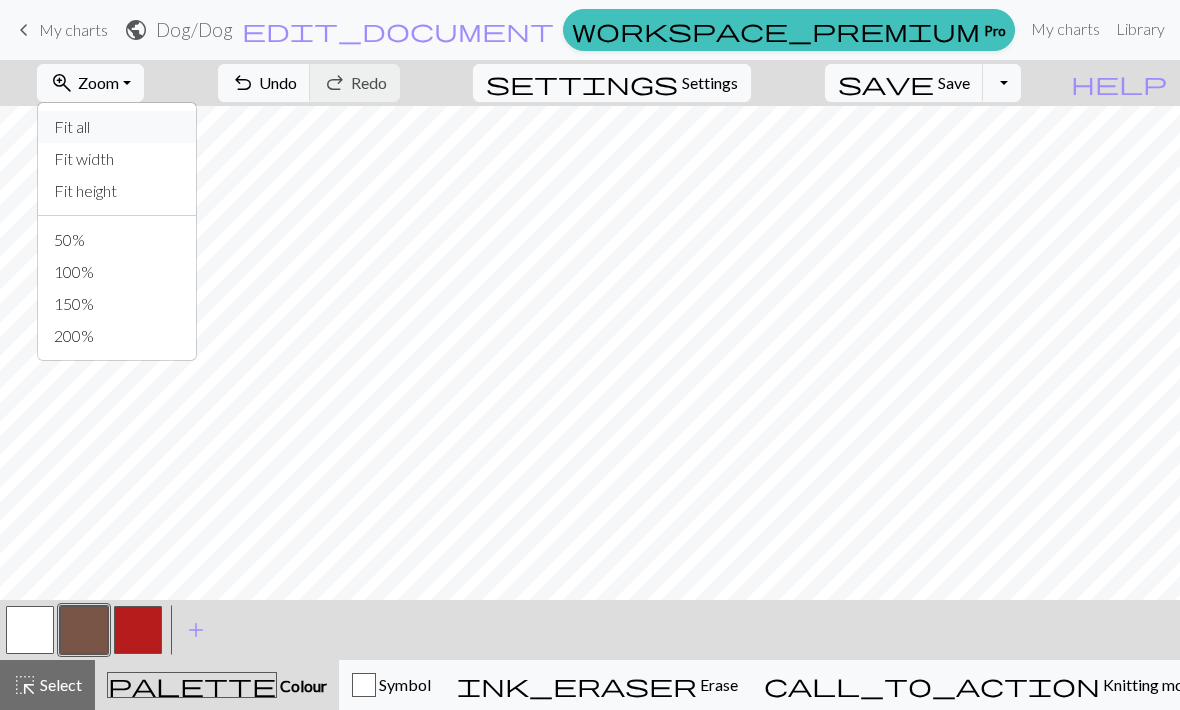 click on "Fit all" at bounding box center [117, 127] 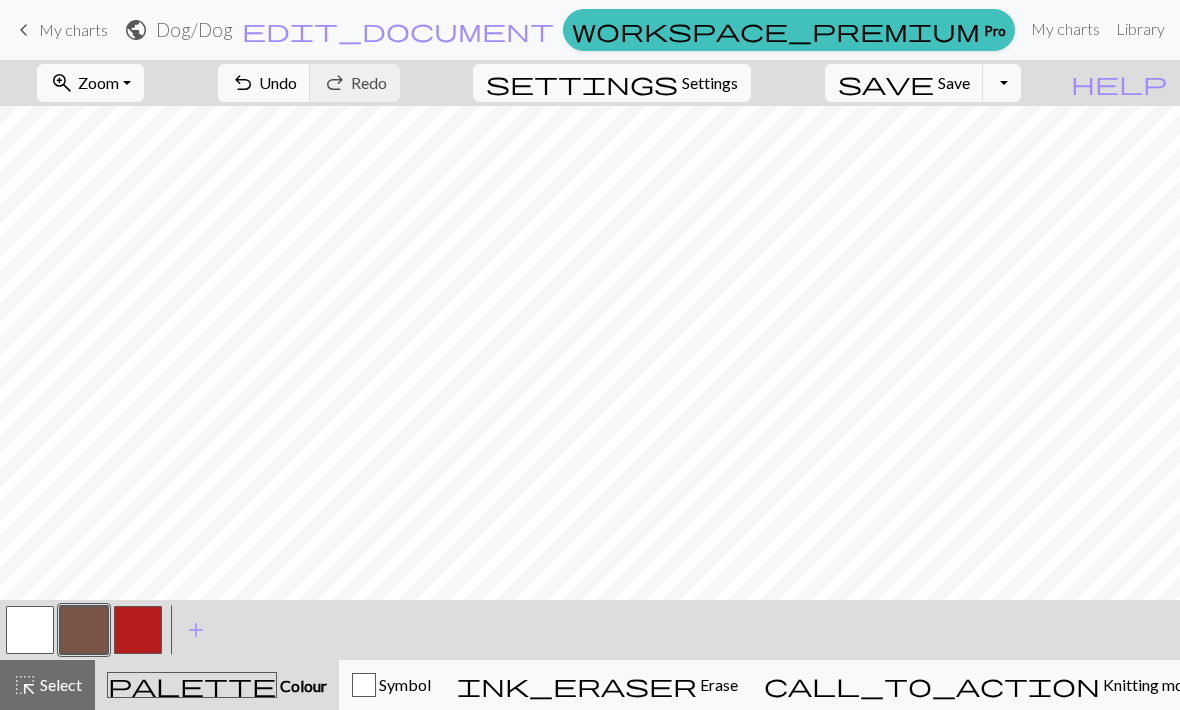 scroll, scrollTop: 336, scrollLeft: 0, axis: vertical 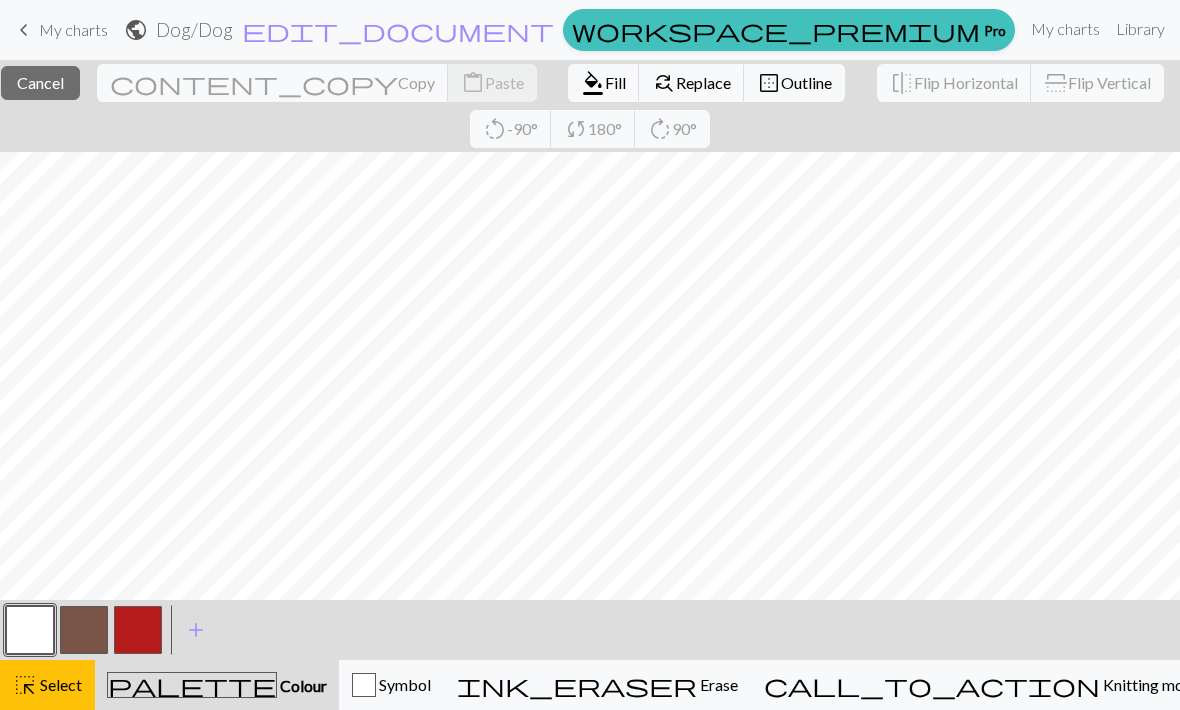 click on "Select" at bounding box center (59, 684) 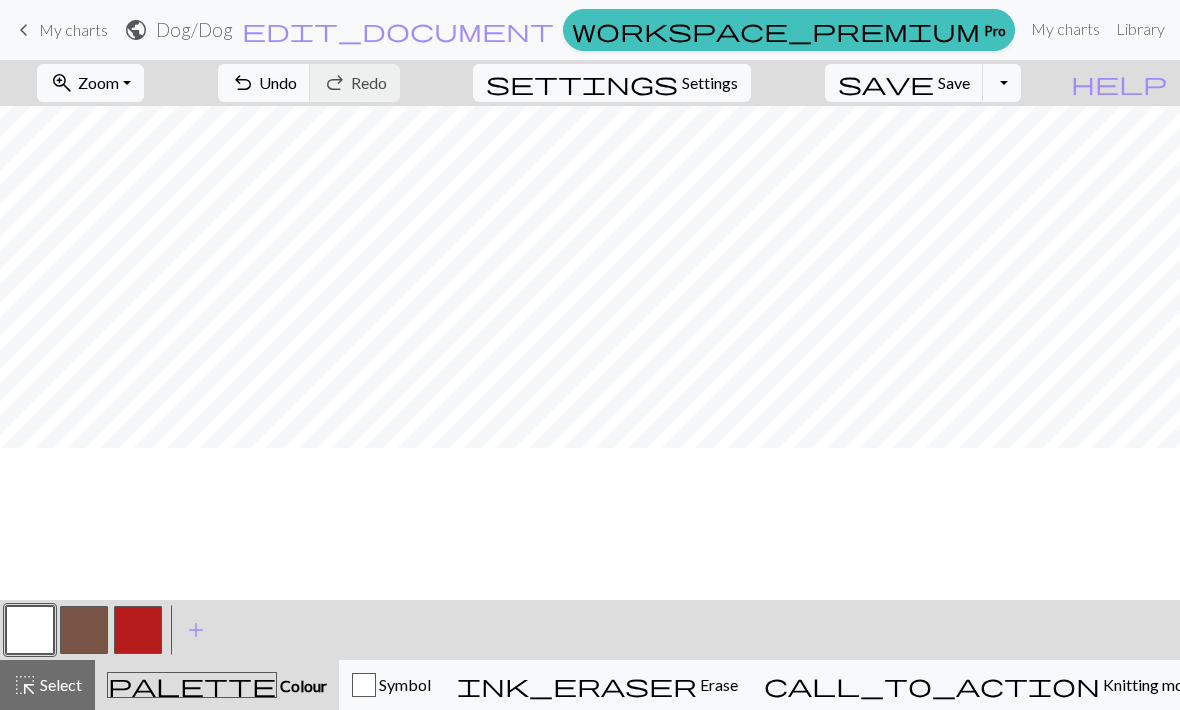 scroll, scrollTop: 184, scrollLeft: 0, axis: vertical 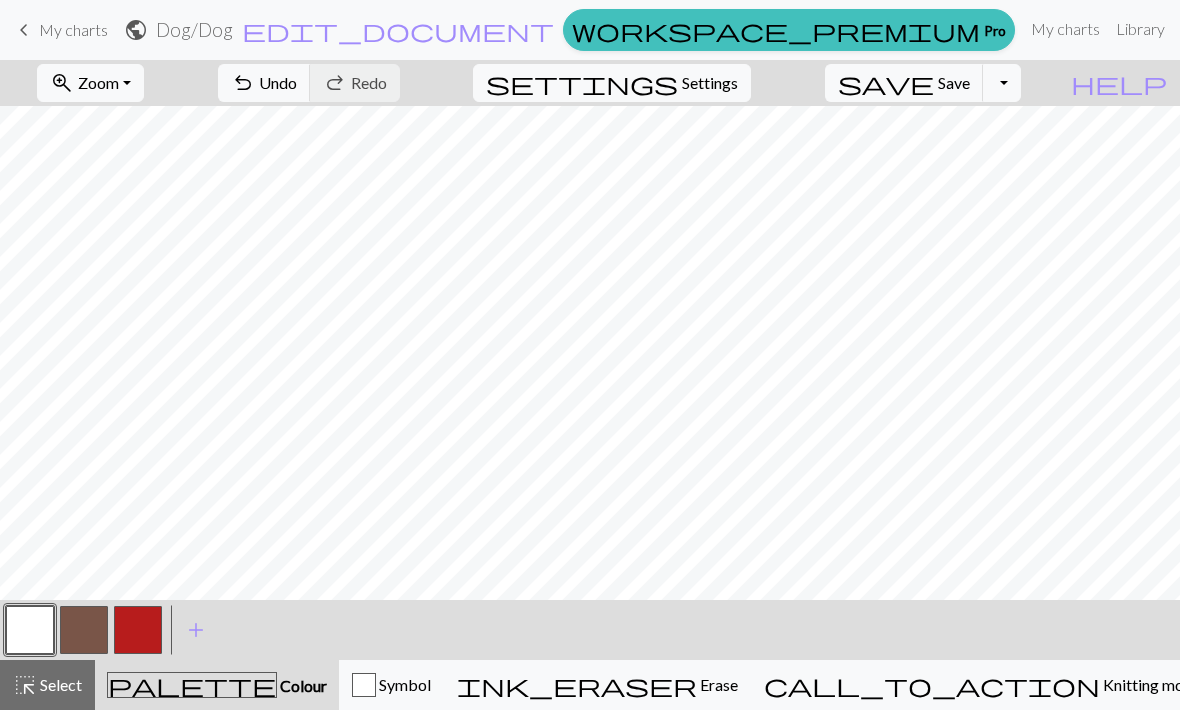 click at bounding box center [138, 630] 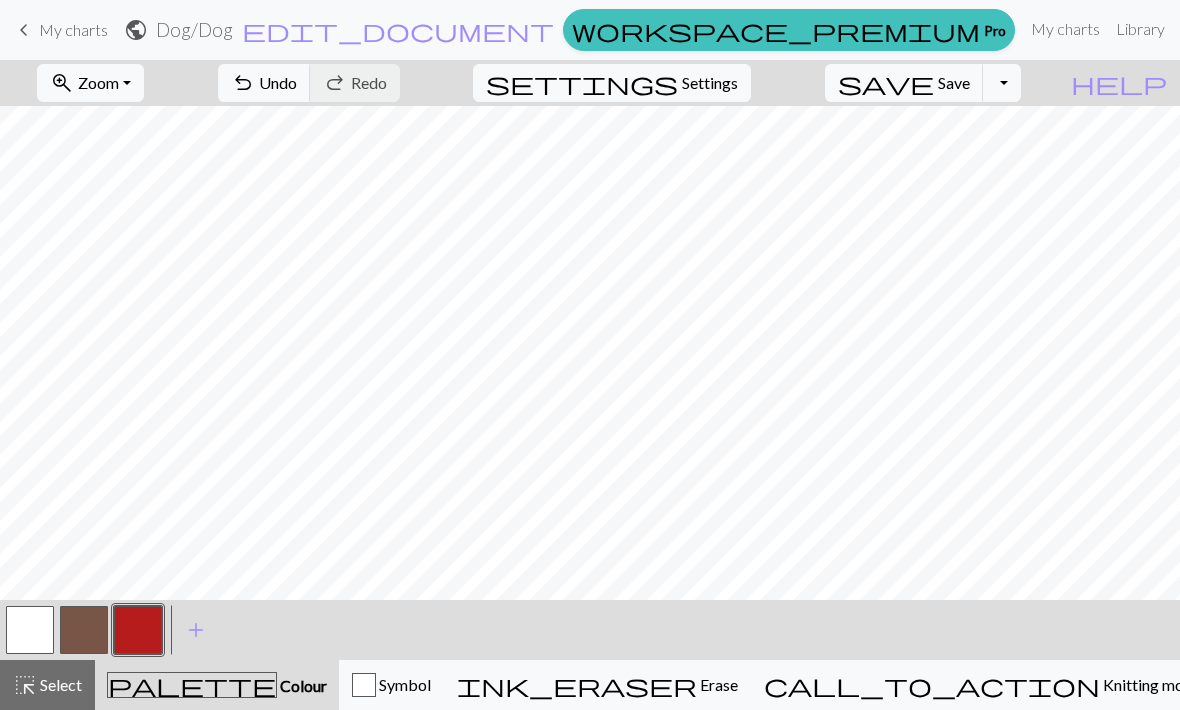 click at bounding box center (30, 630) 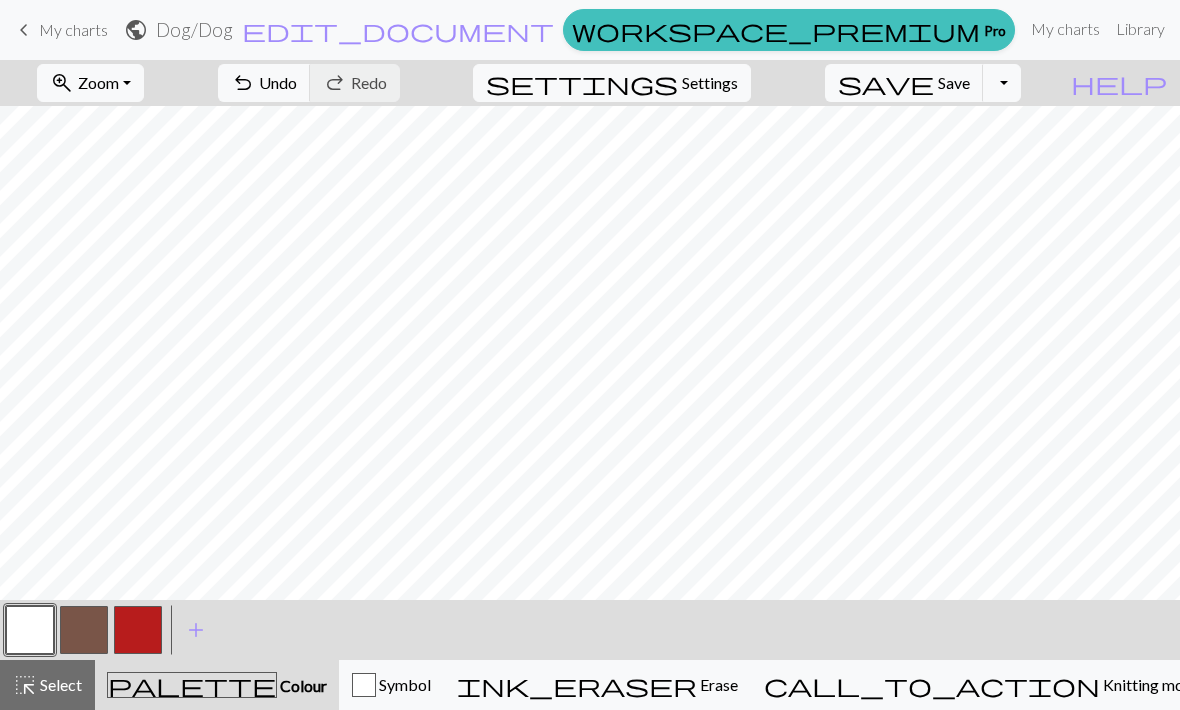 click at bounding box center [138, 630] 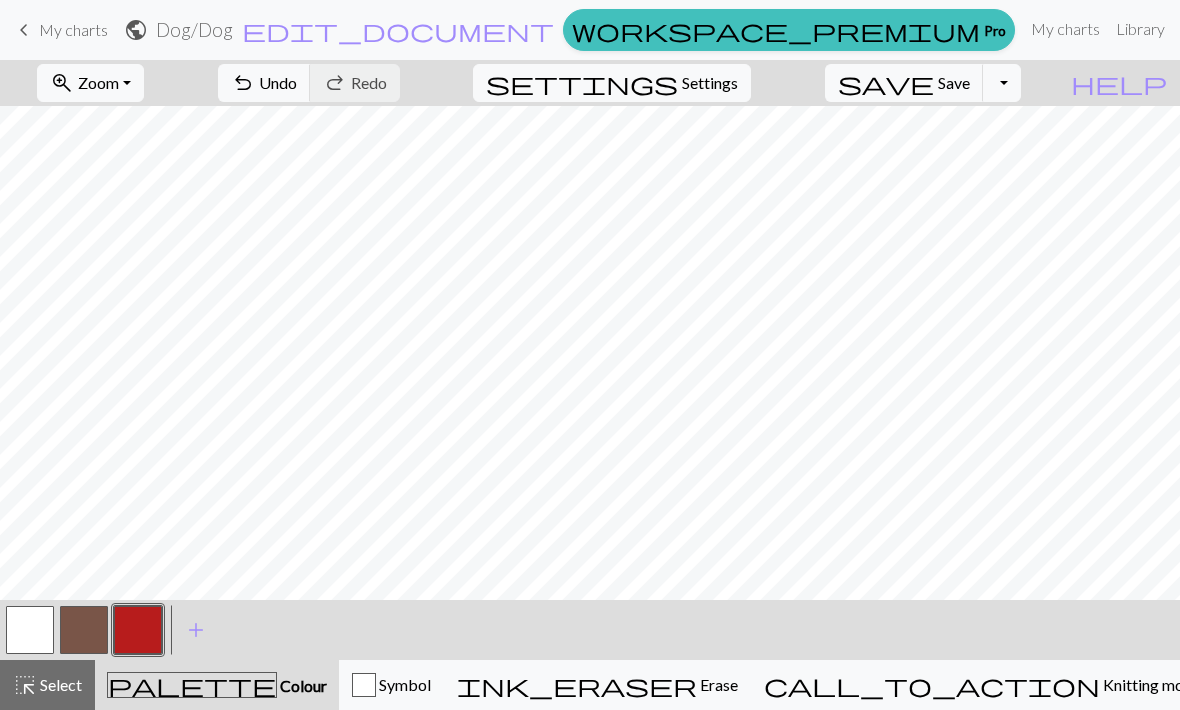 click at bounding box center [84, 630] 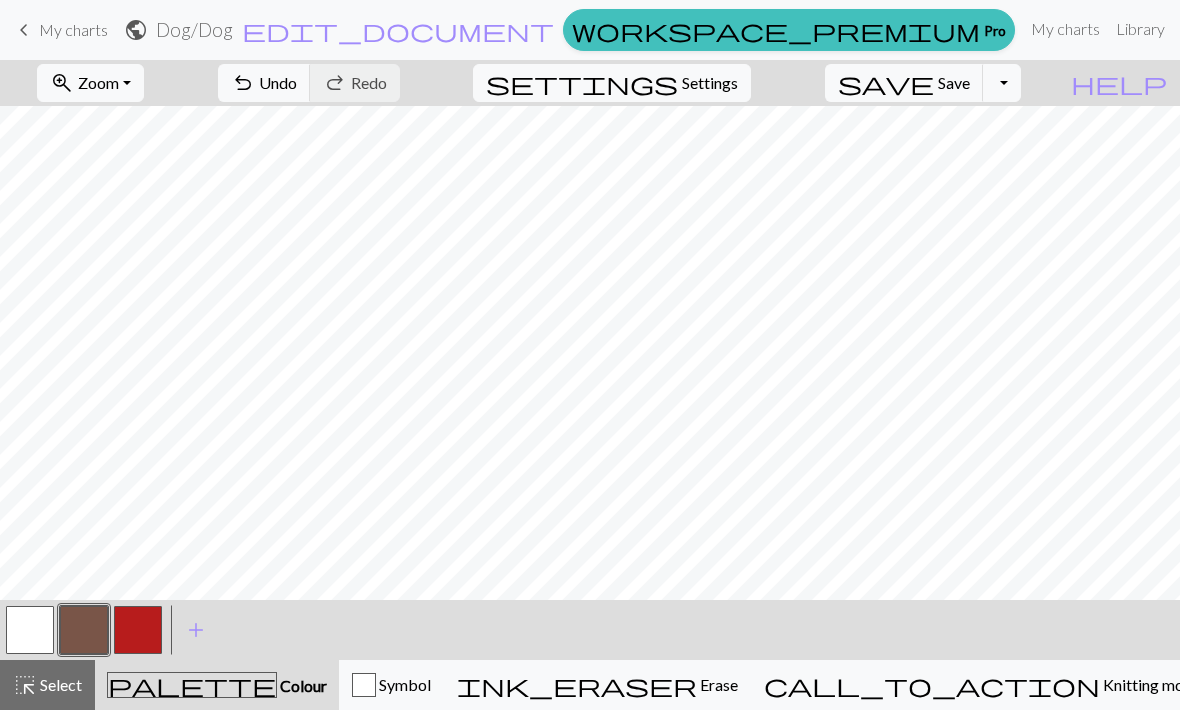 click at bounding box center [138, 630] 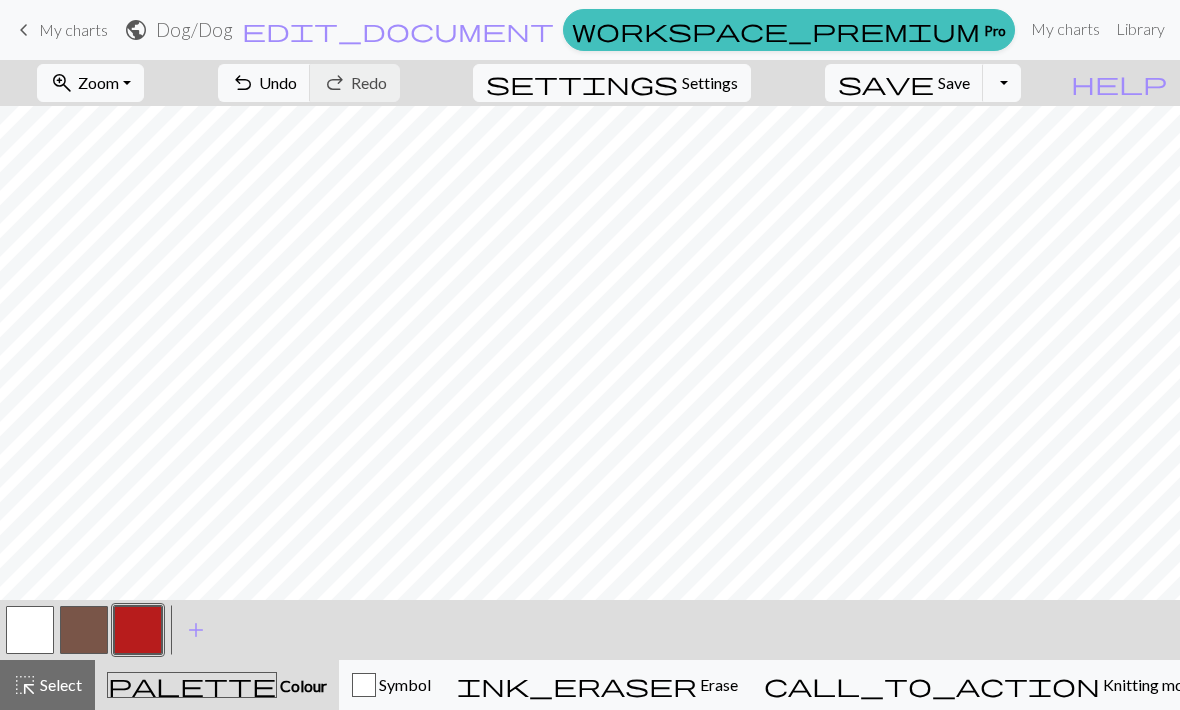 click on "Zoom" at bounding box center (98, 82) 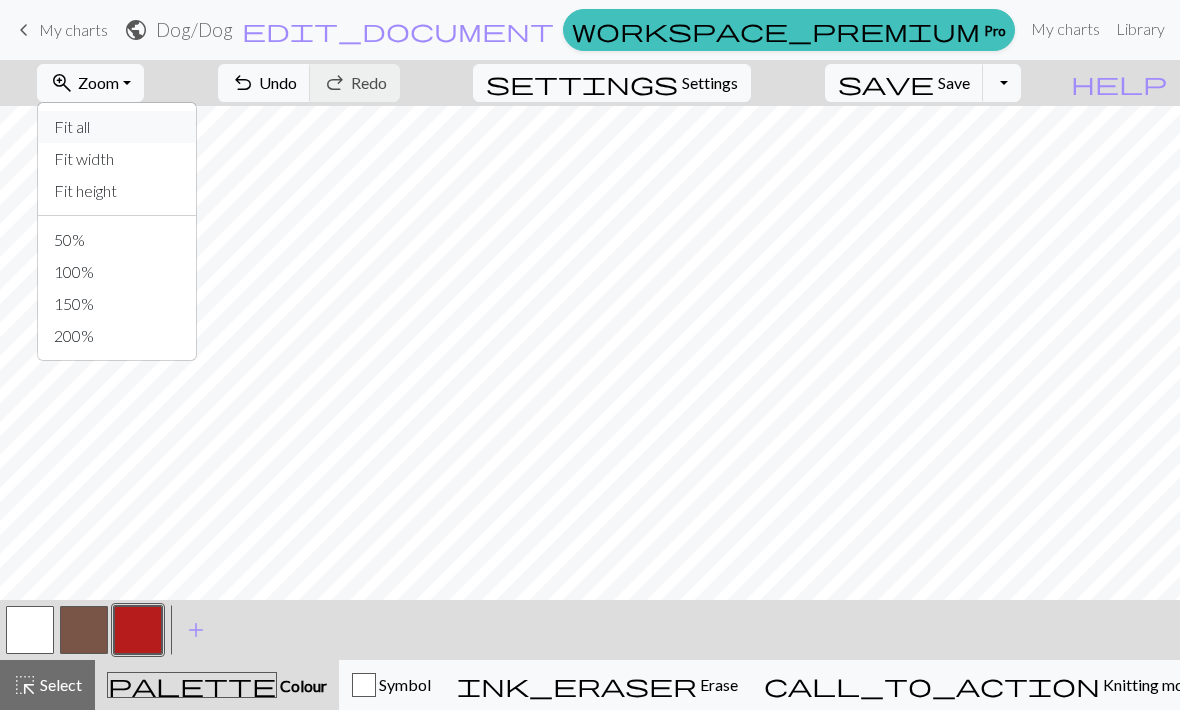 click on "Fit all" at bounding box center (117, 127) 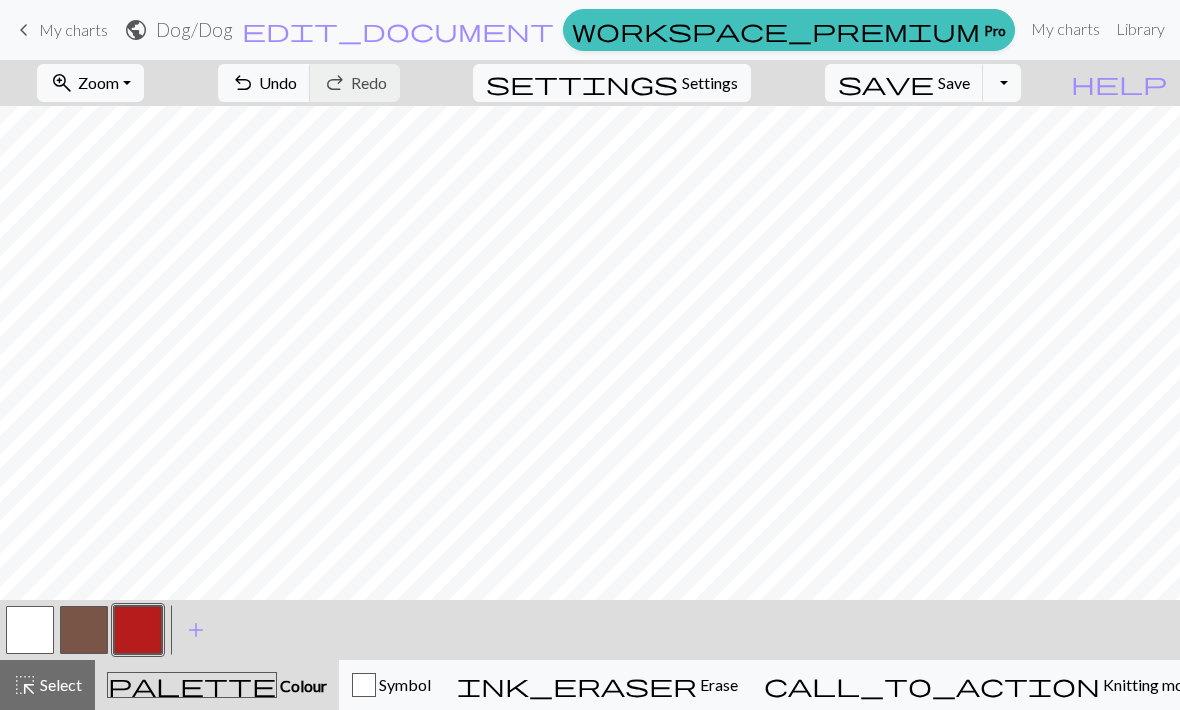 scroll, scrollTop: 336, scrollLeft: 0, axis: vertical 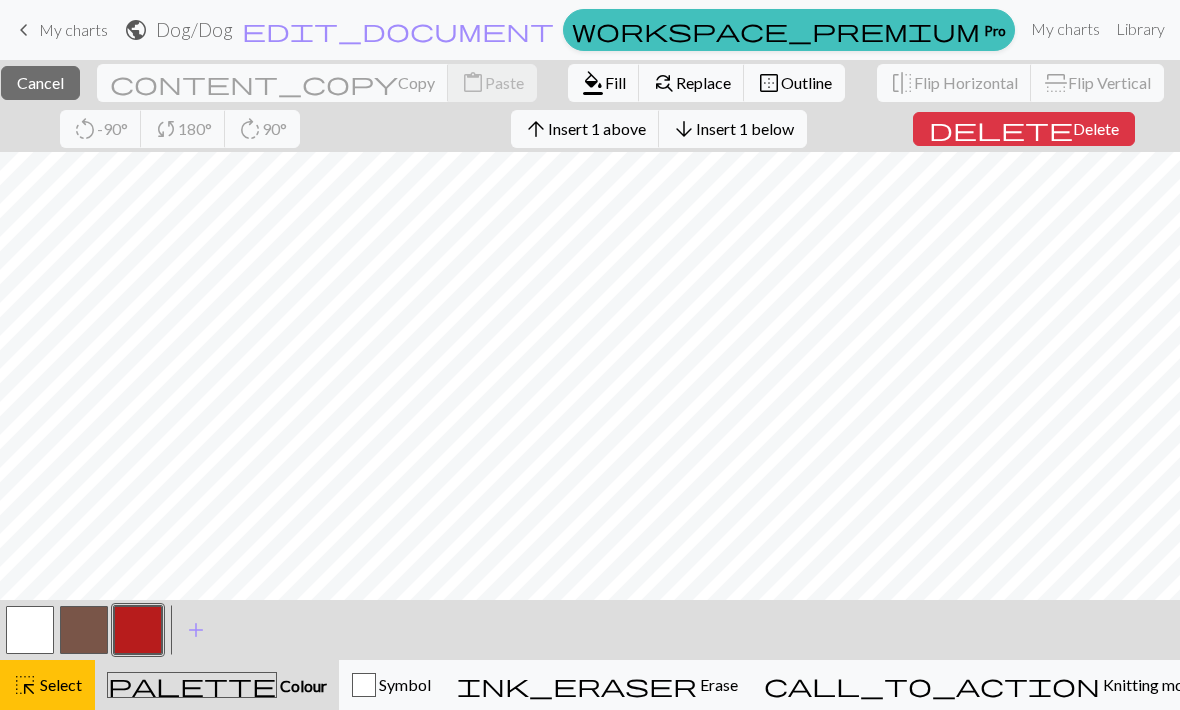 click on "delete  Delete" at bounding box center [1024, 129] 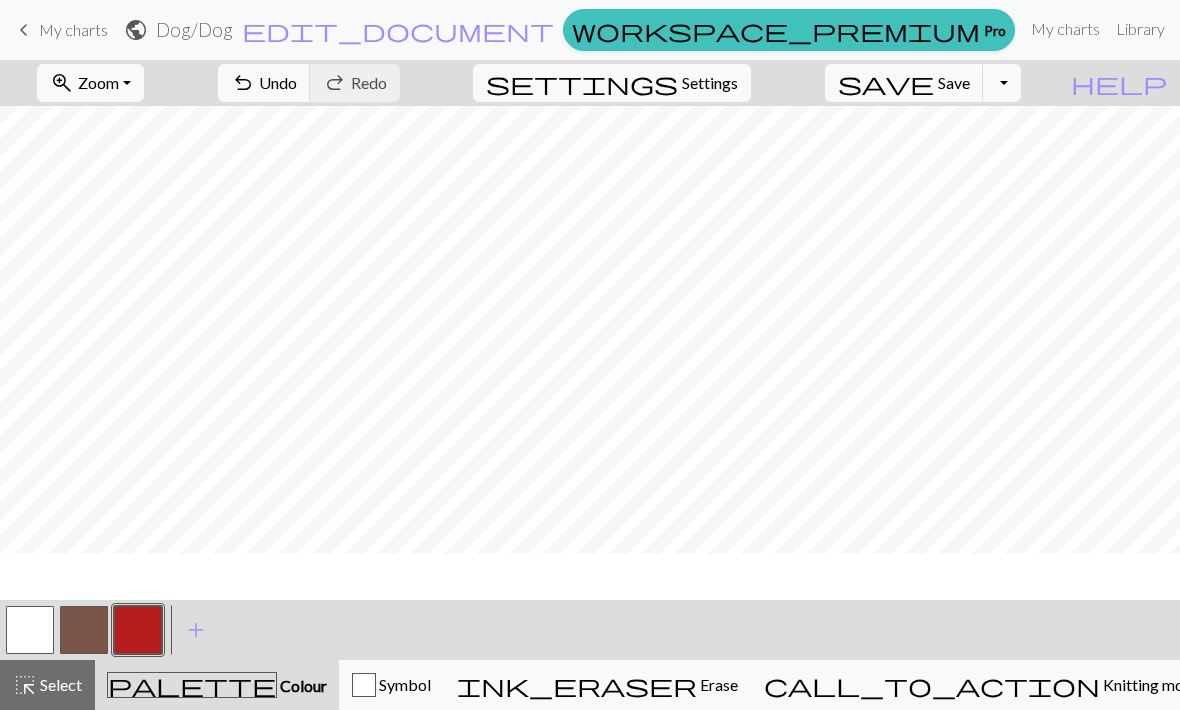 scroll, scrollTop: 326, scrollLeft: 0, axis: vertical 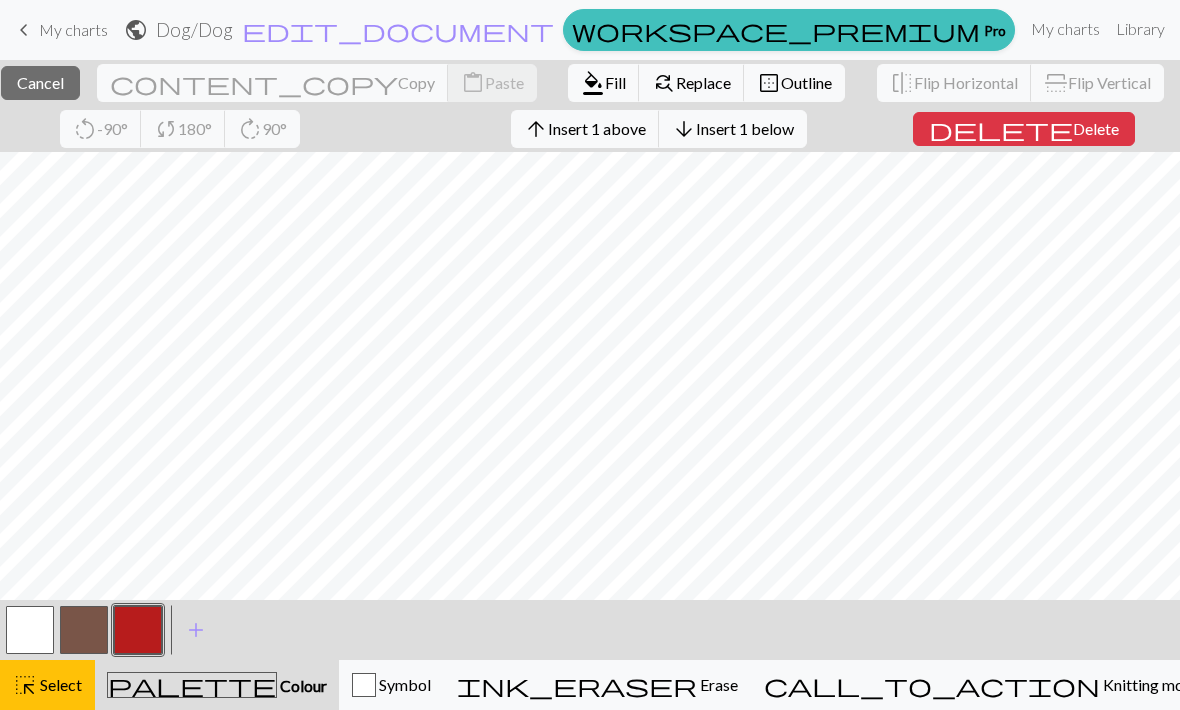 click on "delete  Delete" at bounding box center (1024, 129) 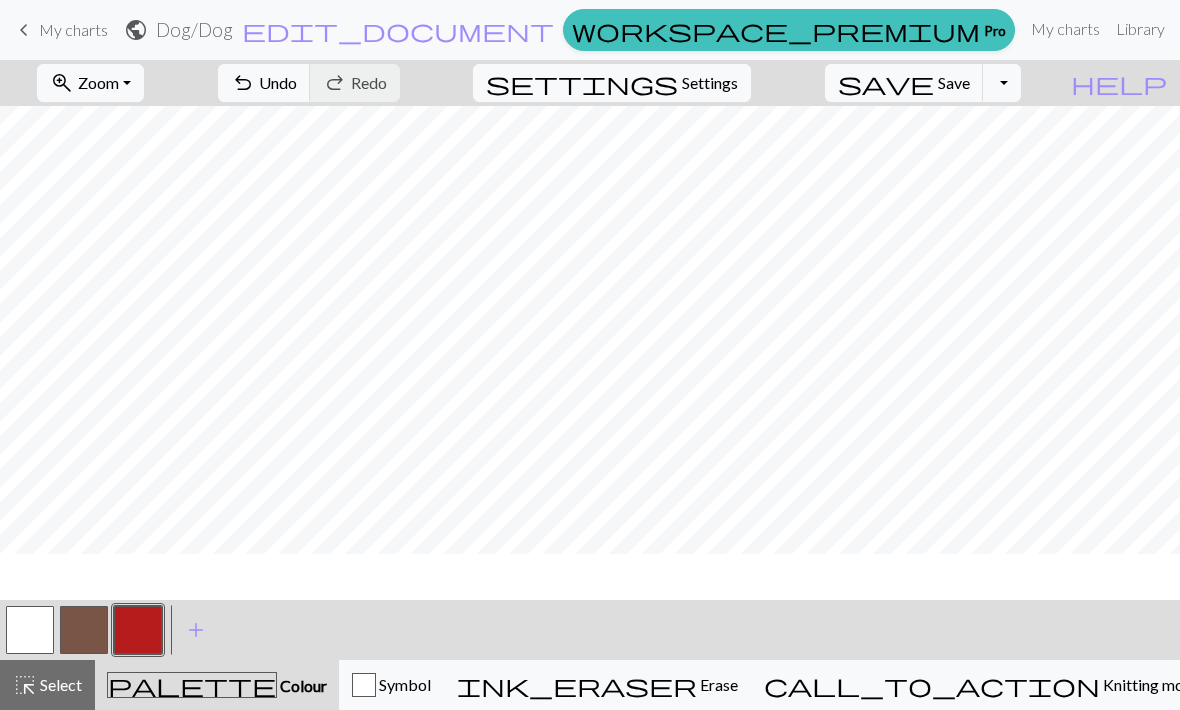 scroll, scrollTop: 316, scrollLeft: 0, axis: vertical 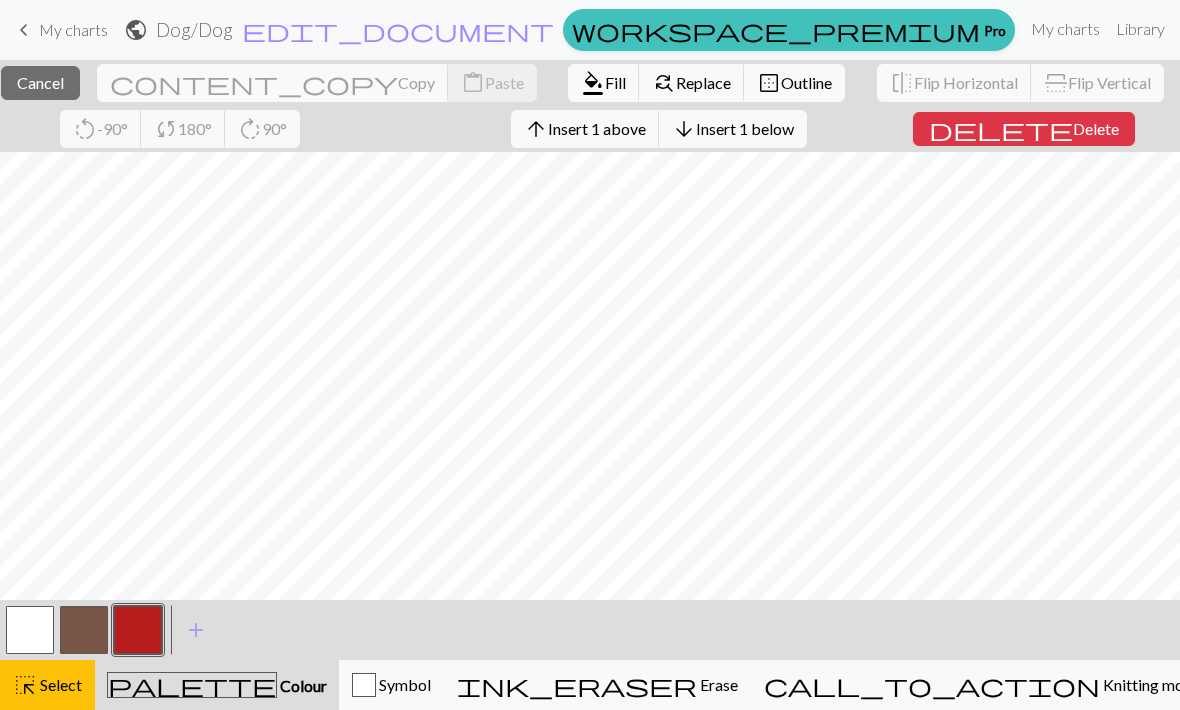 click on "Delete" at bounding box center (1096, 128) 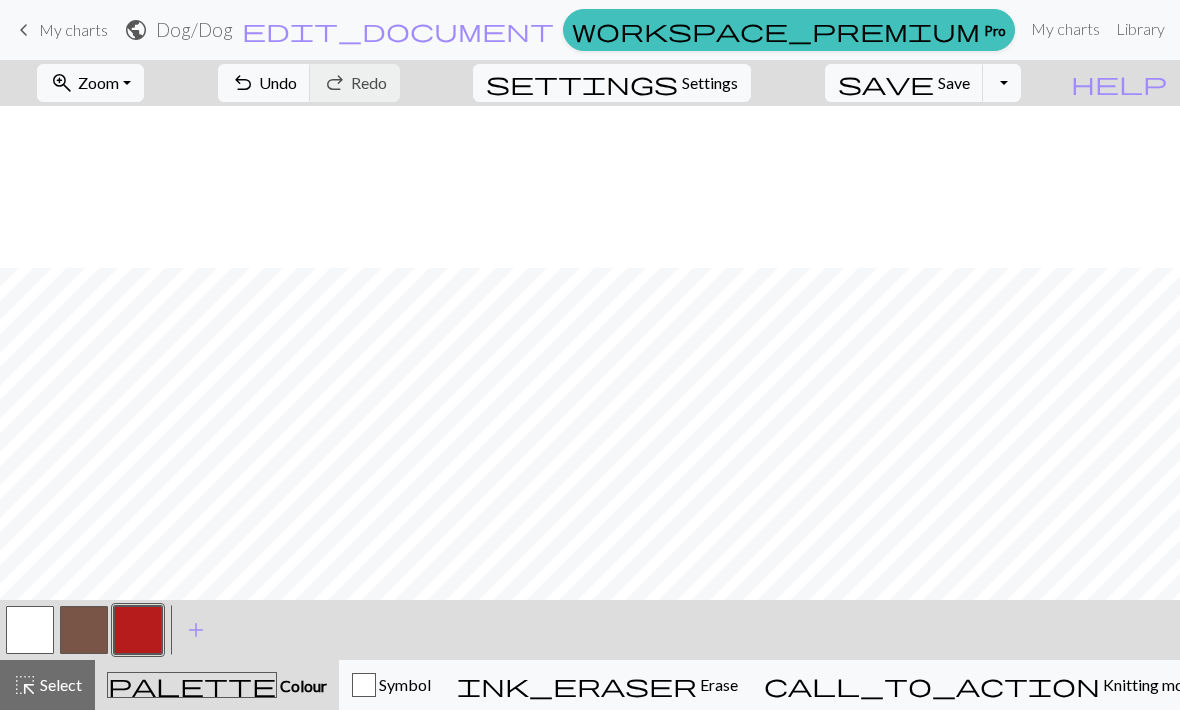 scroll, scrollTop: 306, scrollLeft: 0, axis: vertical 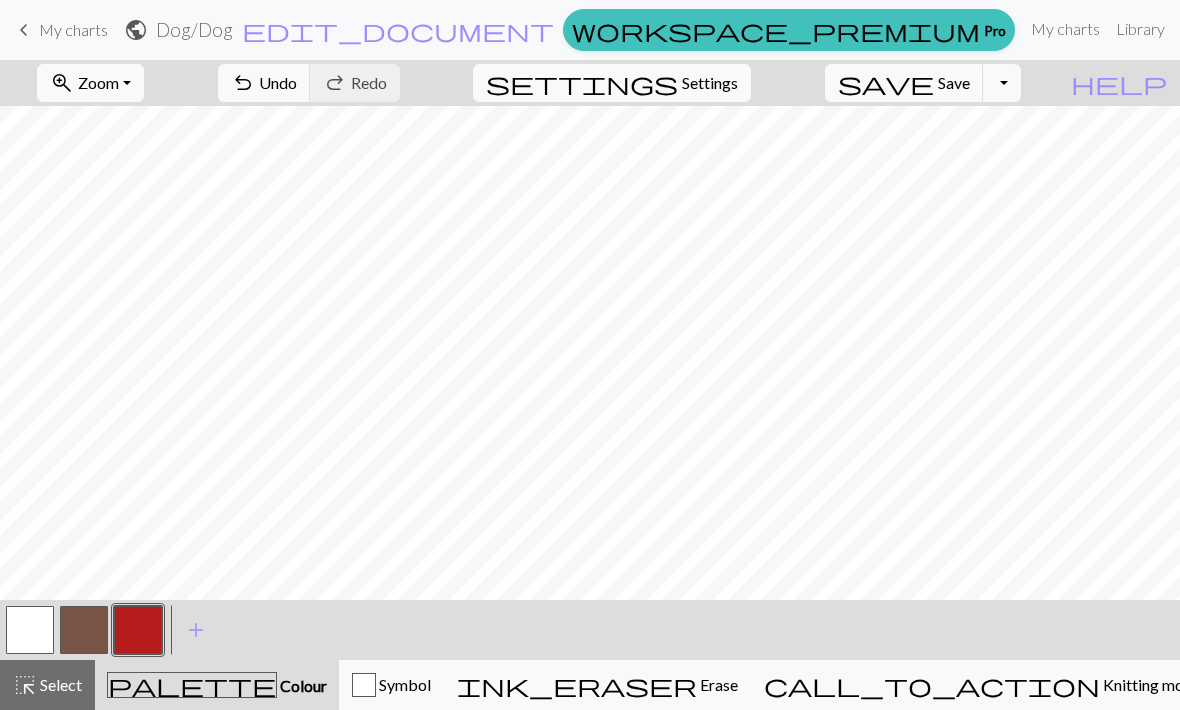 click at bounding box center [30, 630] 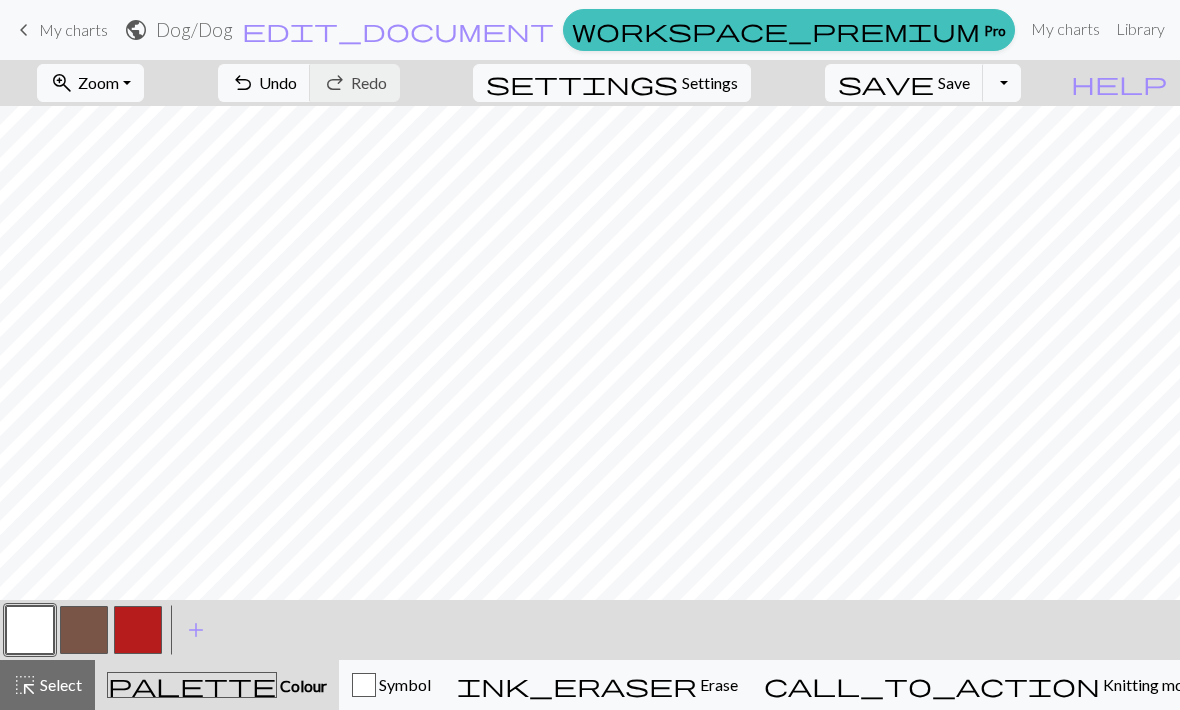 click on "Toggle Dropdown" at bounding box center (1002, 83) 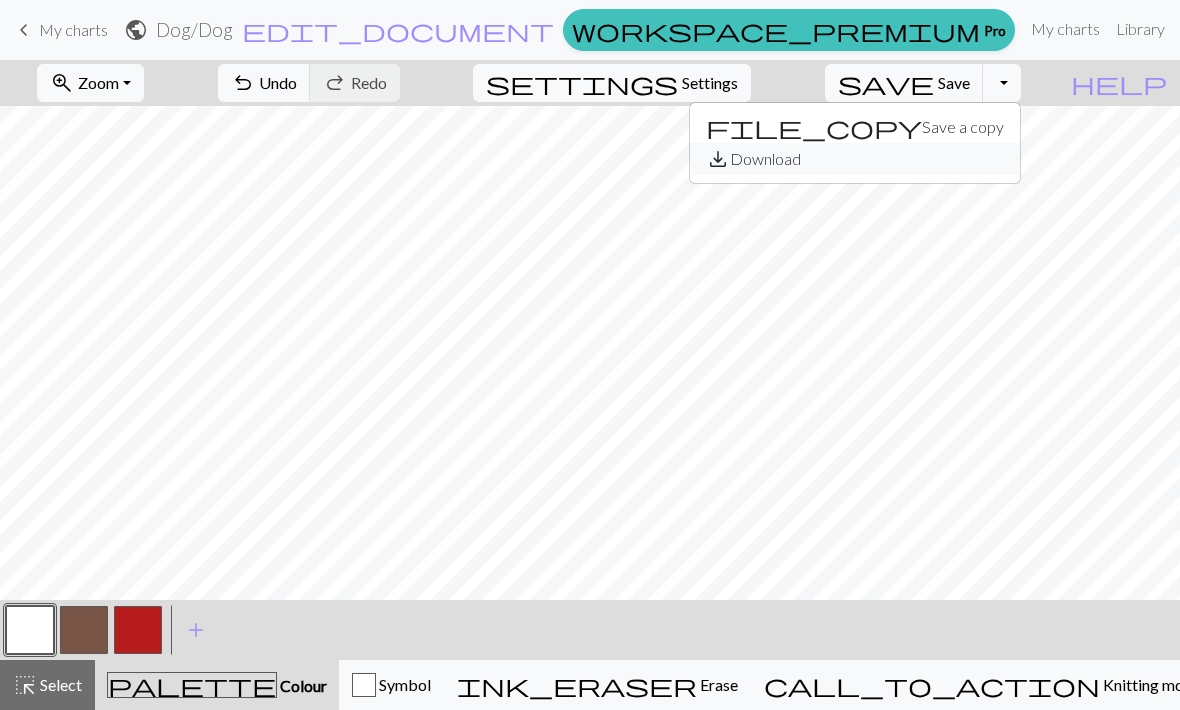 click on "save_alt  Download" at bounding box center (855, 159) 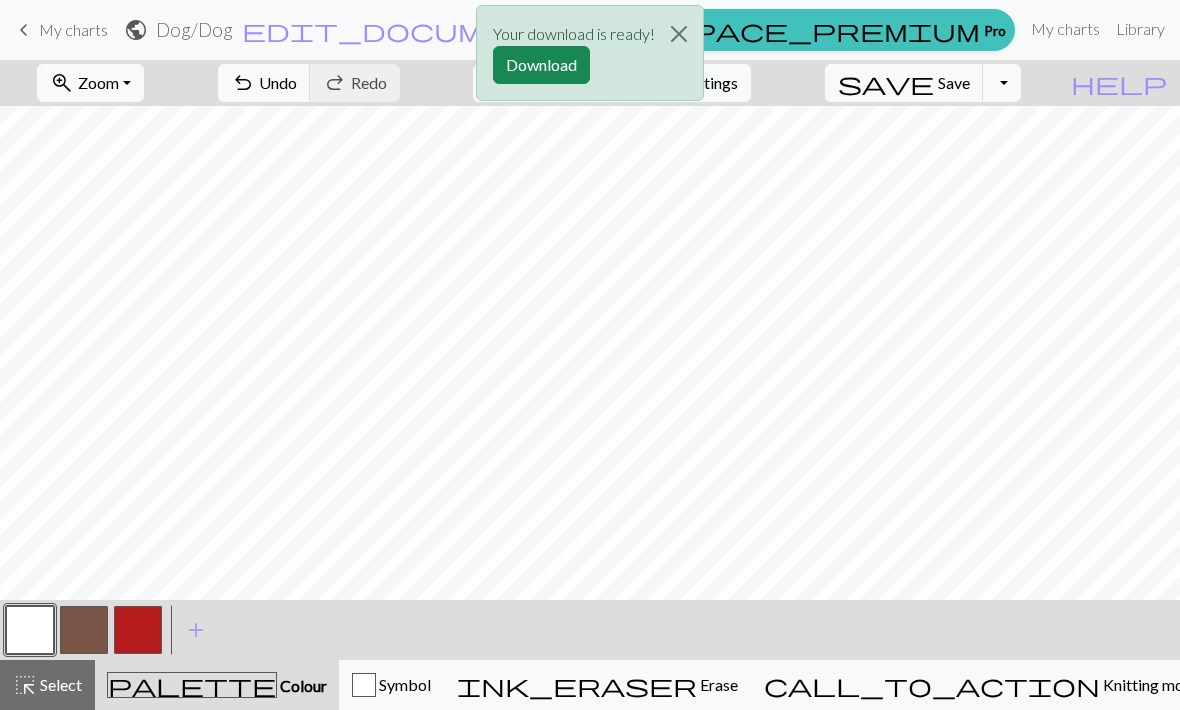 click on "Download" at bounding box center [541, 65] 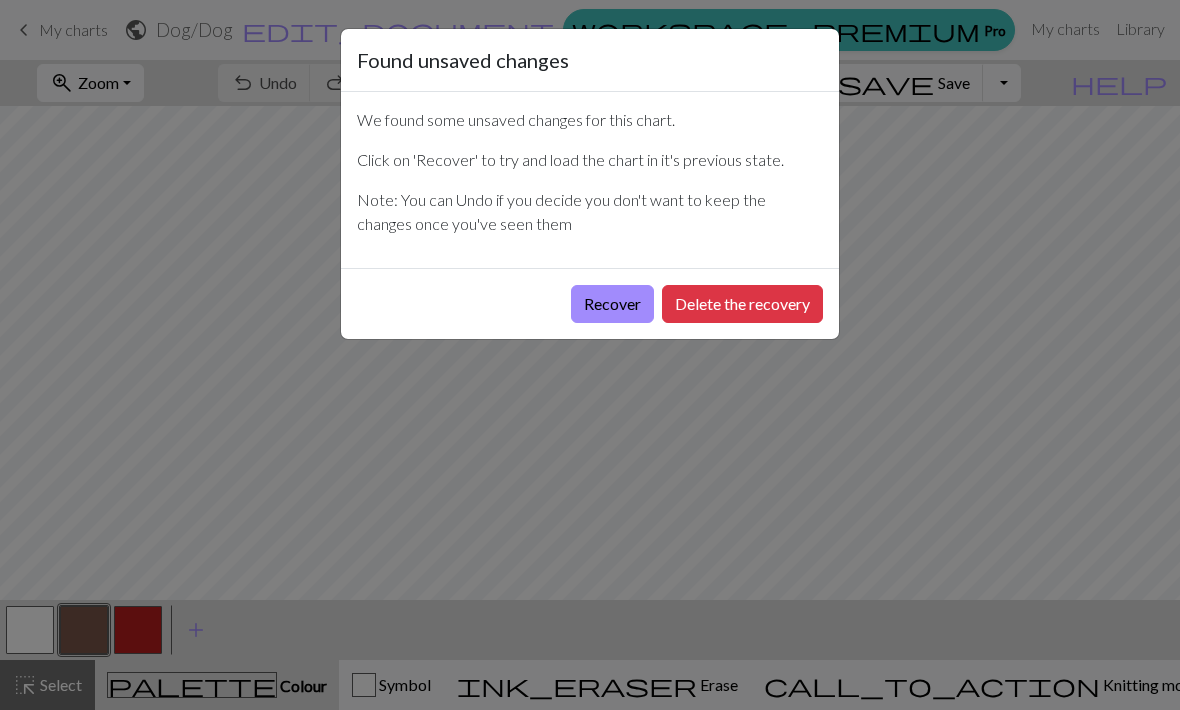 scroll, scrollTop: 0, scrollLeft: 0, axis: both 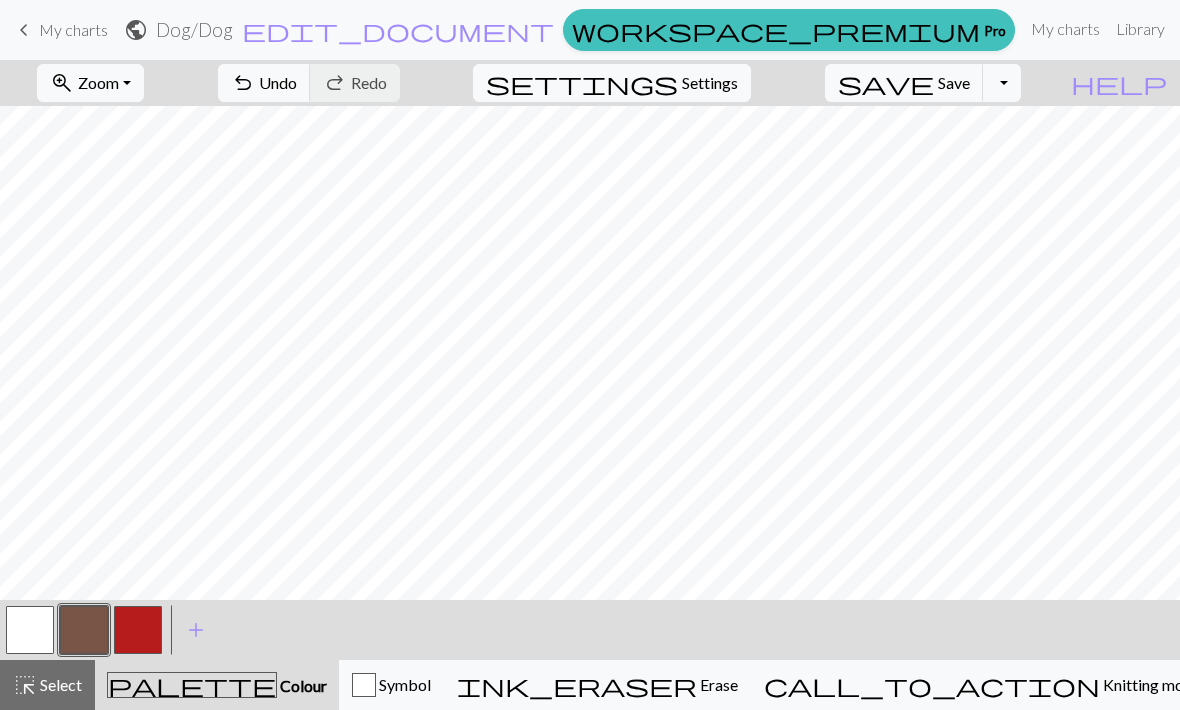click on "zoom_in Zoom Zoom" at bounding box center [90, 83] 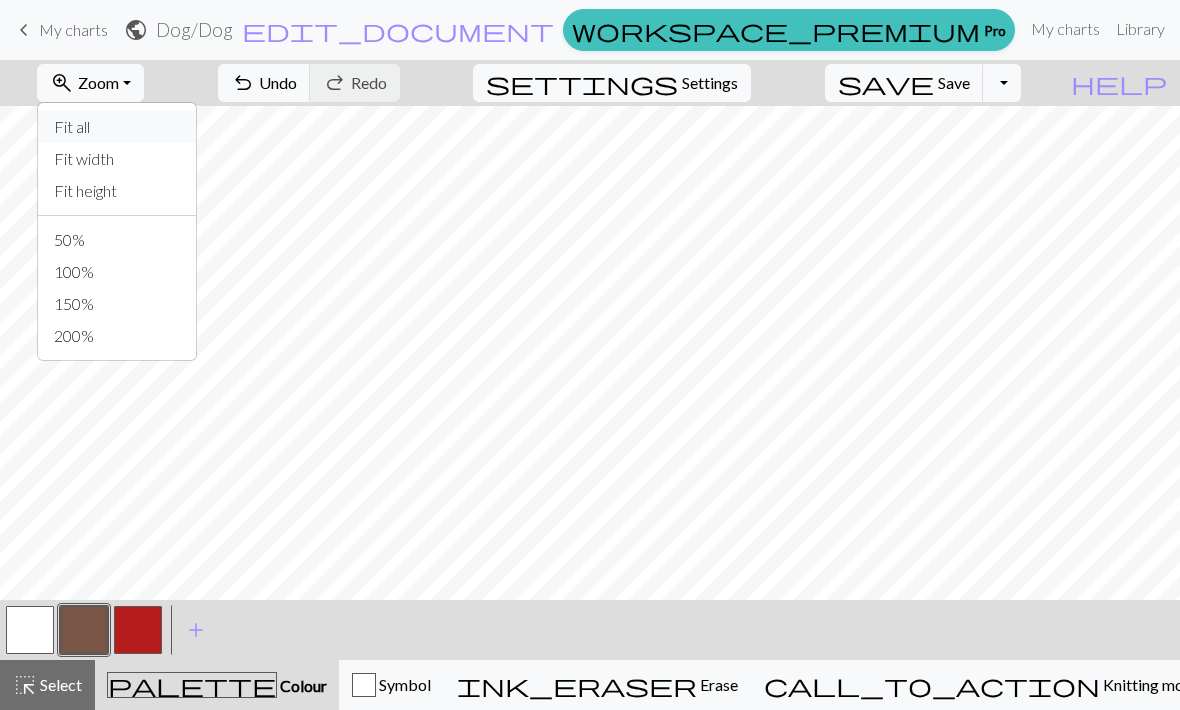 click on "Fit all" at bounding box center (117, 127) 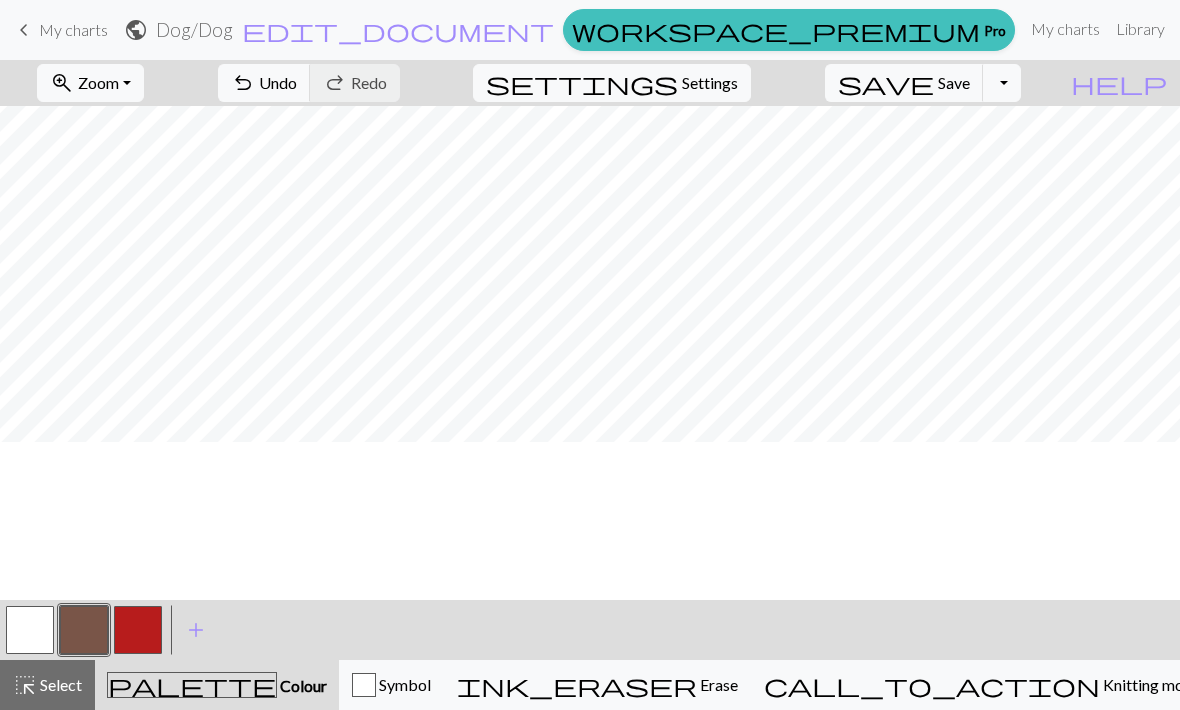 scroll, scrollTop: 72, scrollLeft: 0, axis: vertical 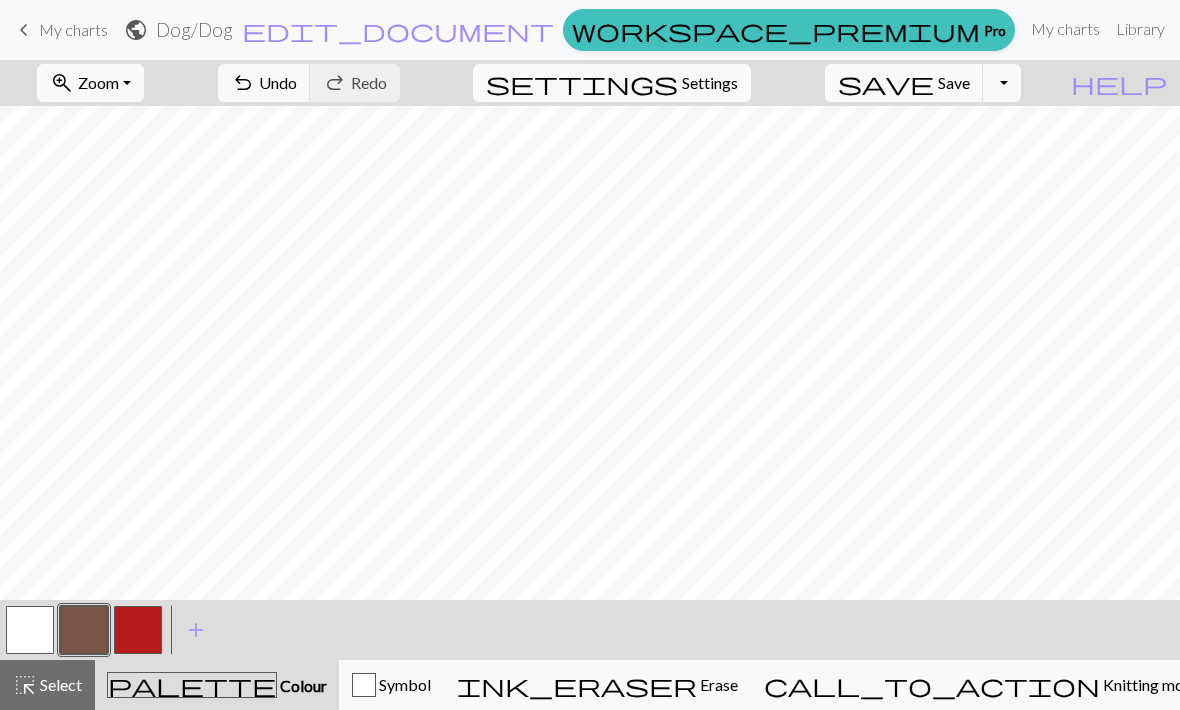 click at bounding box center [30, 630] 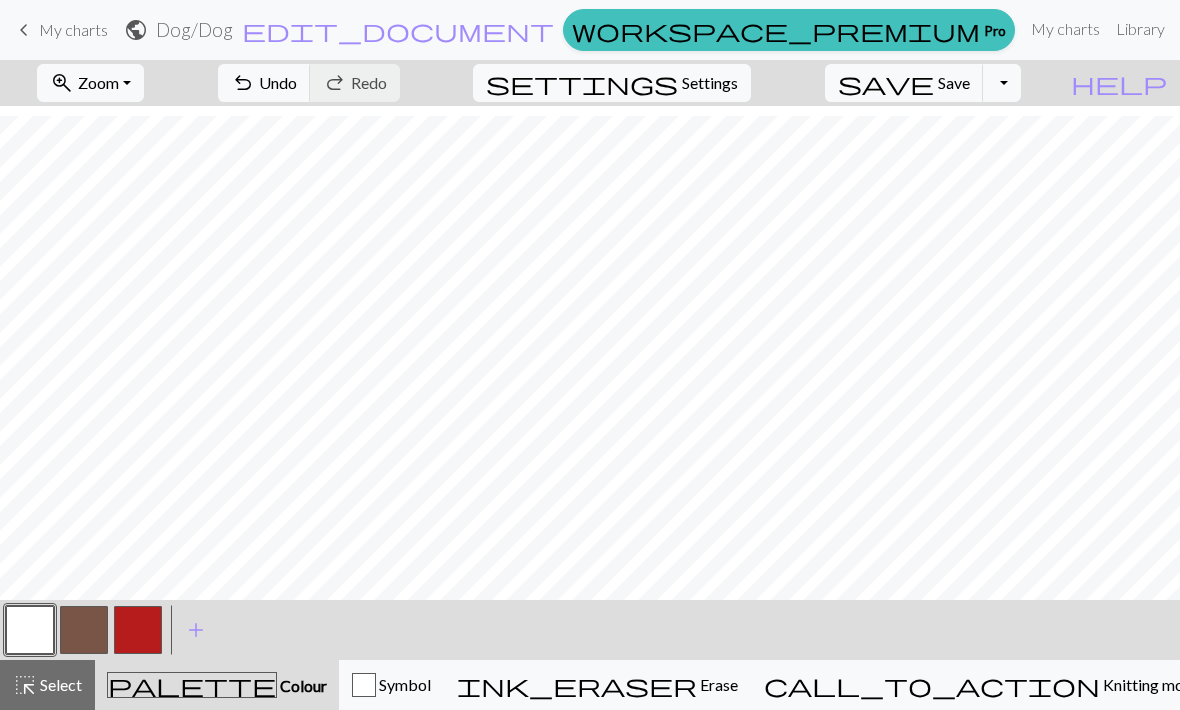 scroll, scrollTop: 12, scrollLeft: 0, axis: vertical 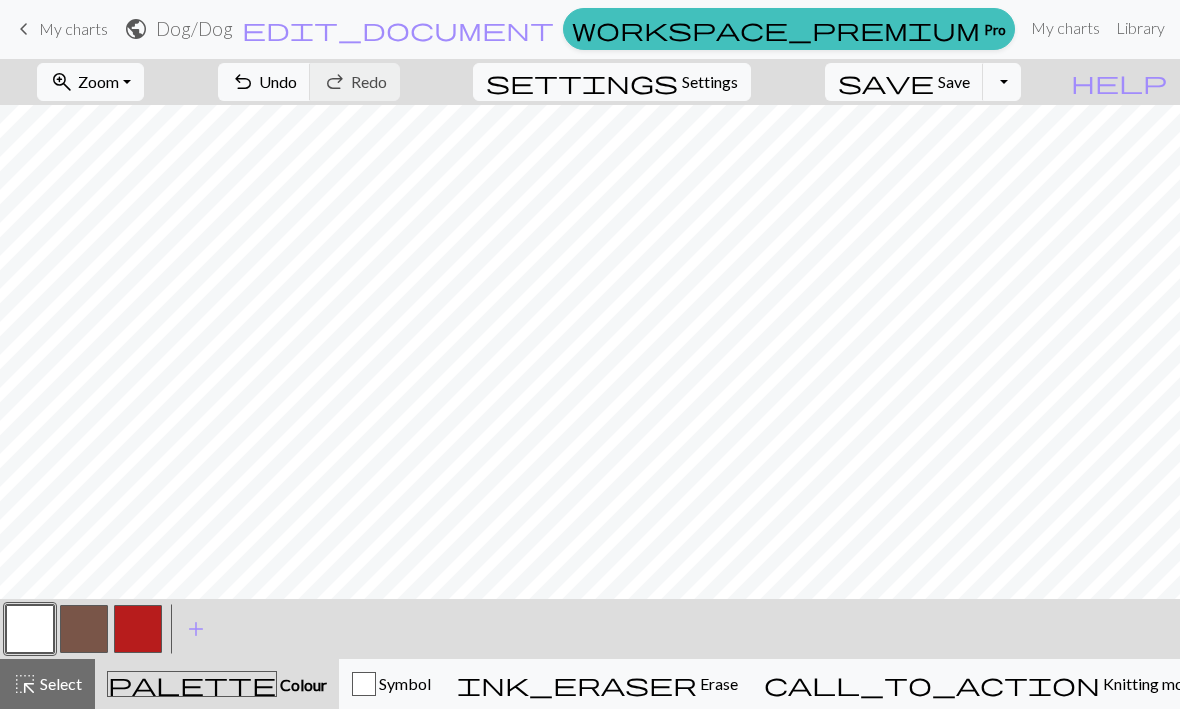 click at bounding box center [84, 630] 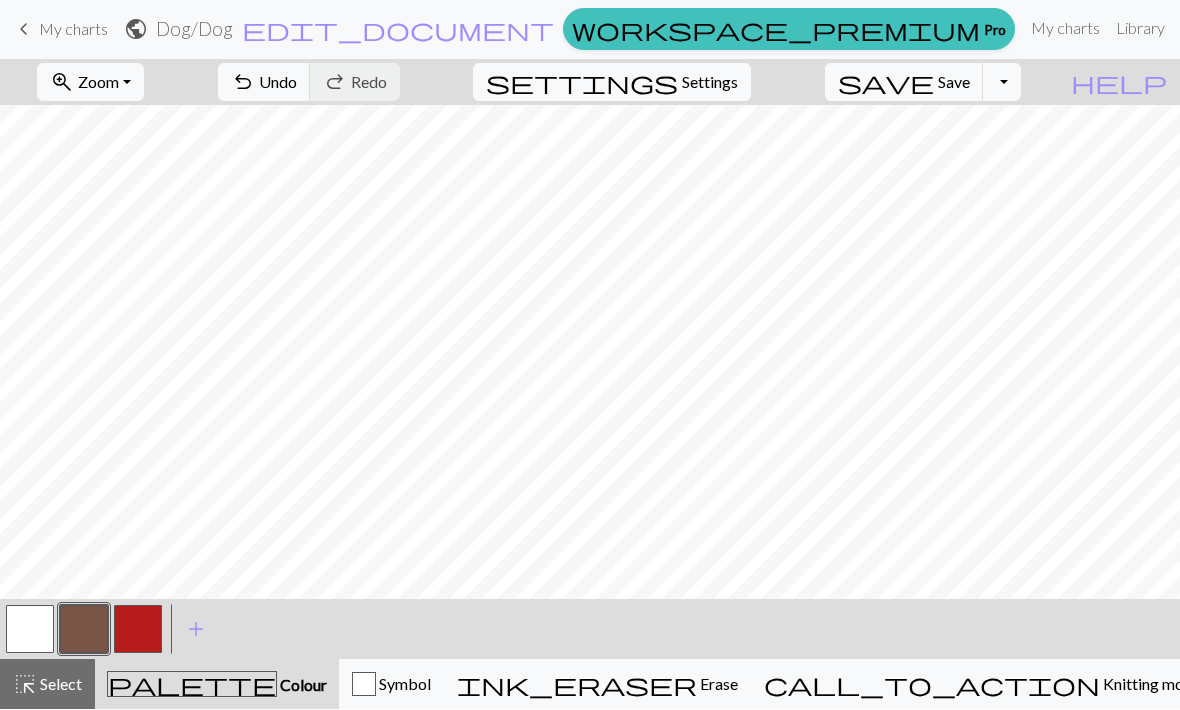 click at bounding box center (84, 630) 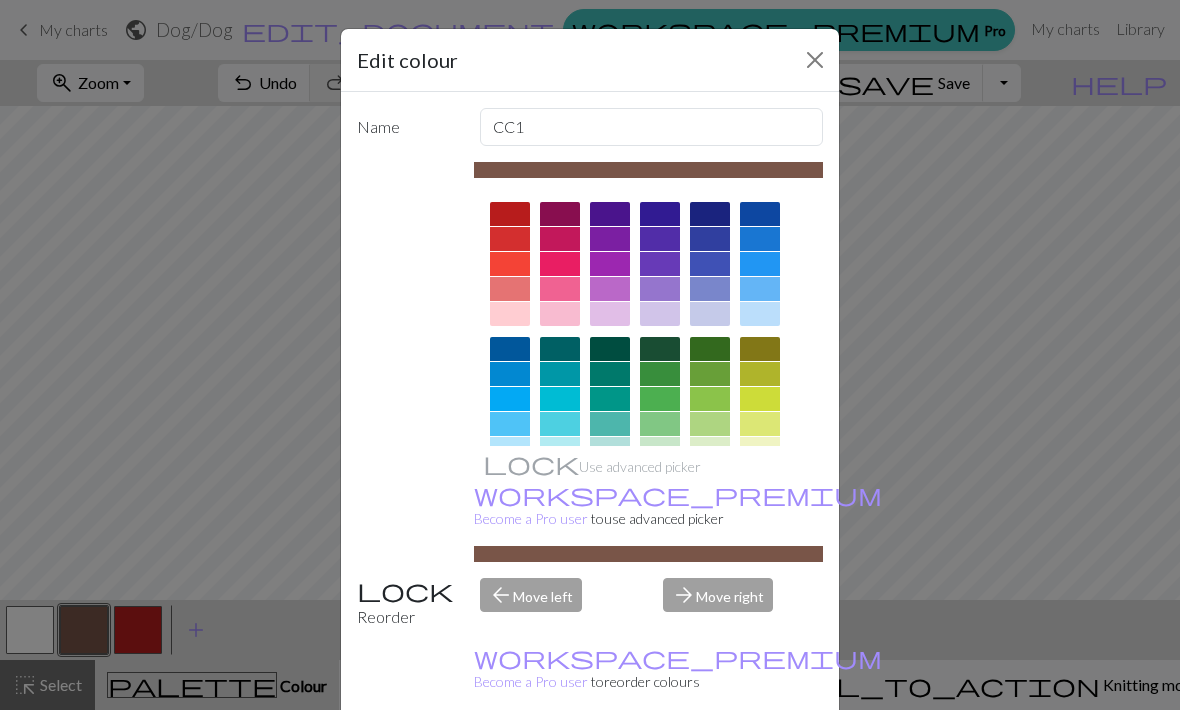 click on "Edit colour Name CC1 Use advanced picker workspace_premium Become a Pro user   to  use advanced picker Reorder arrow_back Move left arrow_forward Move right workspace_premium Become a Pro user   to  reorder colours Delete Done Cancel" at bounding box center (590, 355) 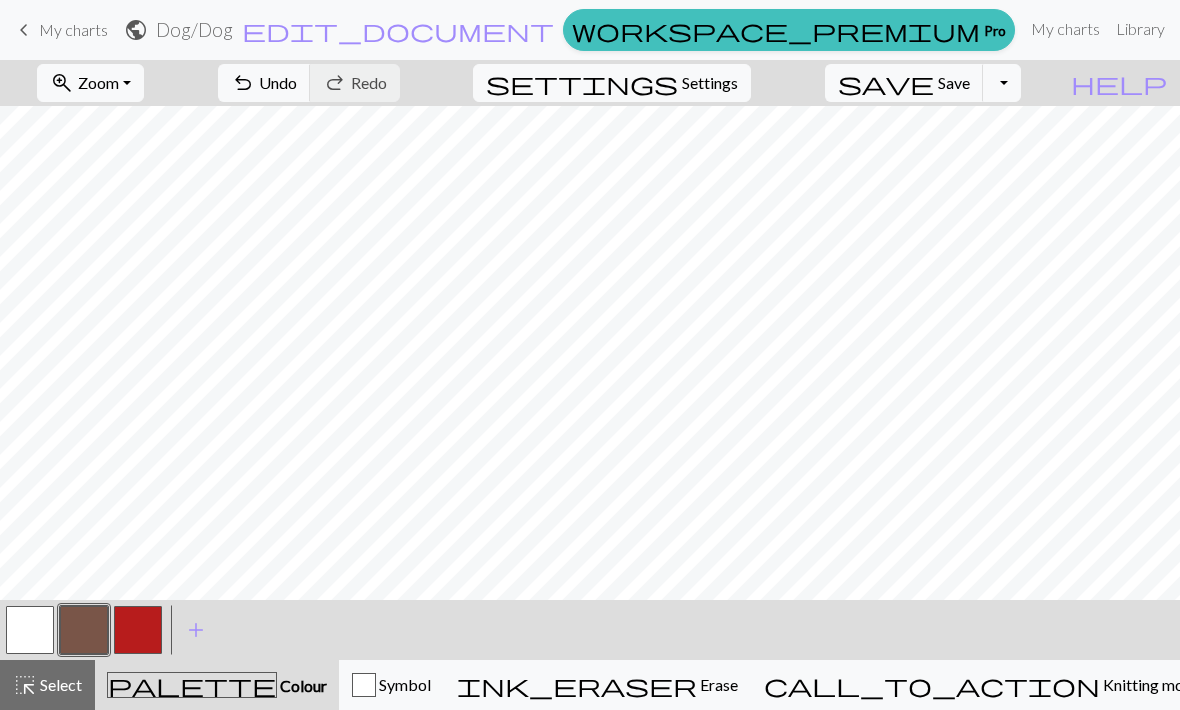 click at bounding box center (30, 630) 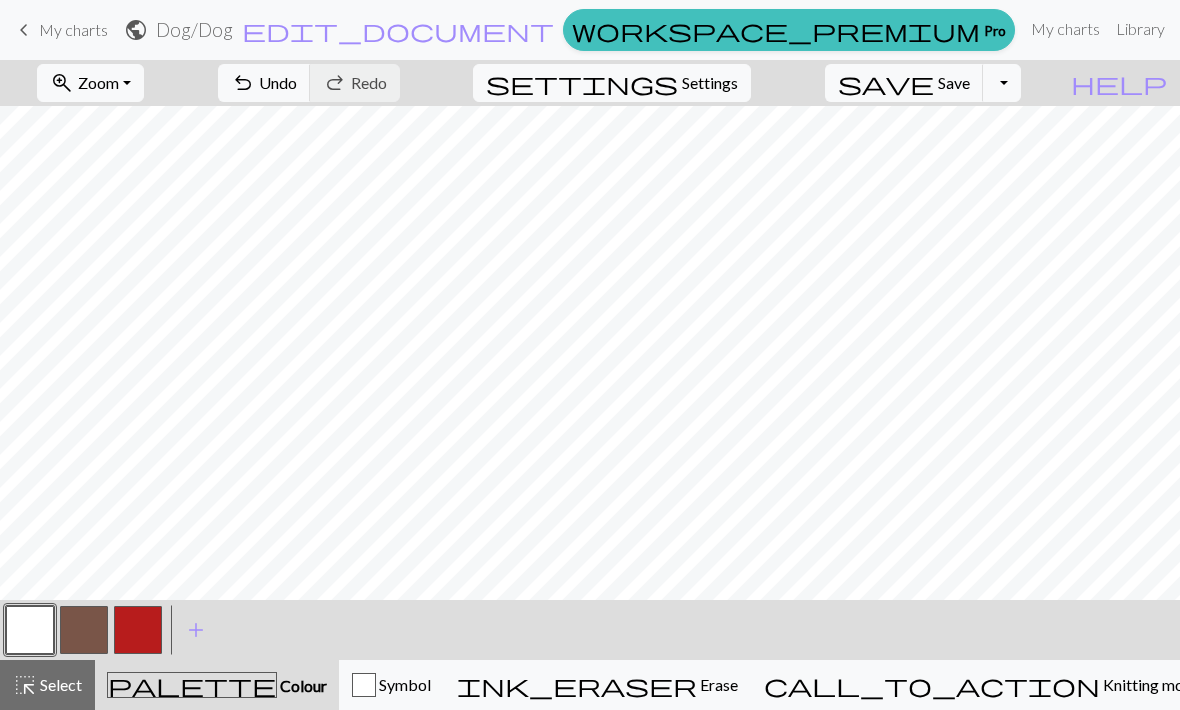 click at bounding box center [30, 630] 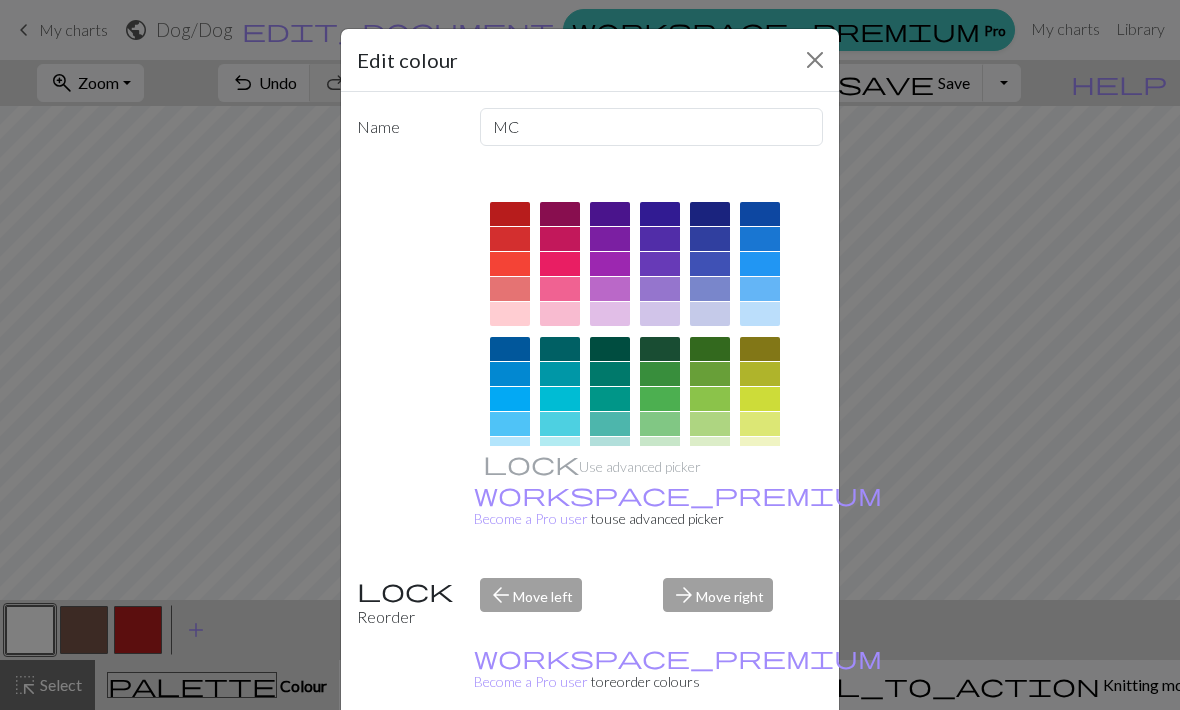 click at bounding box center [710, 214] 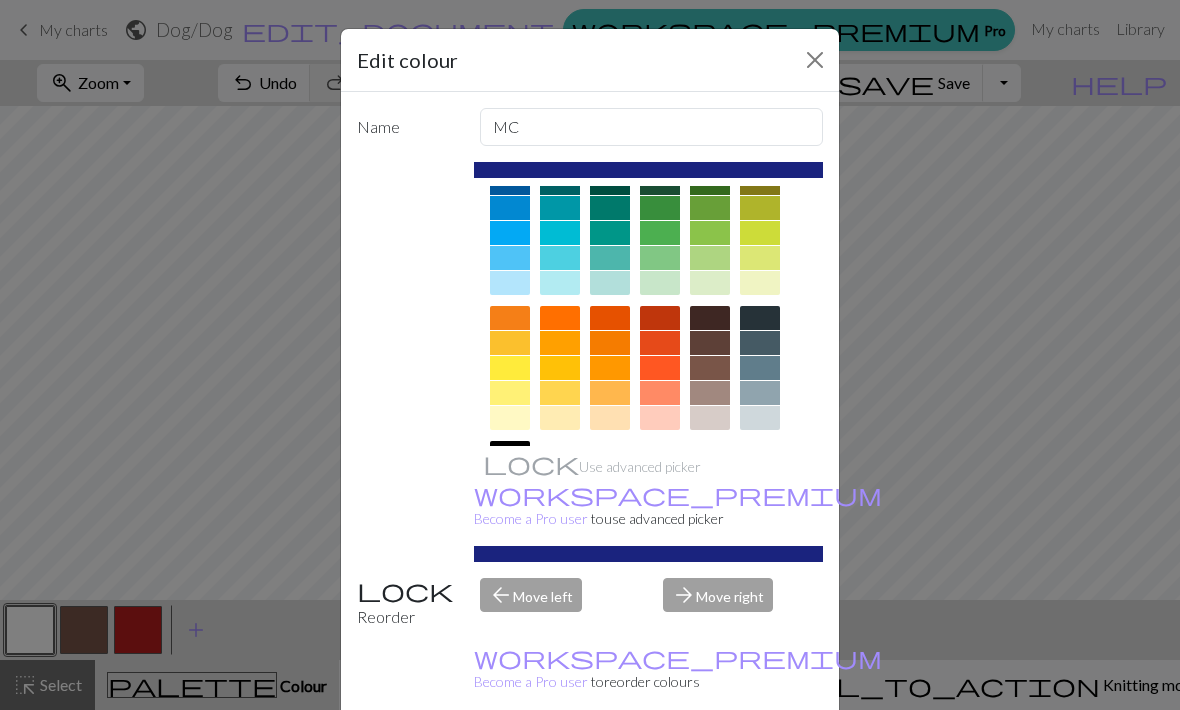 scroll, scrollTop: 165, scrollLeft: 0, axis: vertical 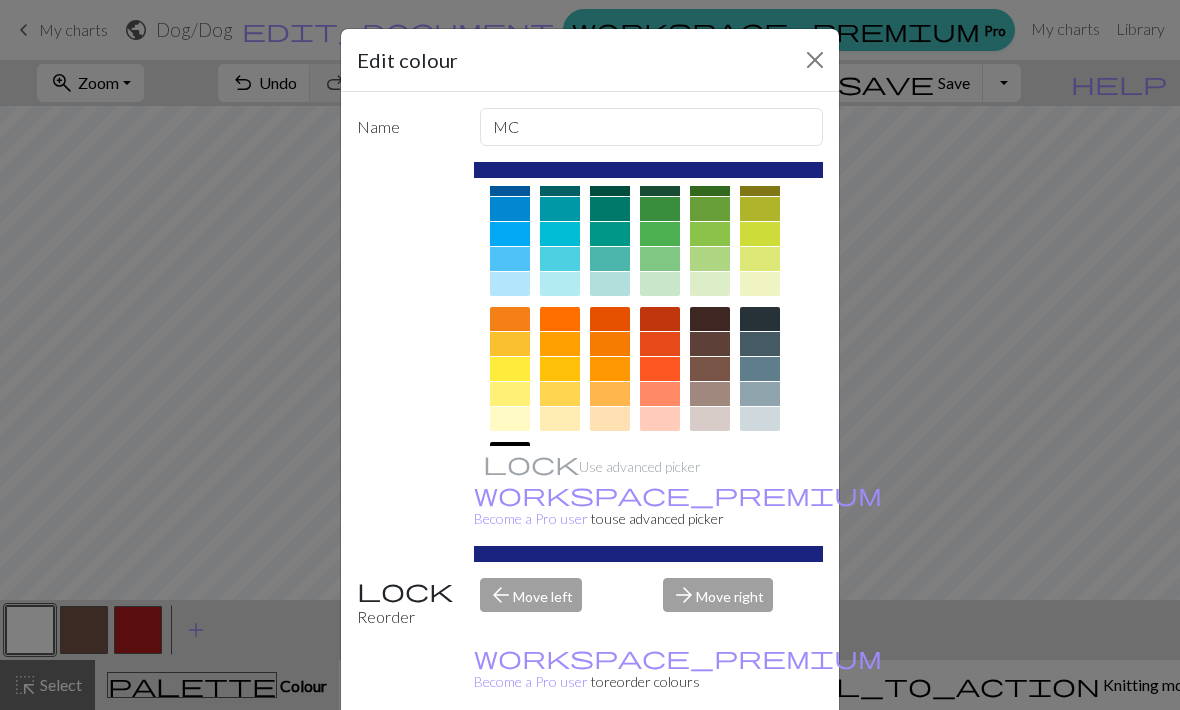 click at bounding box center (760, 319) 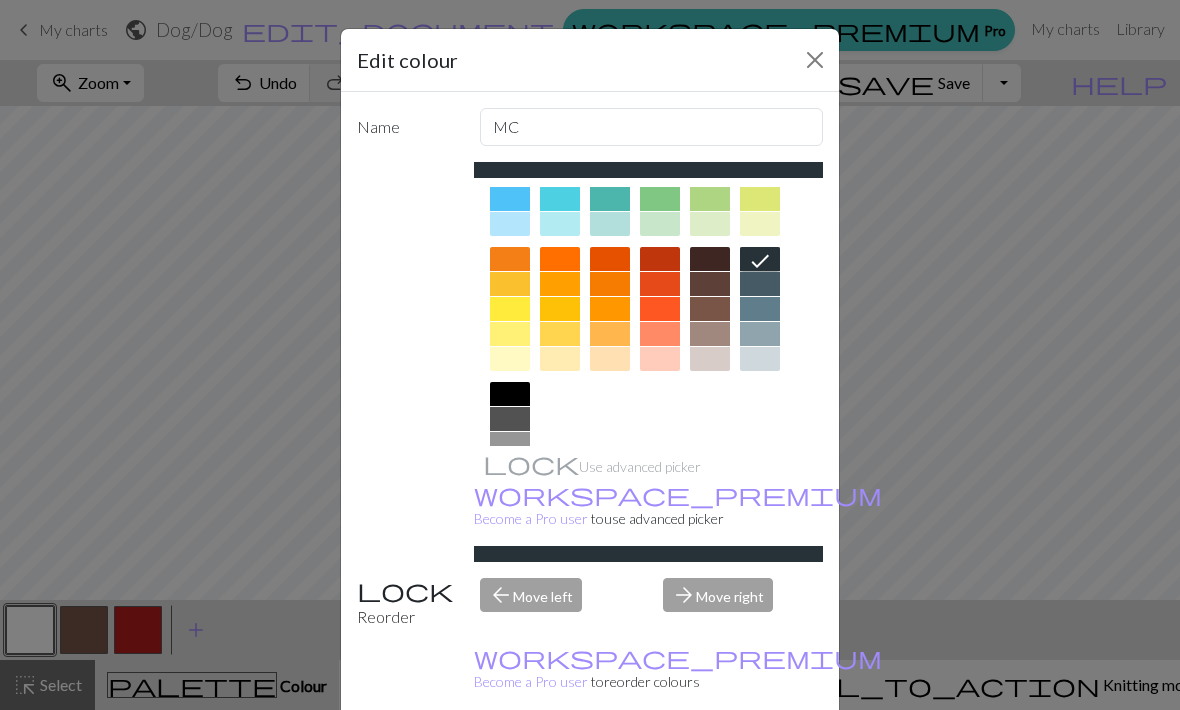 scroll, scrollTop: 231, scrollLeft: 0, axis: vertical 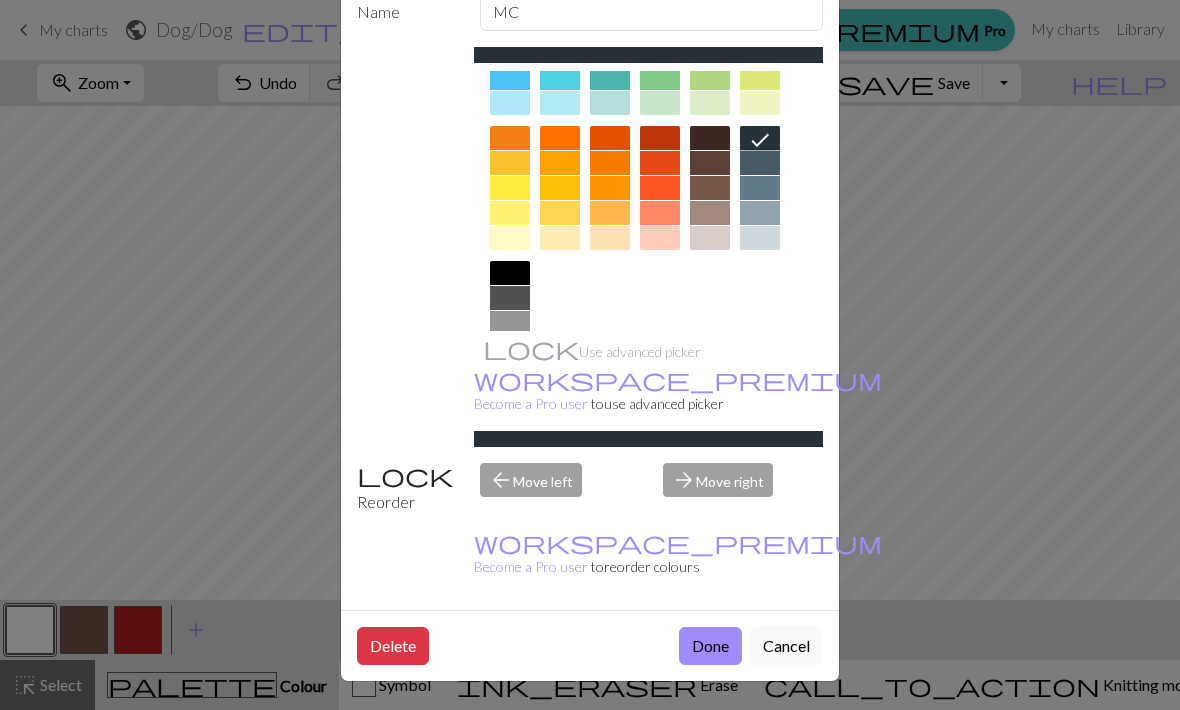 click on "Done" at bounding box center (710, 646) 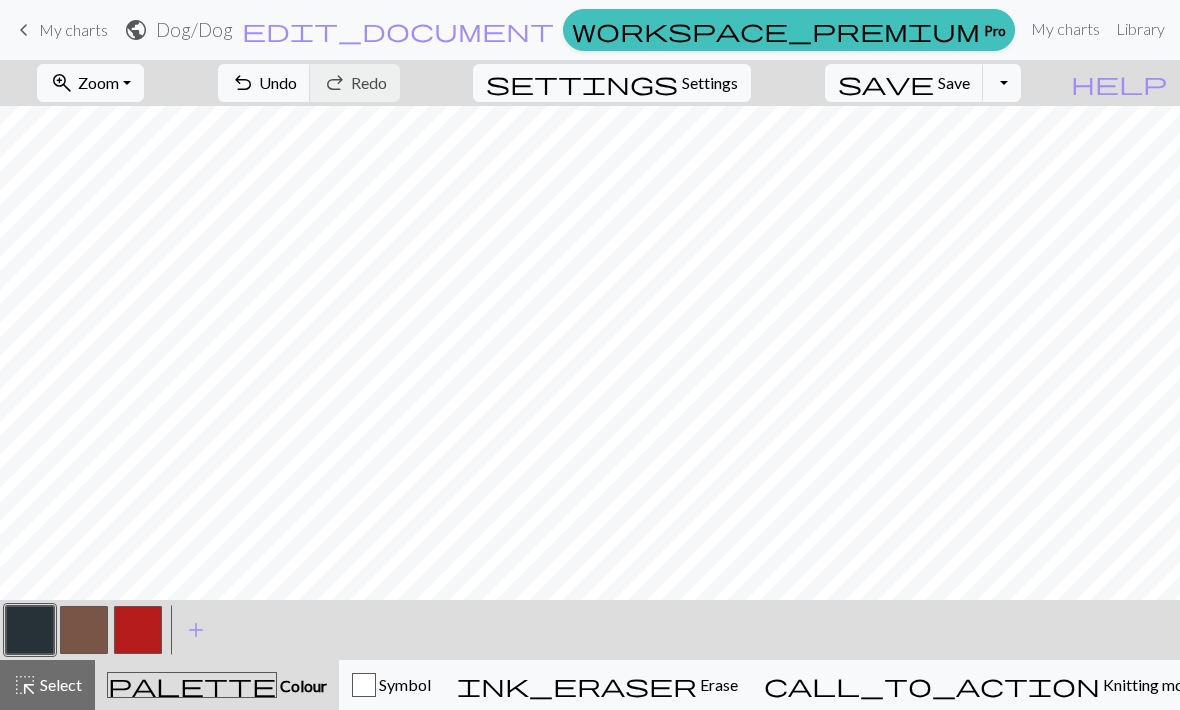 click at bounding box center (84, 630) 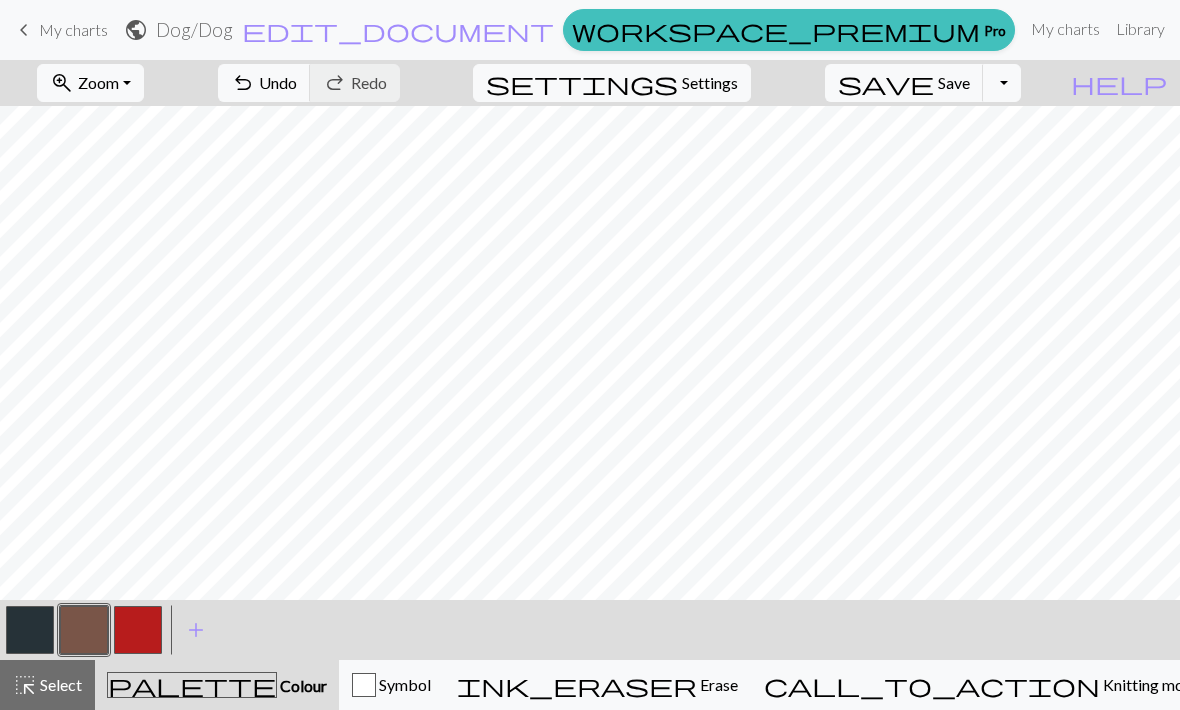 click at bounding box center (84, 630) 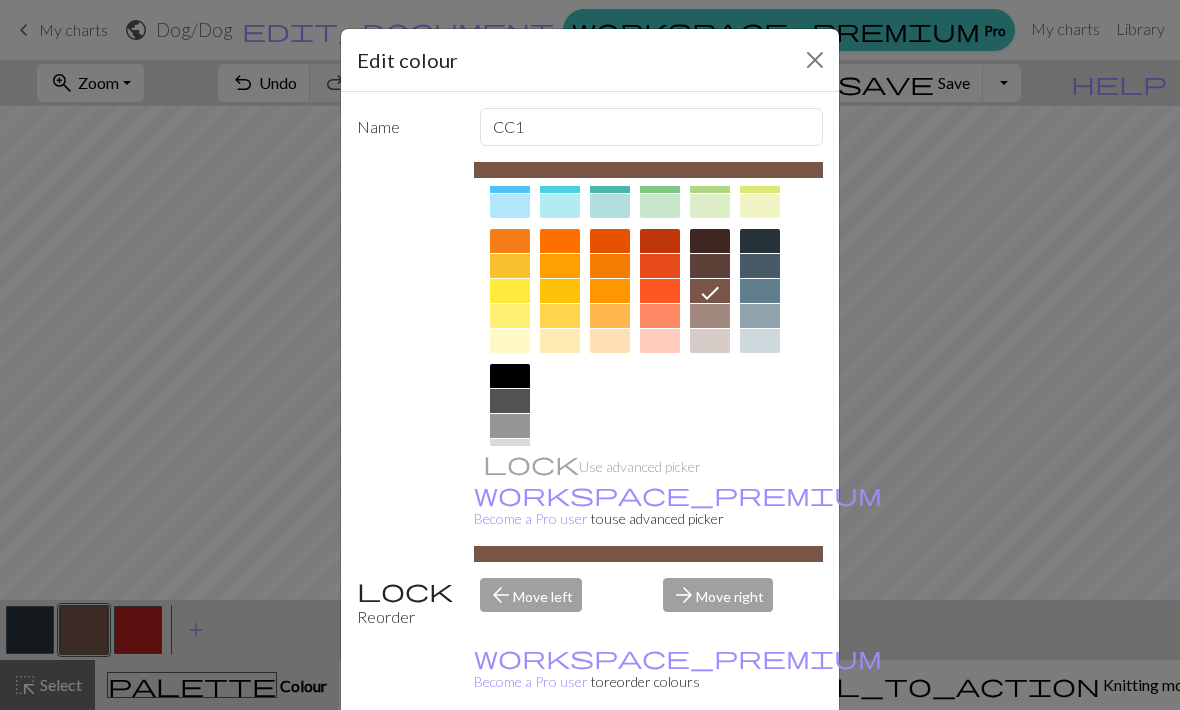 scroll, scrollTop: 242, scrollLeft: 0, axis: vertical 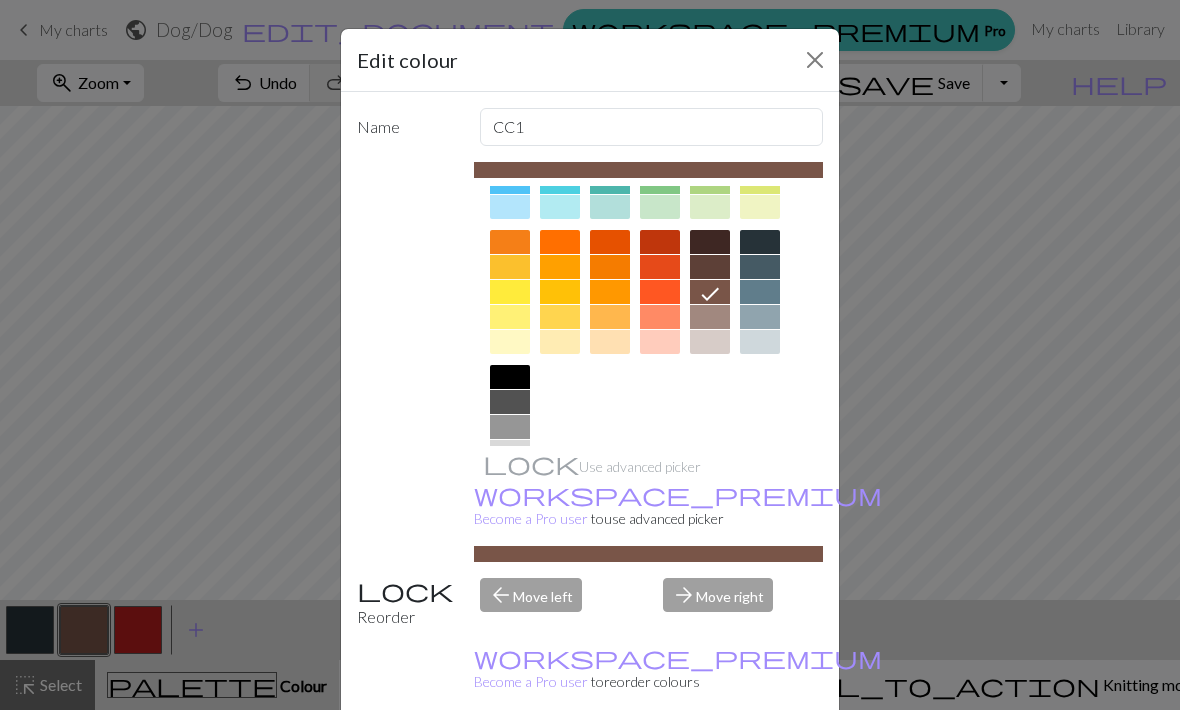 click at bounding box center (510, 477) 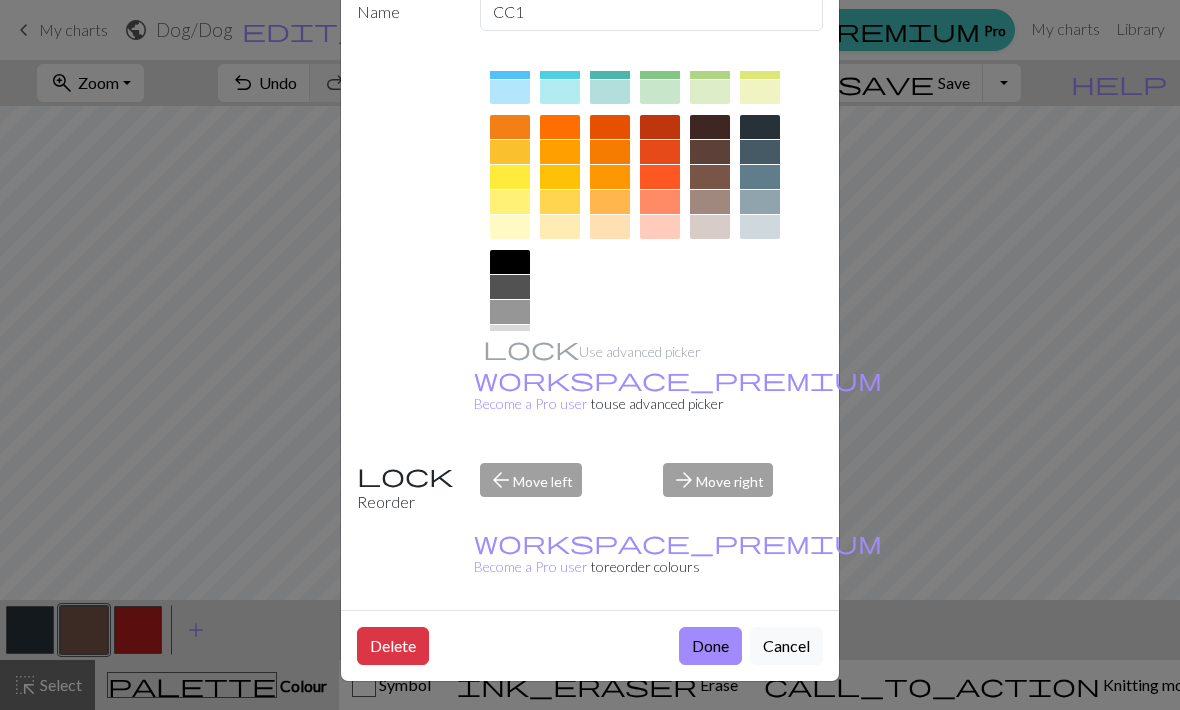 scroll, scrollTop: 116, scrollLeft: 0, axis: vertical 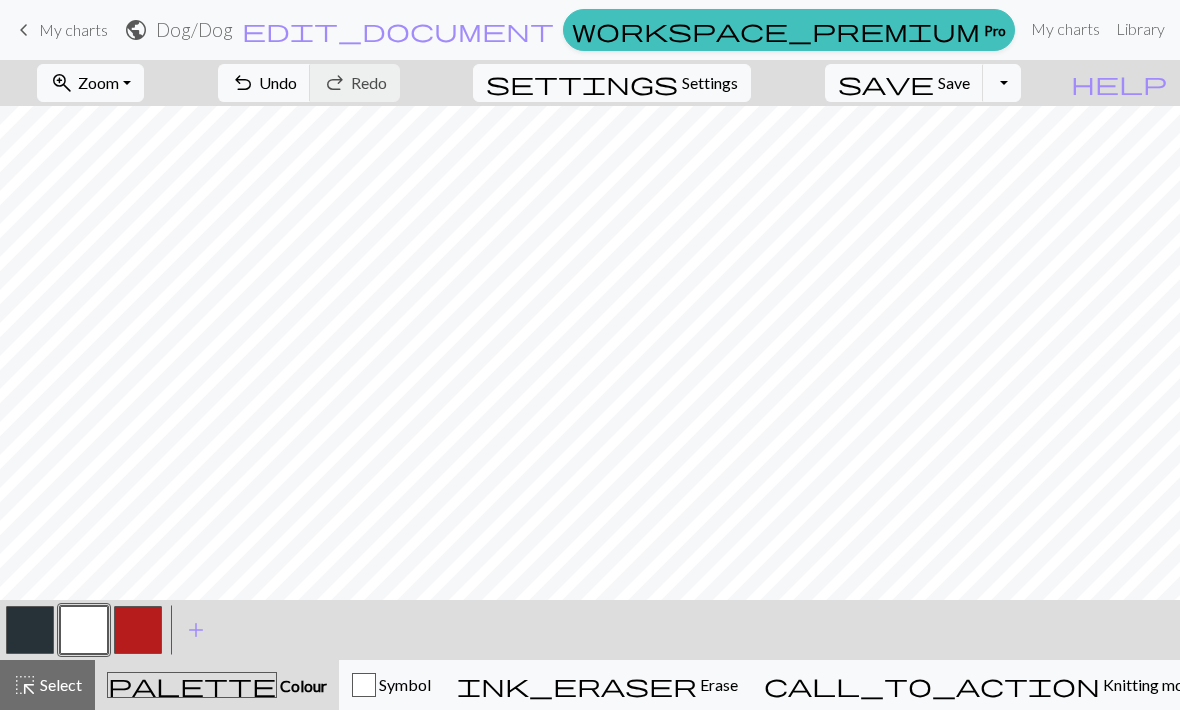click on "Toggle Dropdown" at bounding box center [1002, 83] 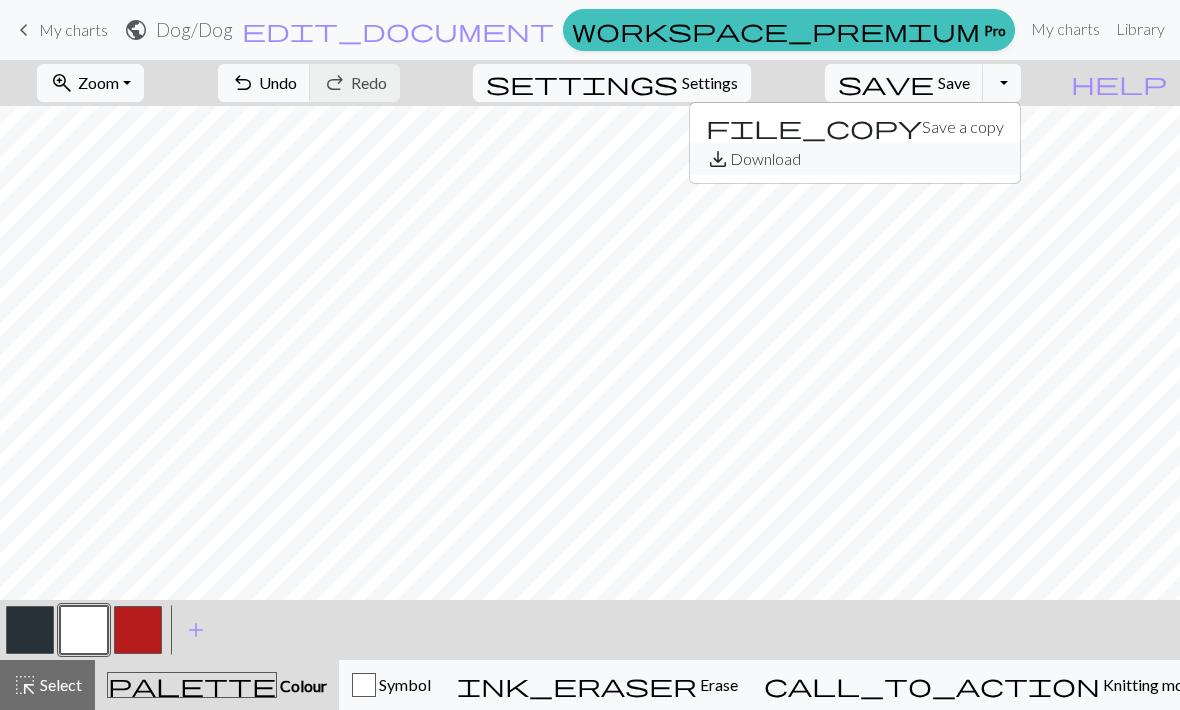 click on "save_alt  Download" at bounding box center (855, 159) 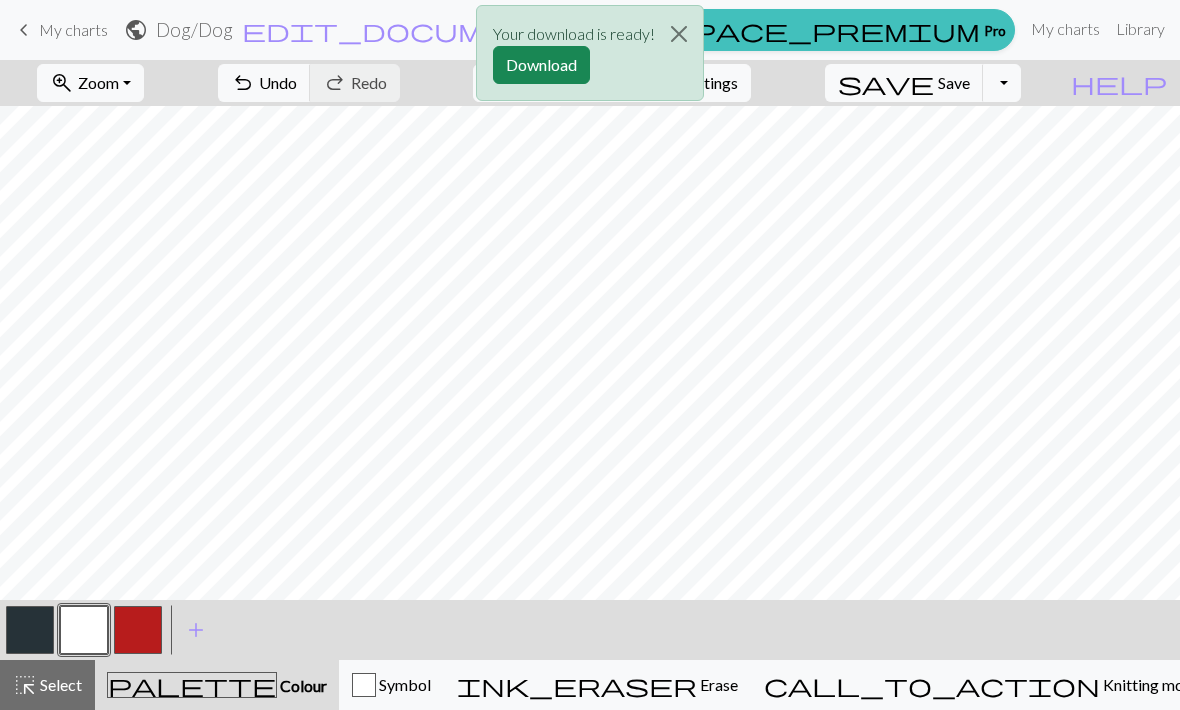 click on "Download" at bounding box center (541, 65) 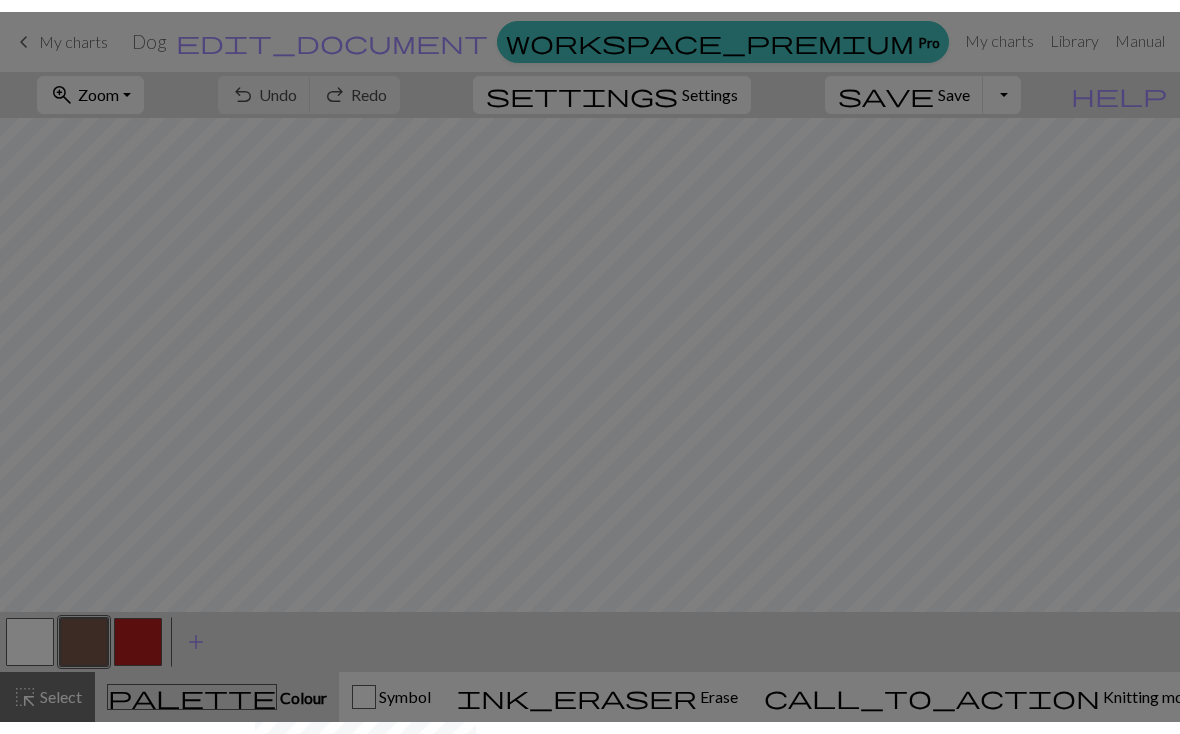 scroll, scrollTop: 0, scrollLeft: 0, axis: both 